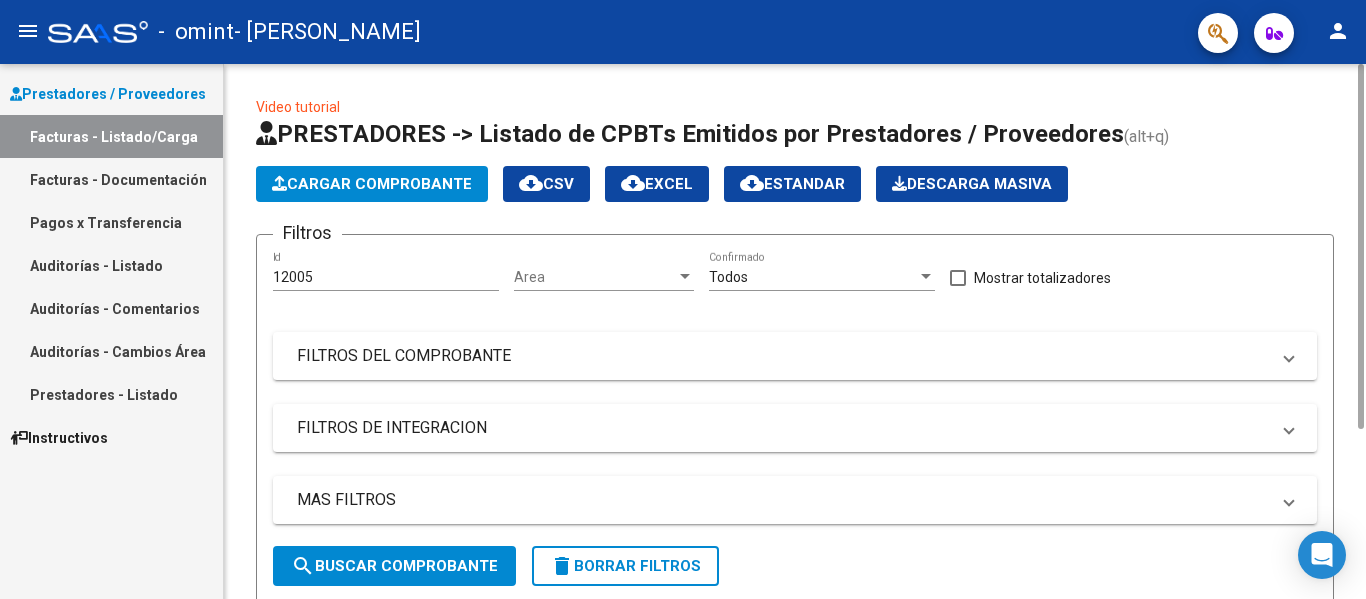 scroll, scrollTop: 0, scrollLeft: 0, axis: both 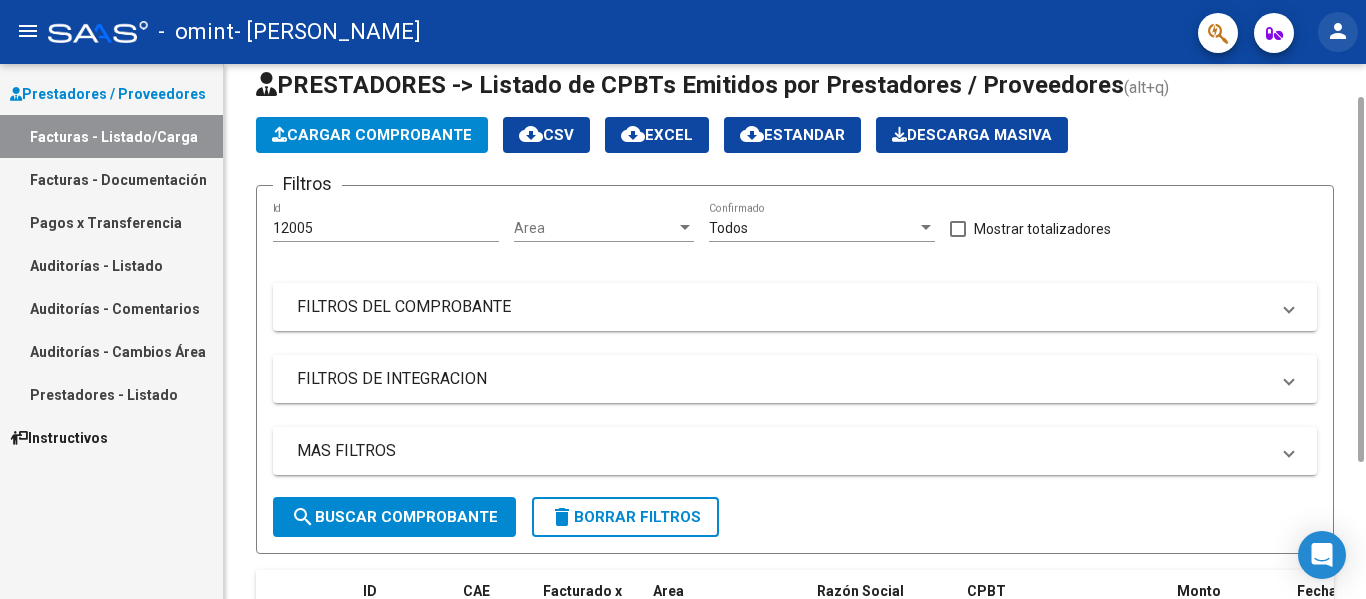 click on "person" 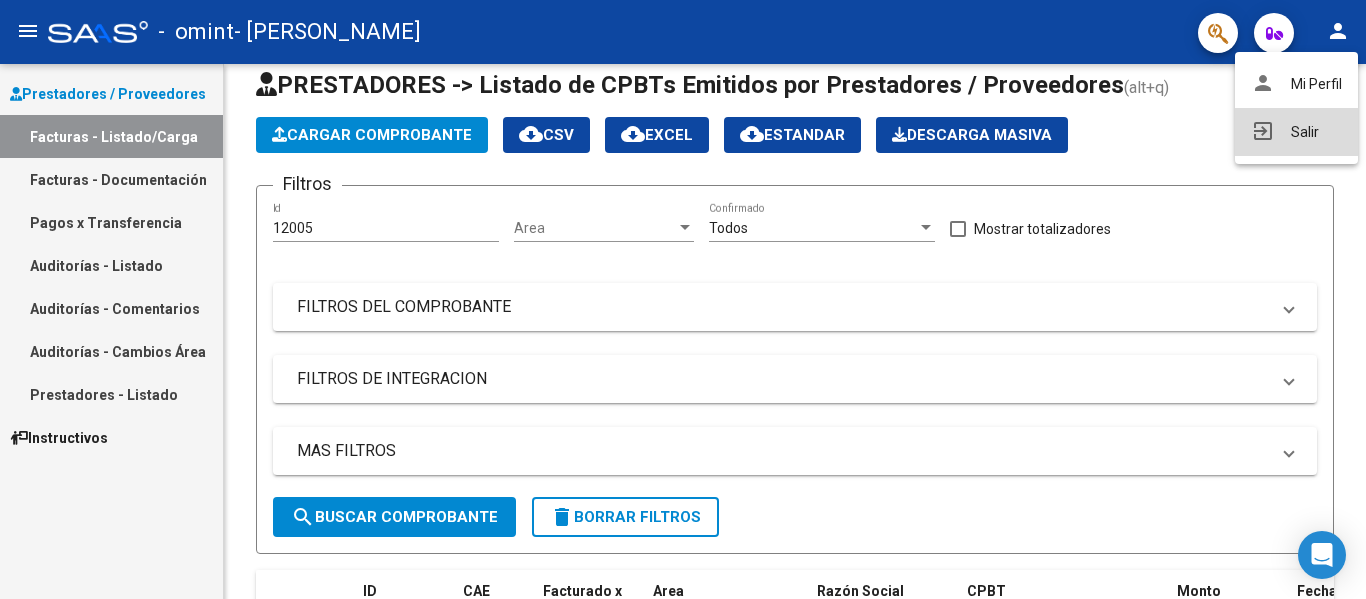 click on "exit_to_app  Salir" at bounding box center [1296, 132] 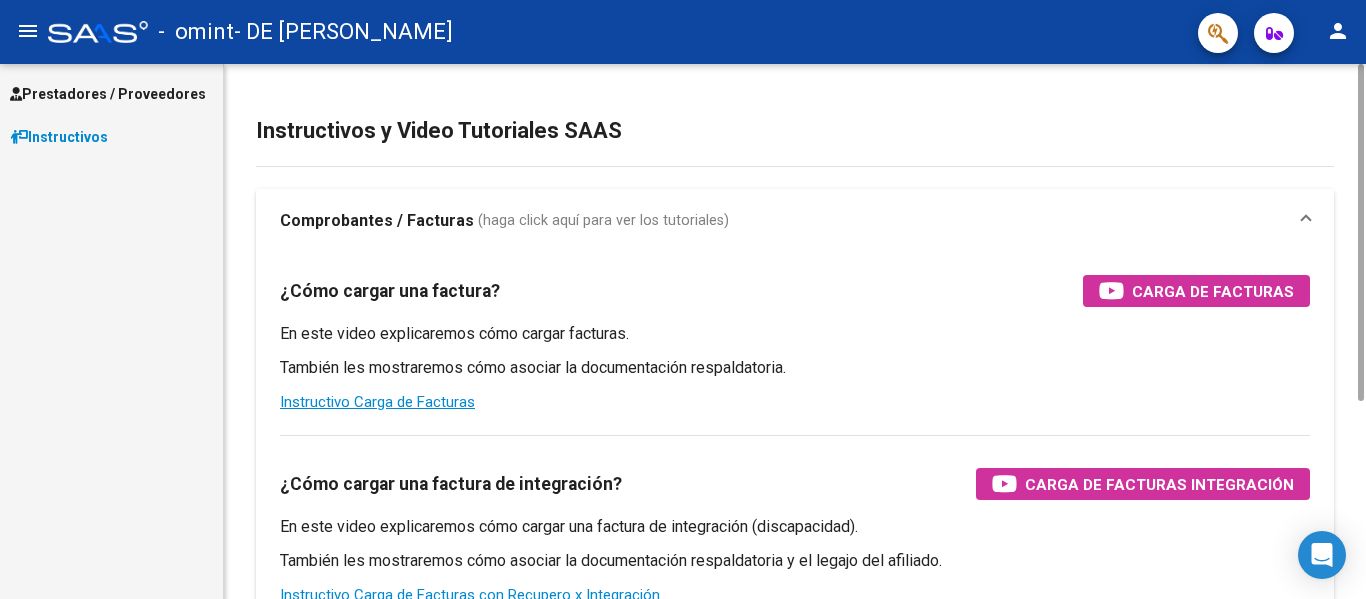 scroll, scrollTop: 0, scrollLeft: 0, axis: both 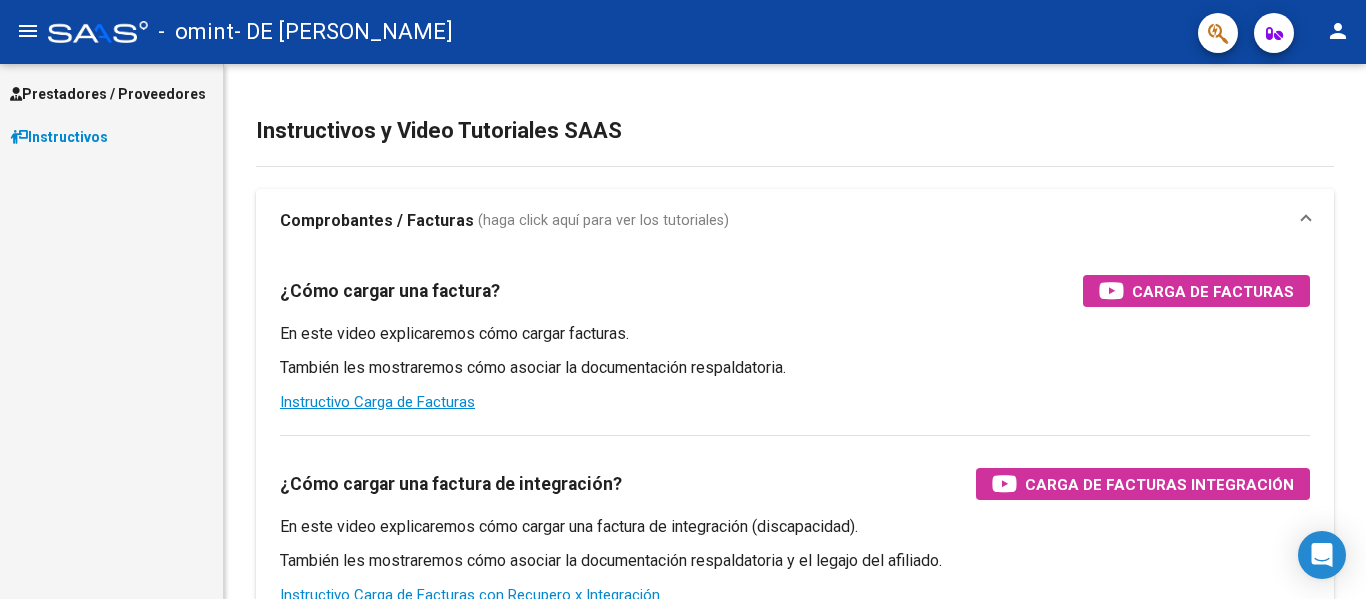 click on "Prestadores / Proveedores" at bounding box center [108, 94] 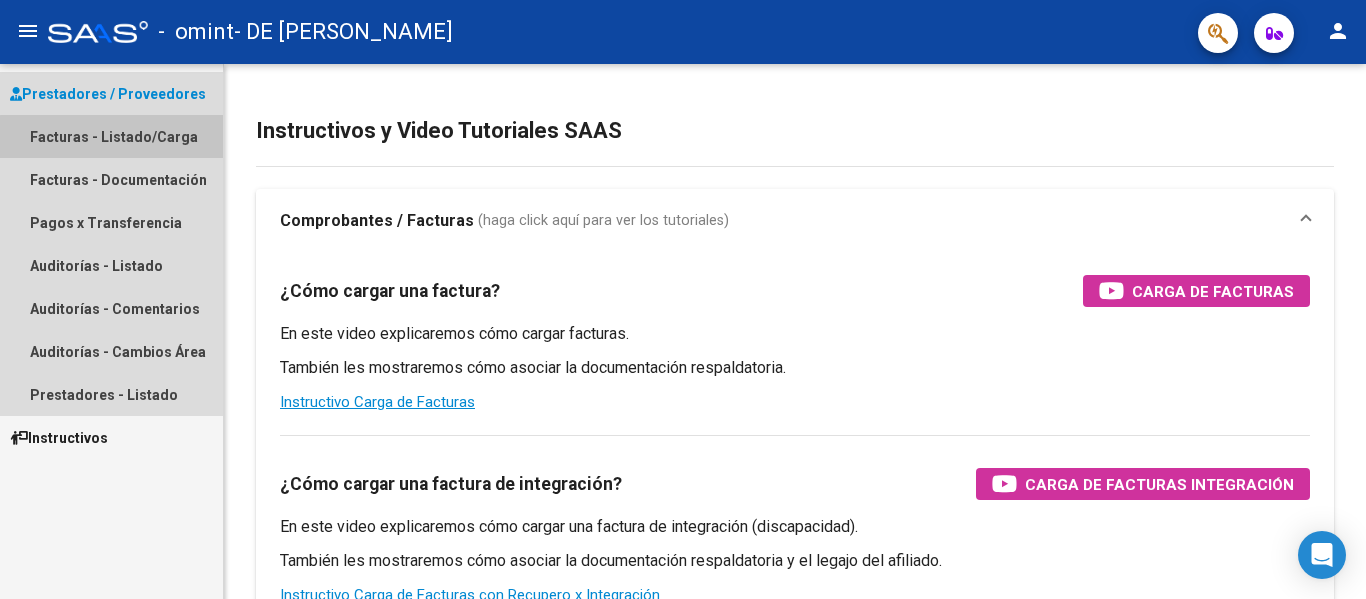 click on "Facturas - Listado/Carga" at bounding box center [111, 136] 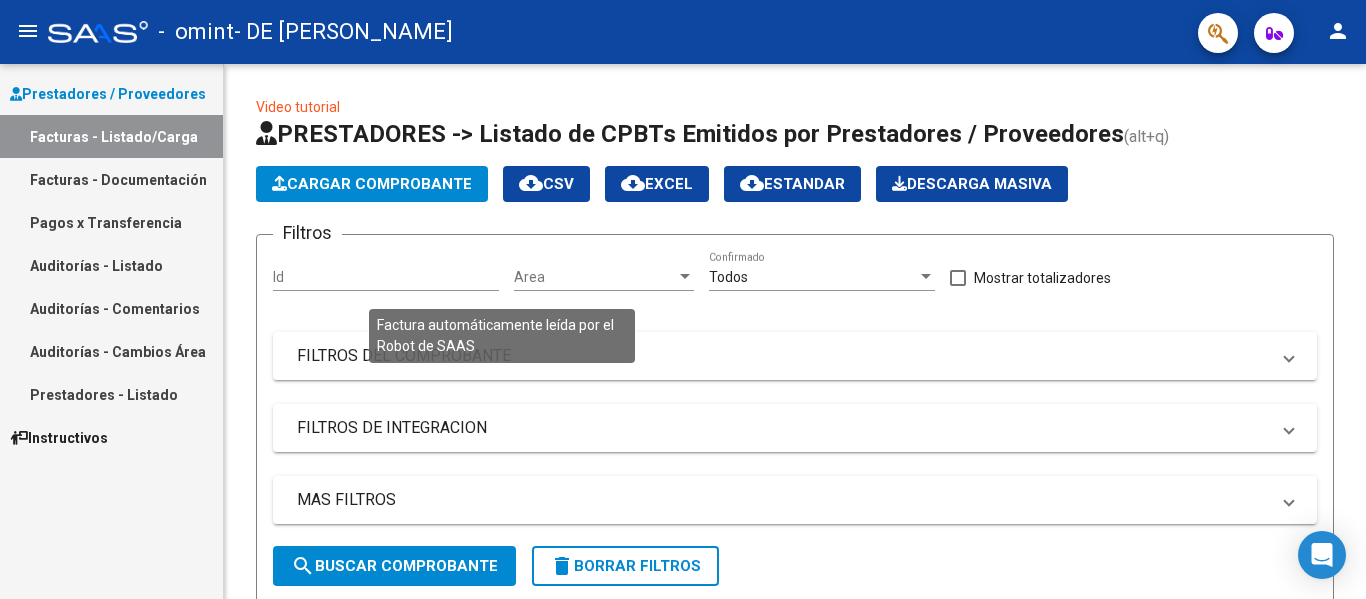 scroll, scrollTop: 480, scrollLeft: 0, axis: vertical 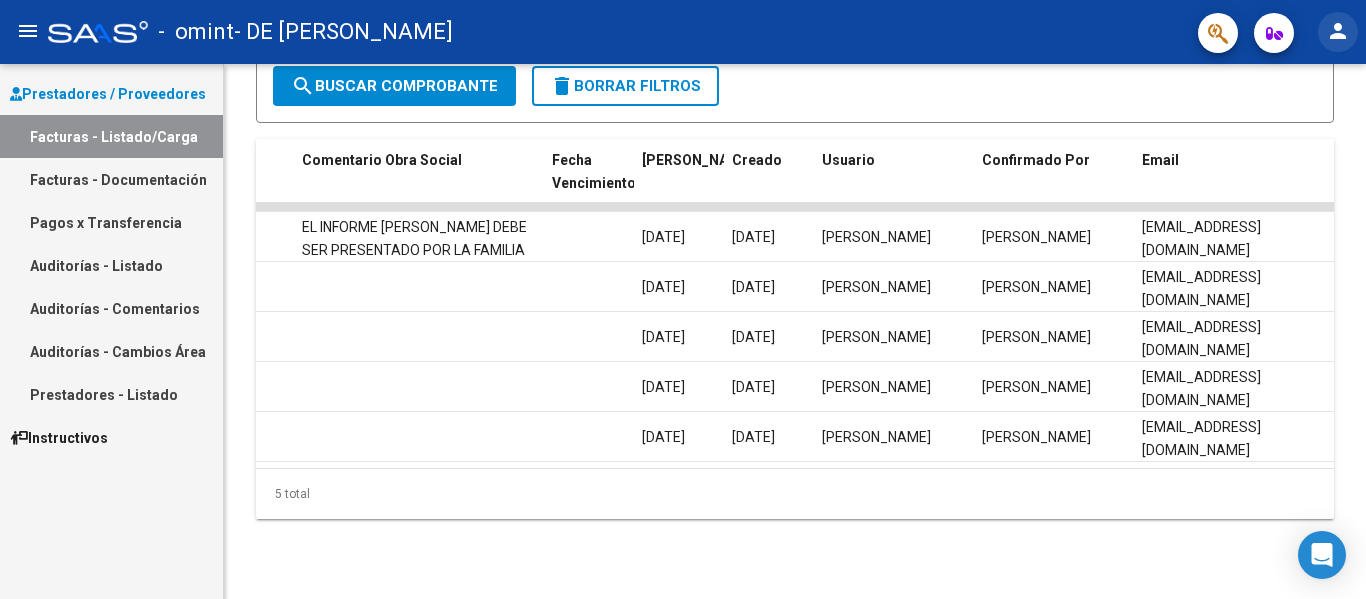 click on "person" 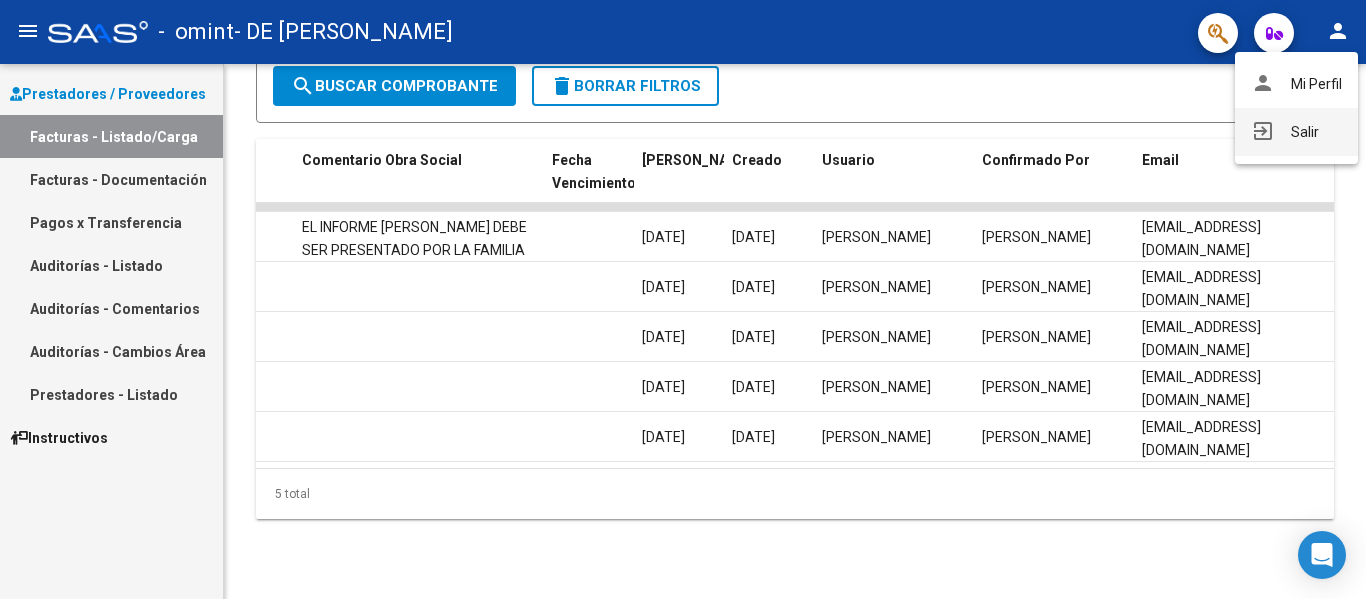 click on "exit_to_app" at bounding box center [1263, 131] 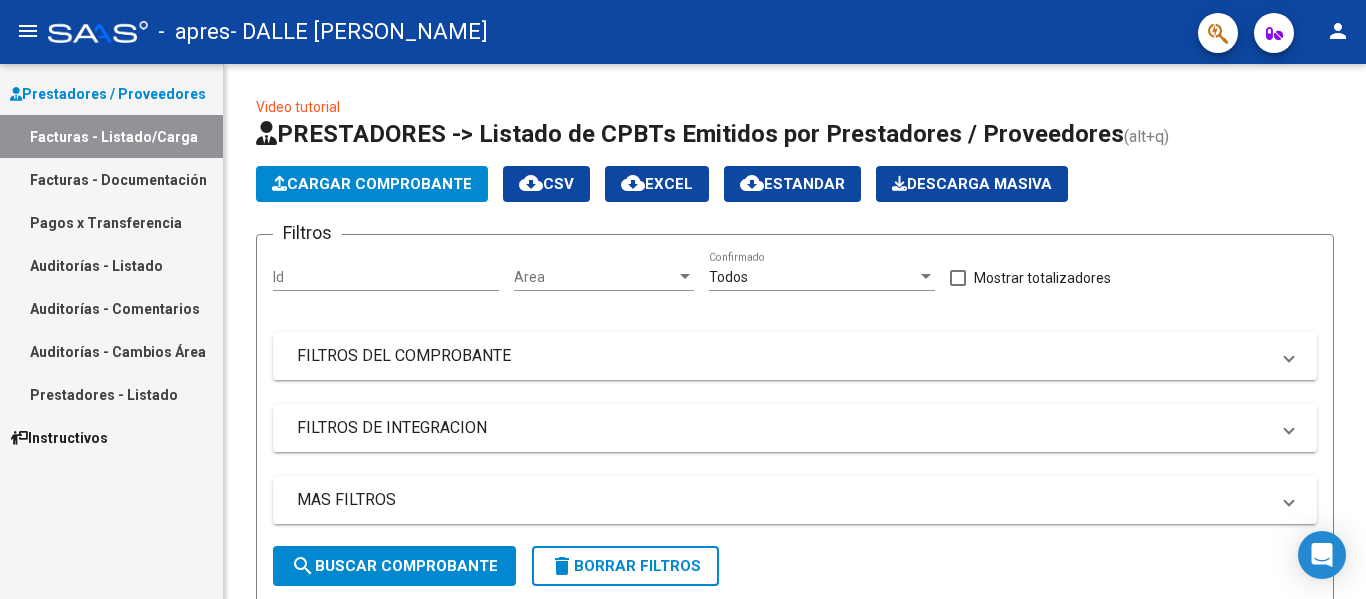 scroll, scrollTop: 0, scrollLeft: 0, axis: both 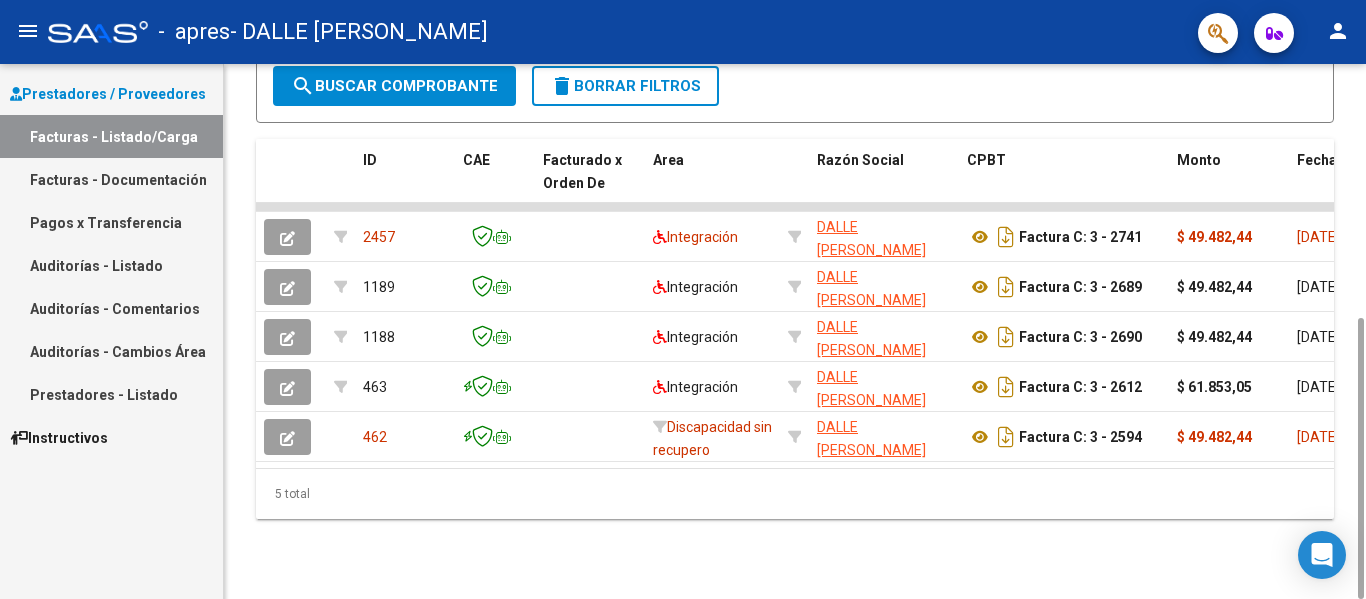 click on "2457  Integración DALLE NOGARE MARIA ALEJANDRA    27177458827   Factura C: 3 - 2741  $ 49.482,44 06/06/2025 32 06/06/2025  -      202505  179 DIMARCO VALENTINA SOFIA 27506479474  09/06/2025
SE RECHAZA PLANILLA DE ASISTENCIA.
LOS DATOS NO PUEDEN SER MODIFICADOS EN COMPUTADORA. DEBEN SER DE PUÑO Y LETRA (FECHA DE EMISION/PERIODO/FECHAS/FIRMAS)
ADJUNTAR NUEVA PLANILLA EN "DOCUMENTACION RESPALDATORIA"
JIMENA  06/06/2025   Maria Alejandra Dallenogare puertasabiertas.adm3980@gmail.com
1189  Integración DALLE NOGARE MARIA ALEJANDRA    27177458827   Factura C: 3 - 2689  $ 49.482,44 06/05/2025 63 06/05/2025  -     DS 202504 $ 49.482,44 $ 0,00  202504  179 DIMARCO VALENTINA SOFIA 27506479474 16/05/2025 07/05/2025 06/05/2025   Maria Alejandra Dallenogare Gabriela Fernanda Bartolotta puertasabiertas.adm3980@gmail.com
1188  Integración DALLE NOGARE MARIA ALEJANDRA    27177458827   Factura C: 3 - 2690  $ 49.482,44 06/05/2025 63 06/05/2025  -     DS 202504 $ 49.482,44 $ 0,00  202502  179
463" 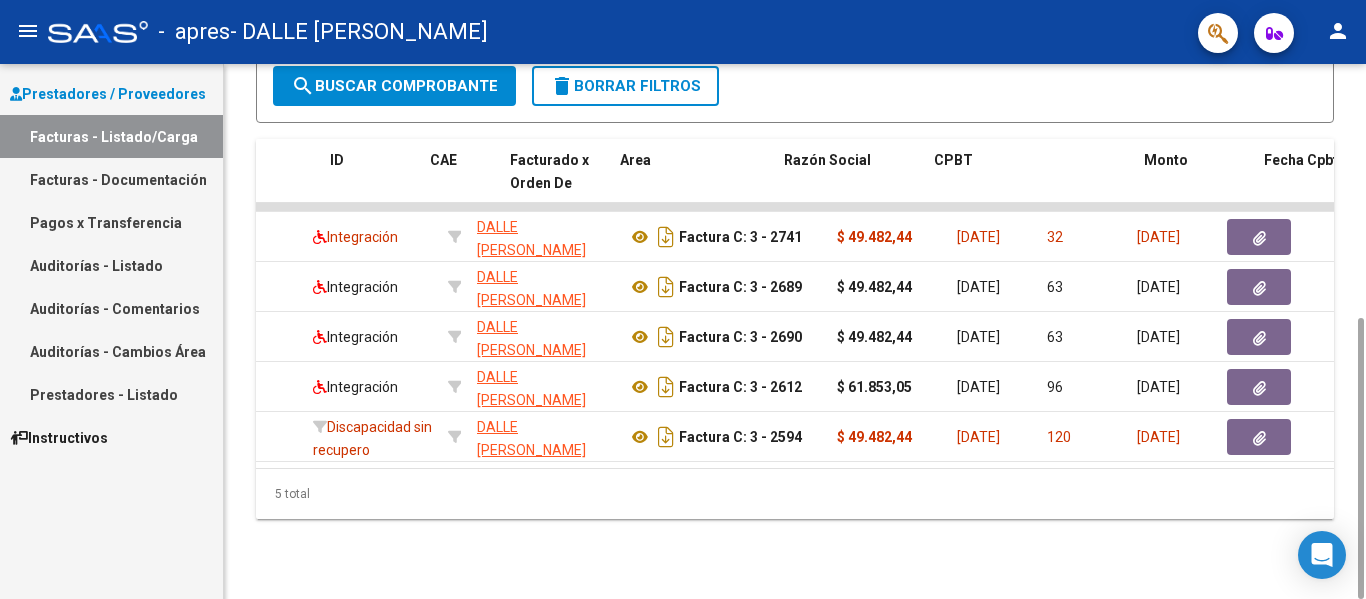 scroll, scrollTop: 0, scrollLeft: 0, axis: both 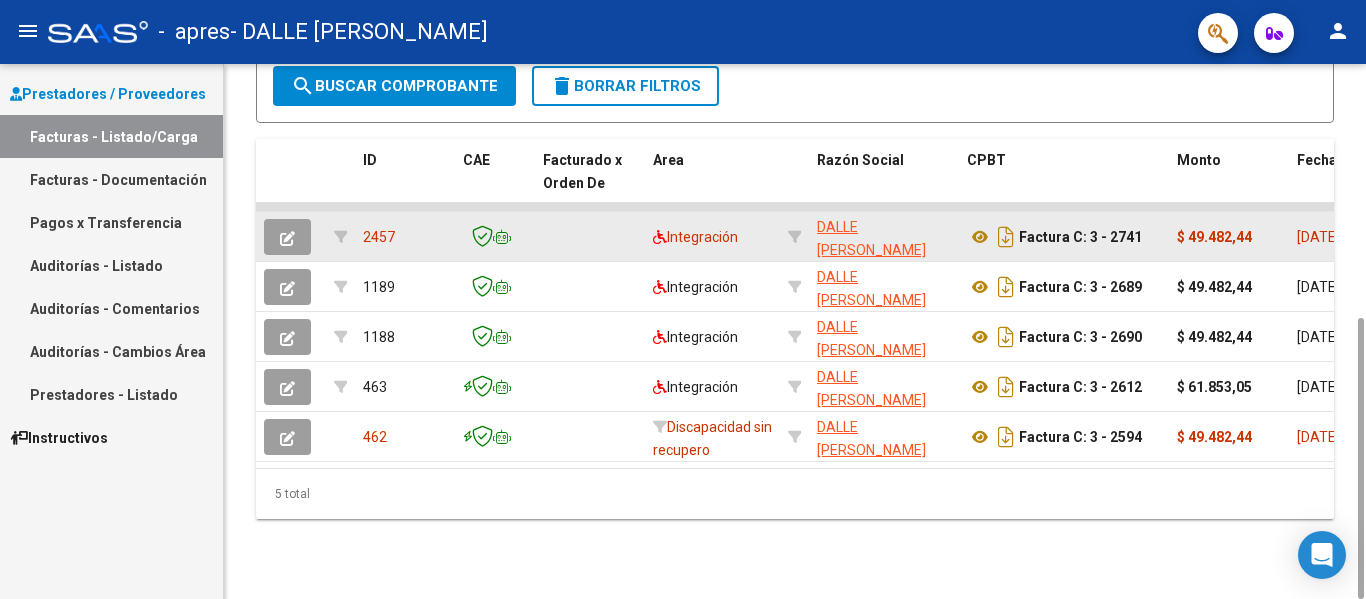 click 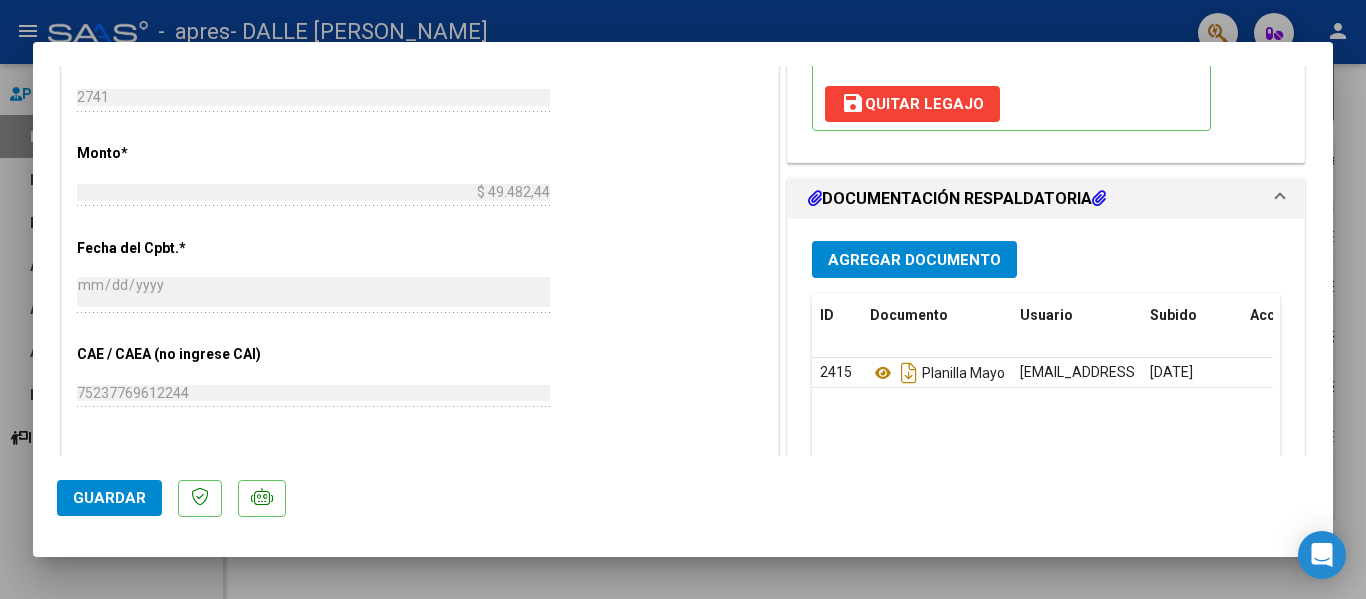 scroll, scrollTop: 1000, scrollLeft: 0, axis: vertical 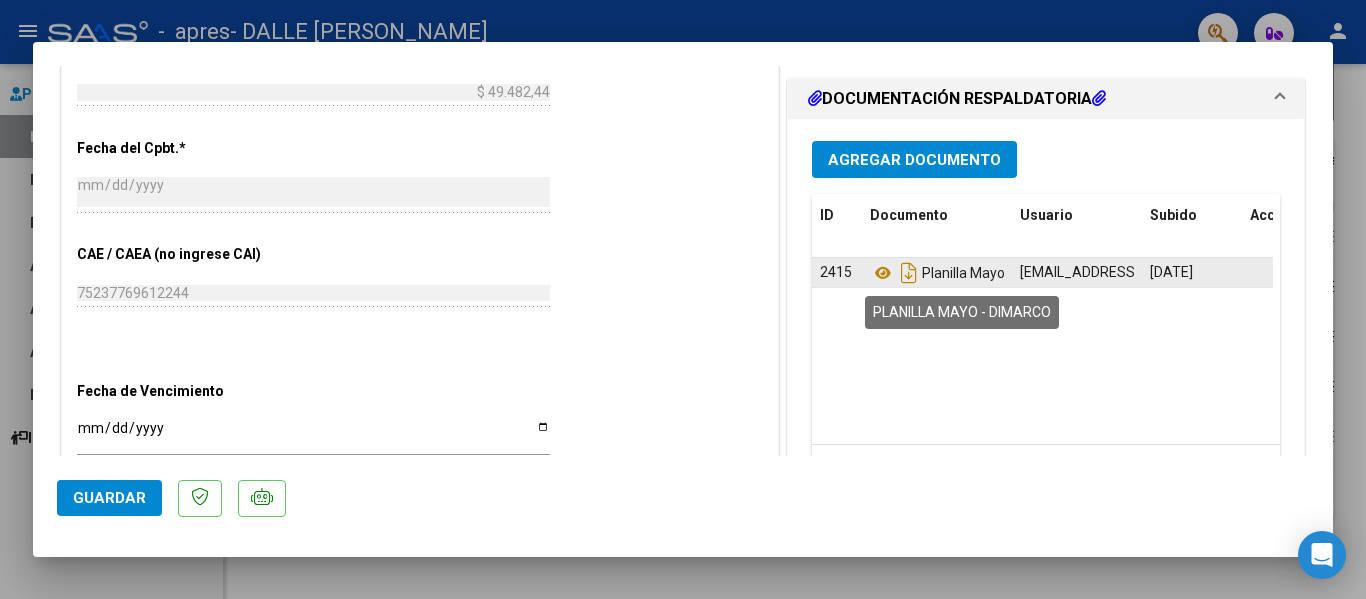 click on "Planilla Mayo - Dimarco" 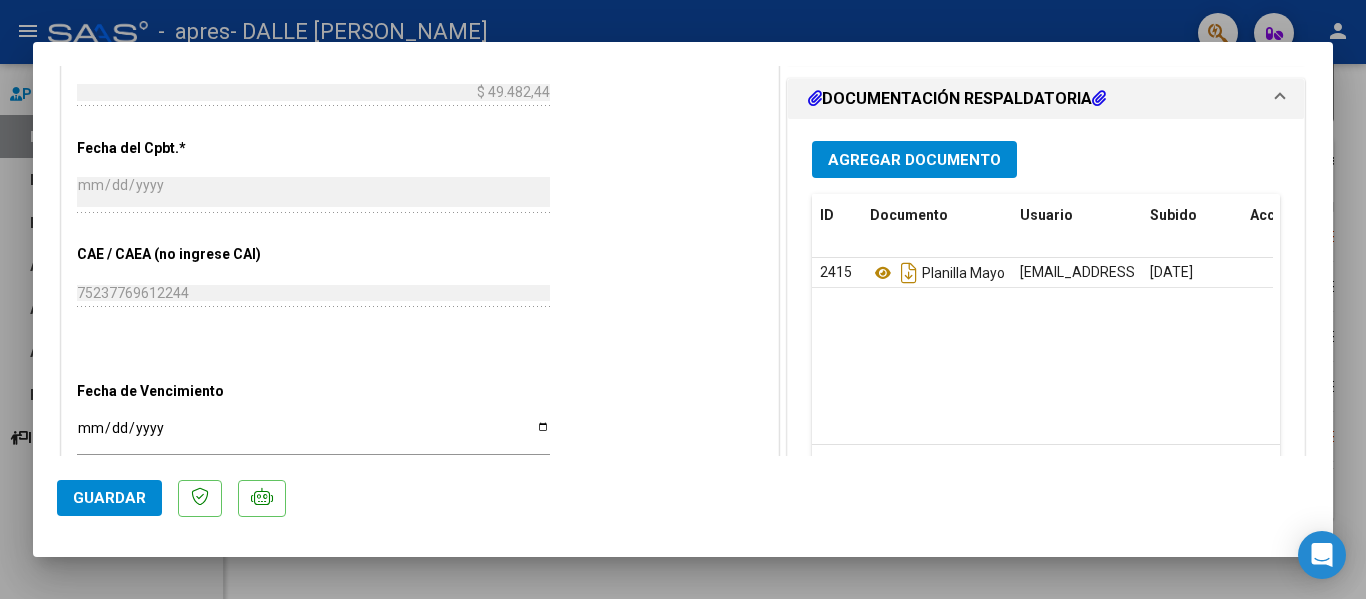 click on "Agregar Documento" at bounding box center (914, 160) 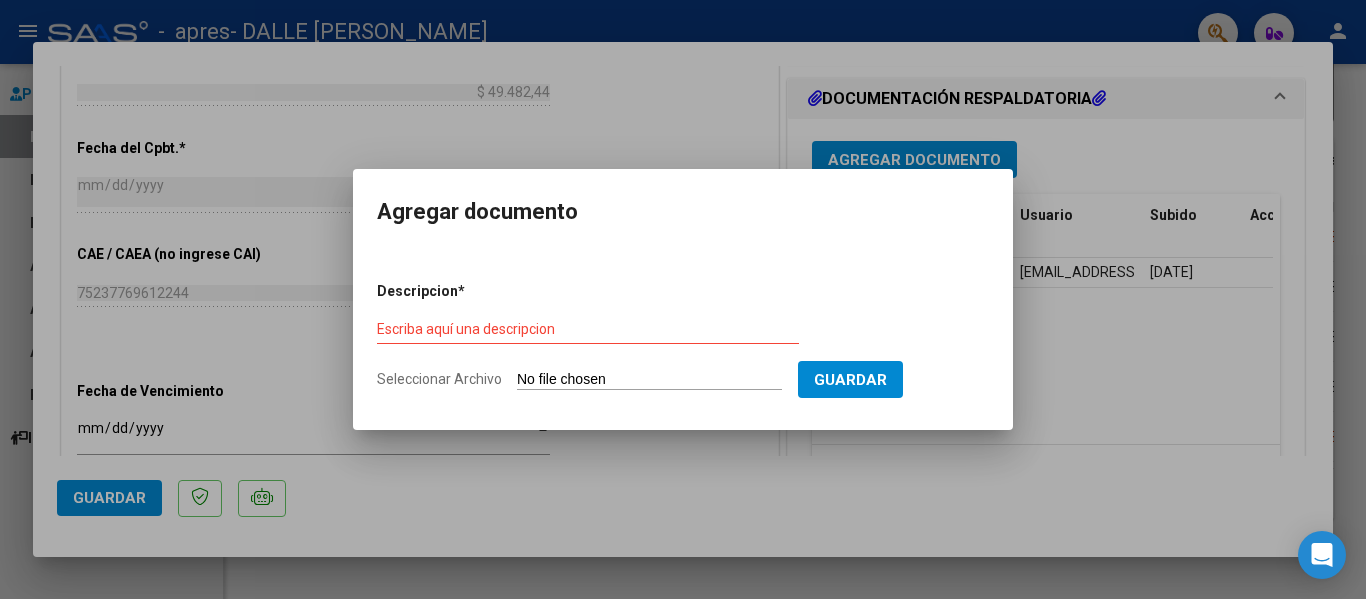 click on "Descripcion  *   Escriba aquí una descripcion  Seleccionar Archivo Guardar" at bounding box center [683, 336] 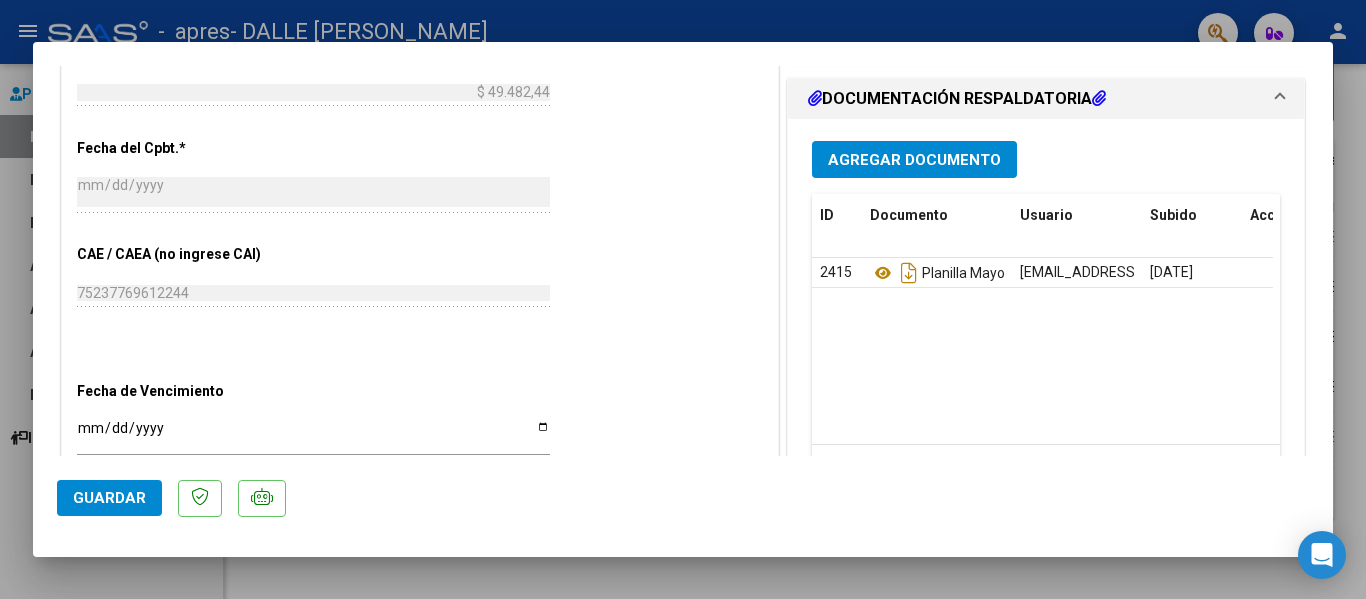 scroll, scrollTop: 0, scrollLeft: 69, axis: horizontal 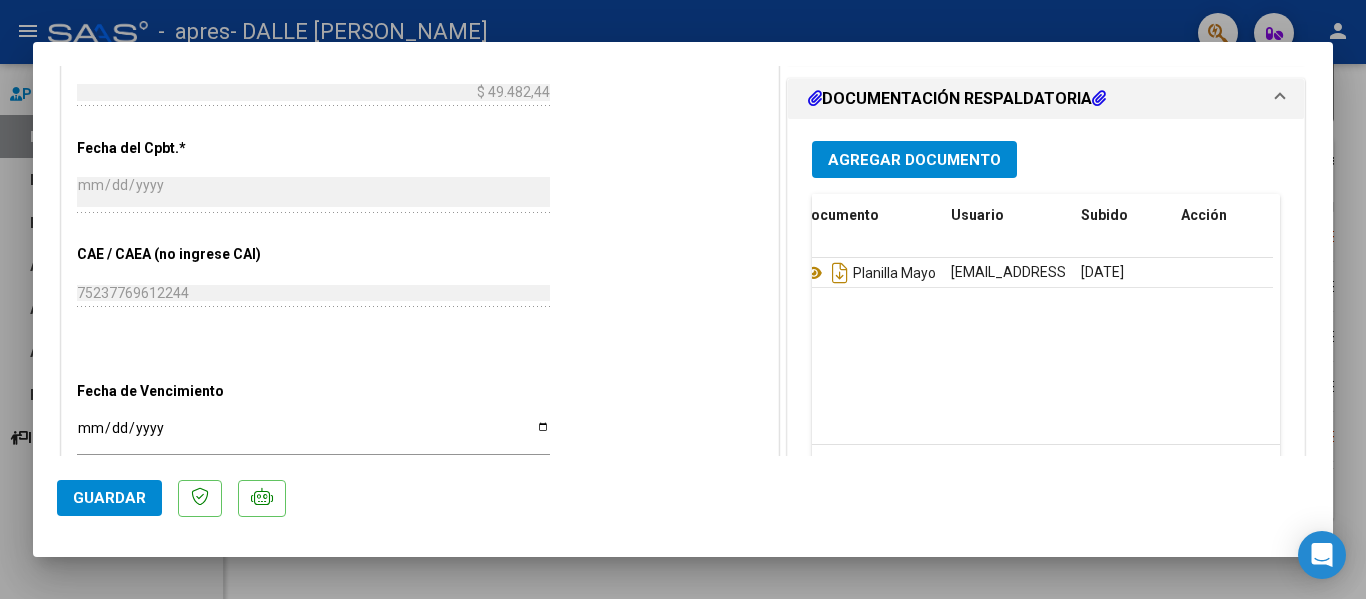 drag, startPoint x: 1212, startPoint y: 425, endPoint x: 939, endPoint y: 490, distance: 280.63144 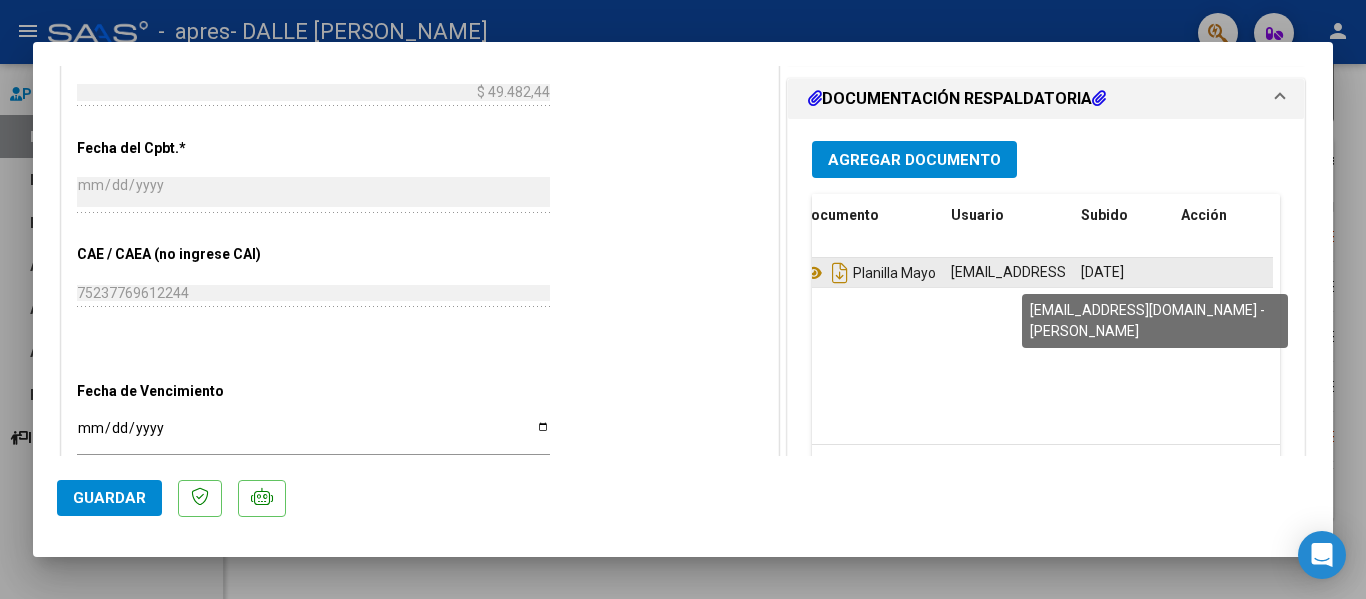 click on "puertasabiertas.adm3980@gmail.com -   Maria Alejandra Dallenogare" 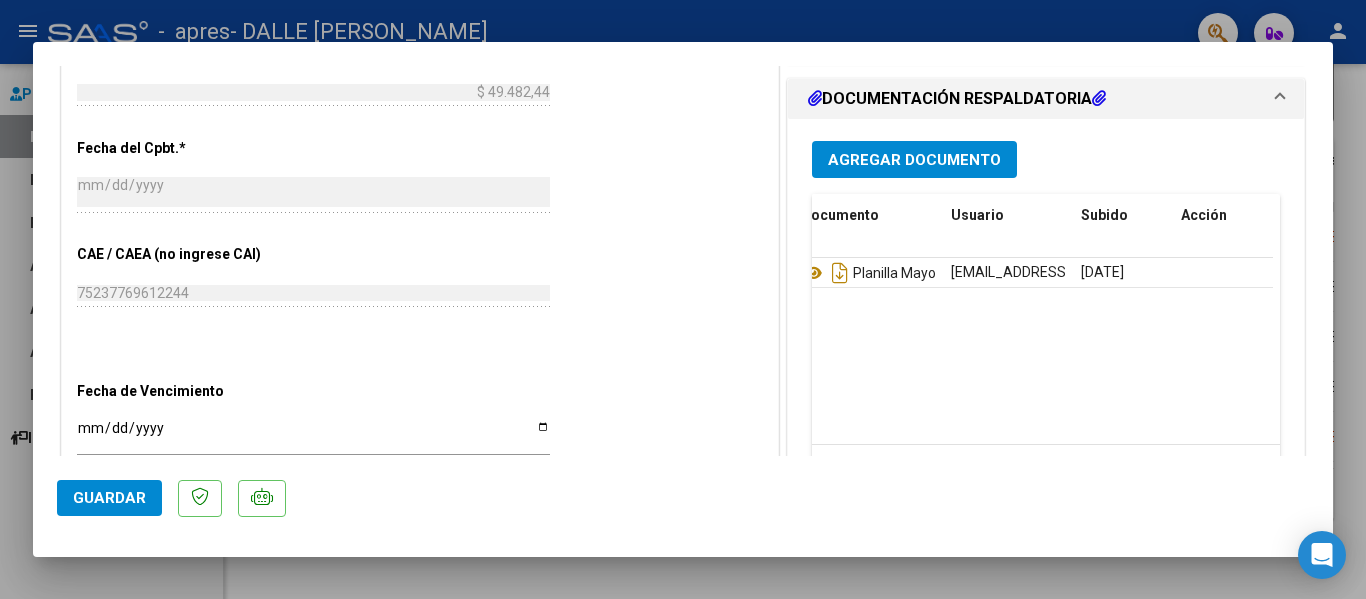 scroll, scrollTop: 0, scrollLeft: 0, axis: both 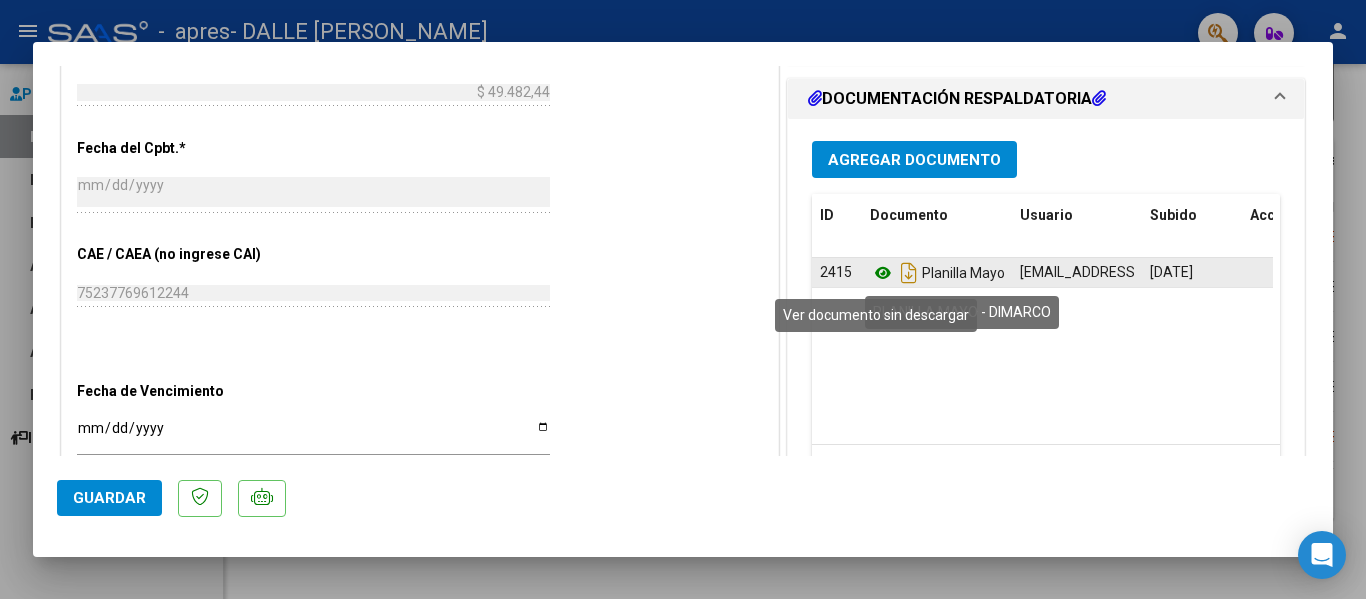 click 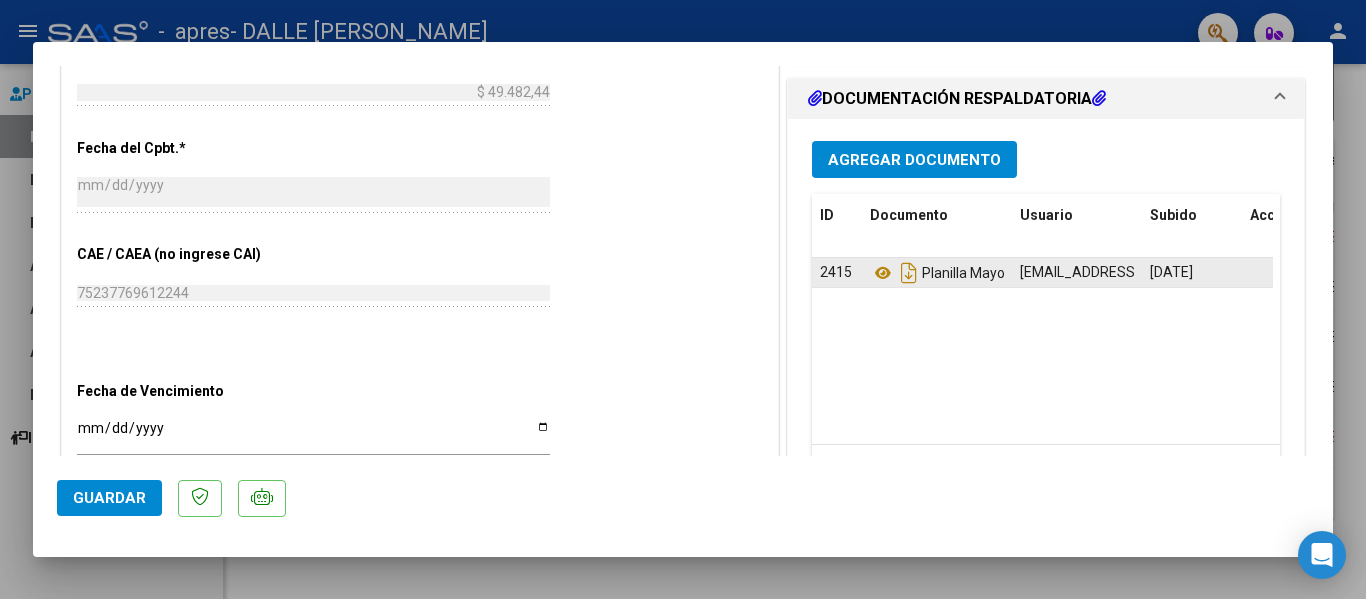 scroll, scrollTop: 900, scrollLeft: 0, axis: vertical 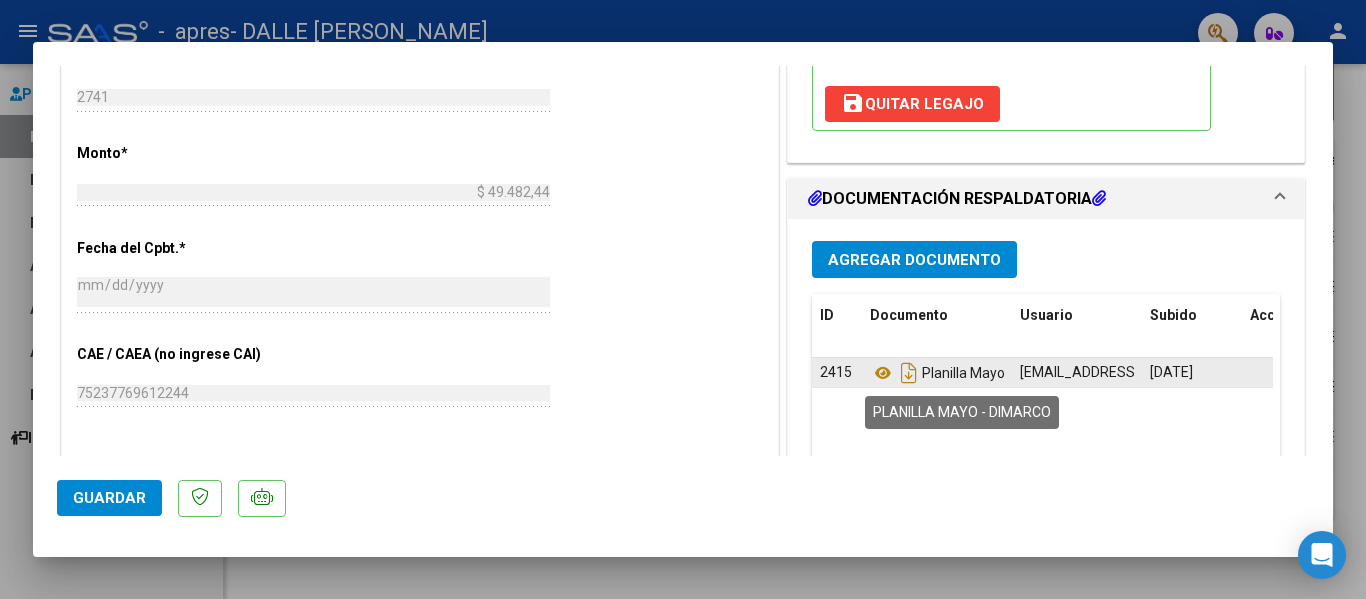 click on "Planilla Mayo - Dimarco" 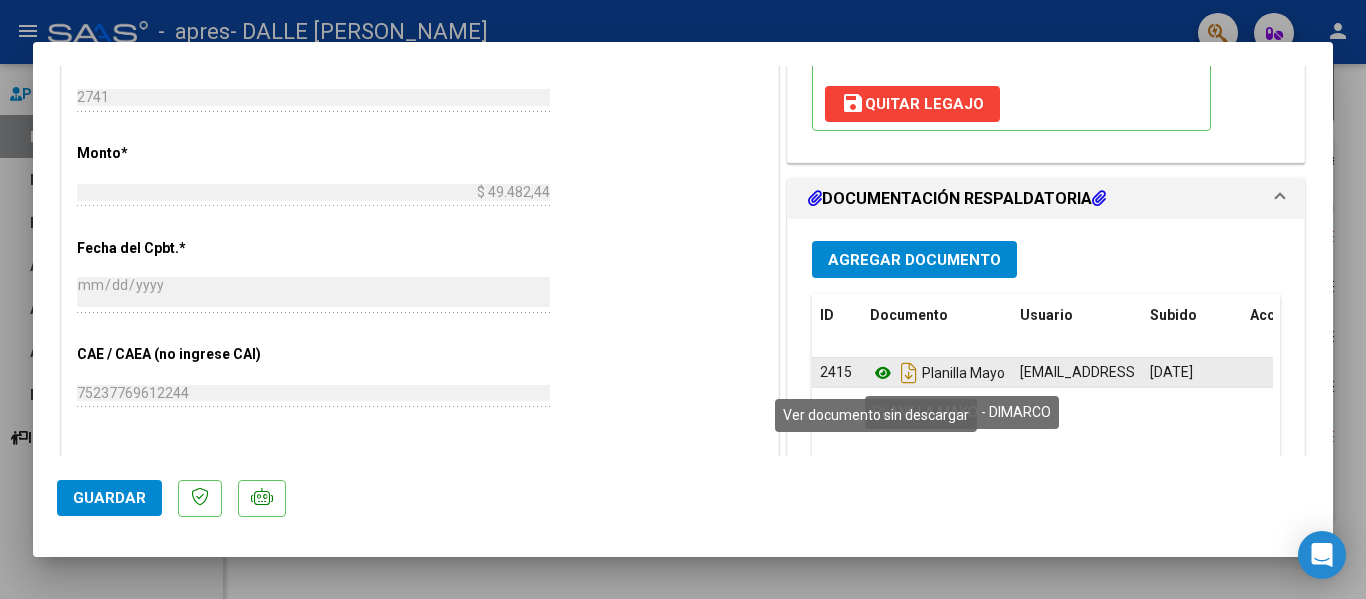 click 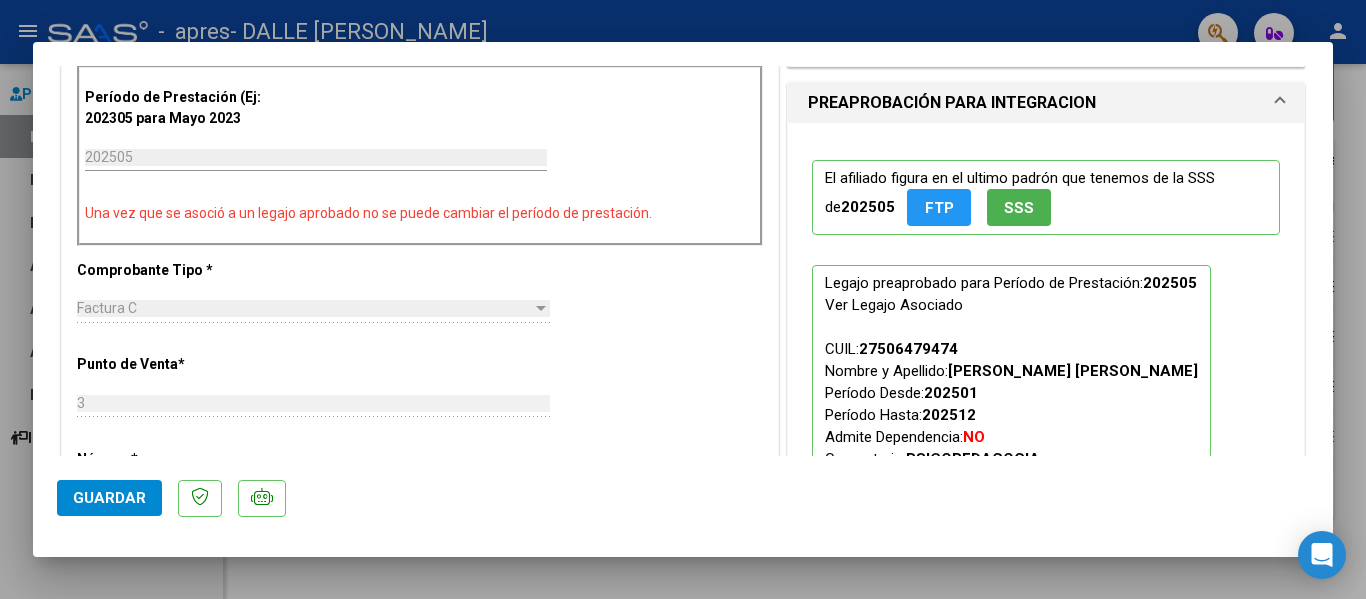 scroll, scrollTop: 900, scrollLeft: 0, axis: vertical 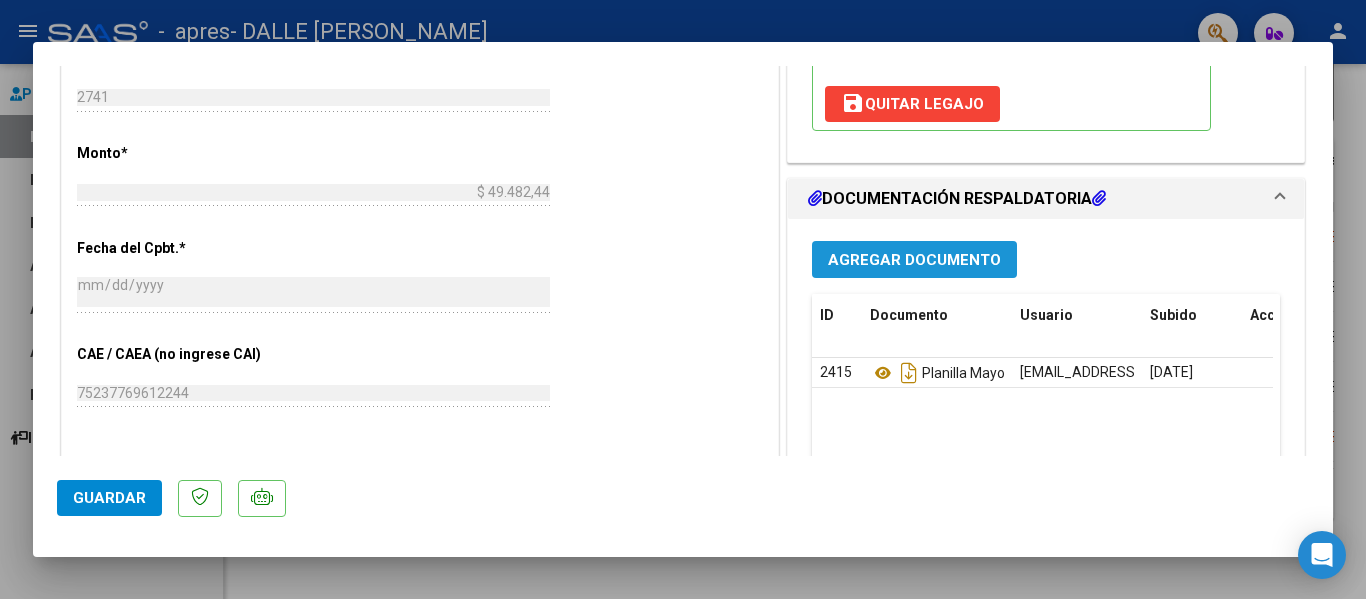 click on "Agregar Documento" at bounding box center (914, 259) 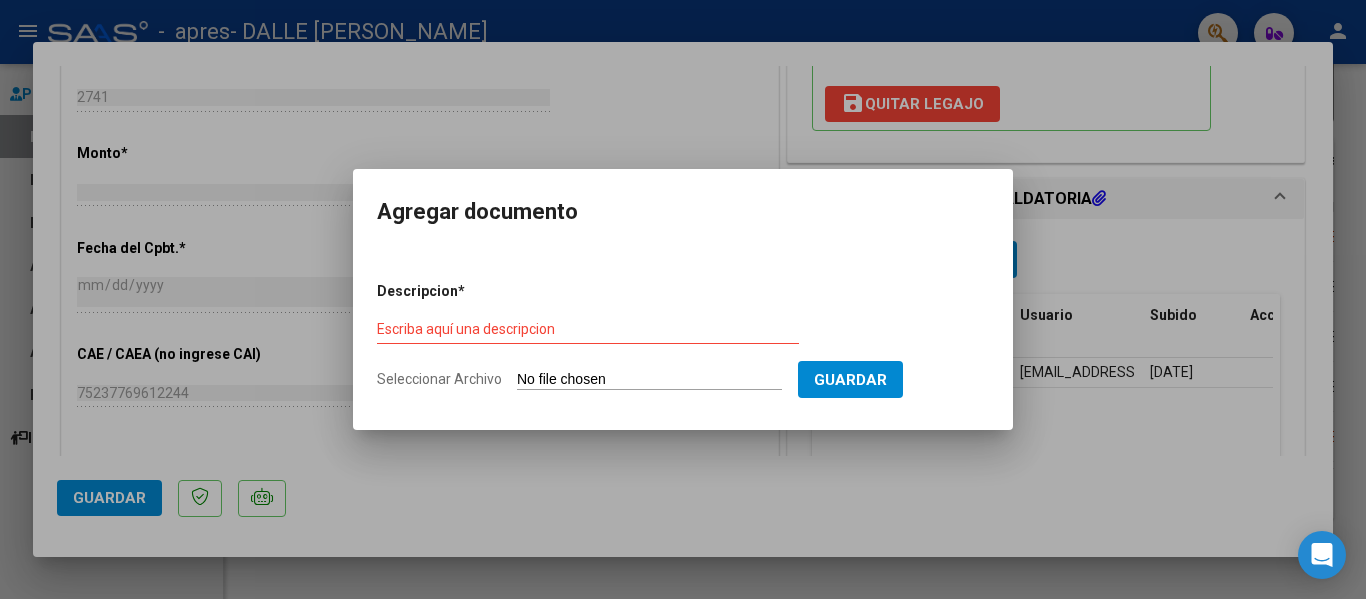click on "Seleccionar Archivo" at bounding box center [649, 380] 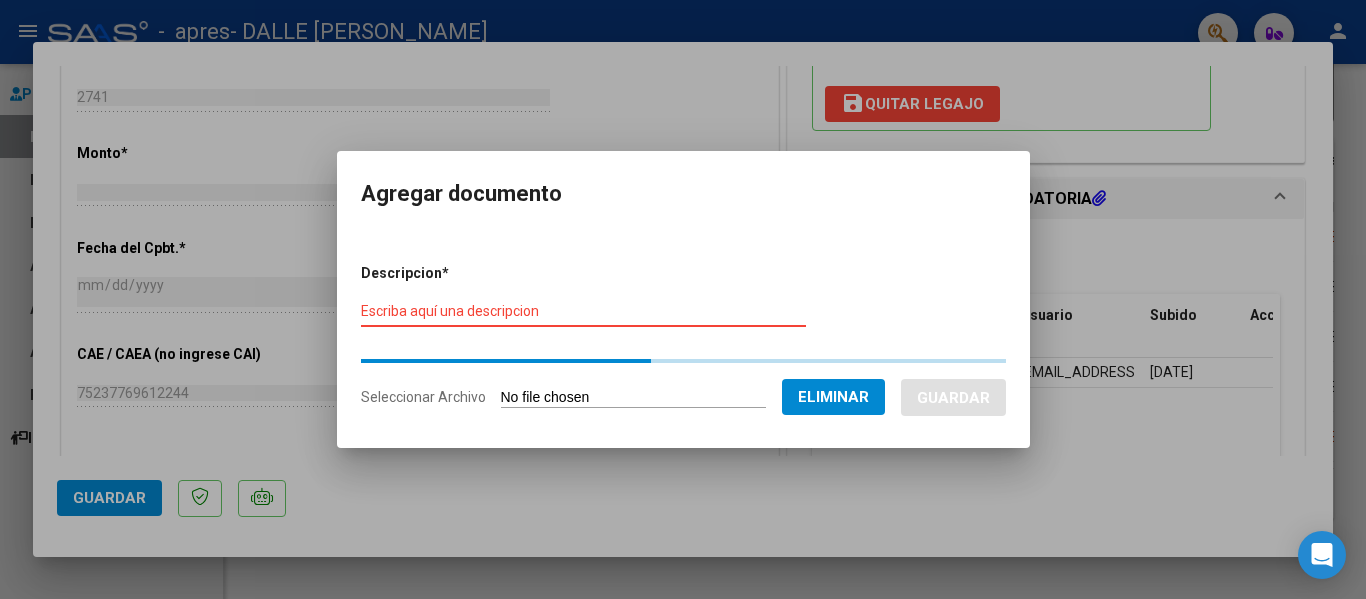 click on "Escriba aquí una descripcion" at bounding box center (583, 311) 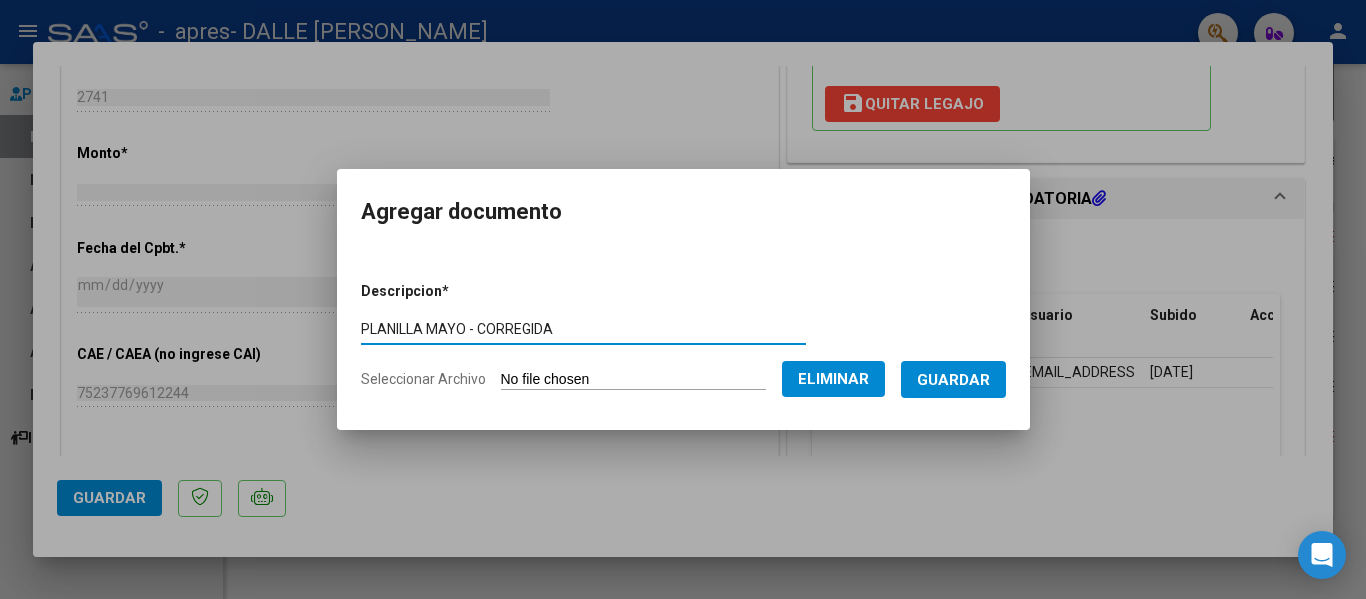 type on "PLANILLA MAYO - CORREGIDA" 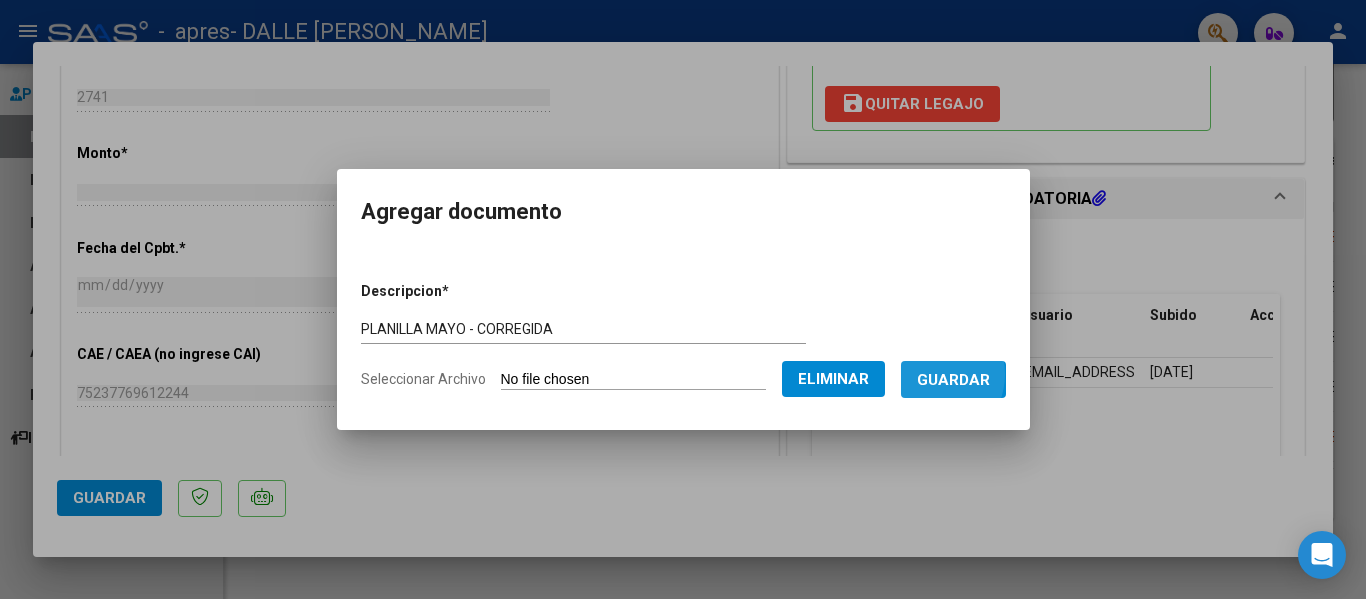 click on "Guardar" at bounding box center (953, 380) 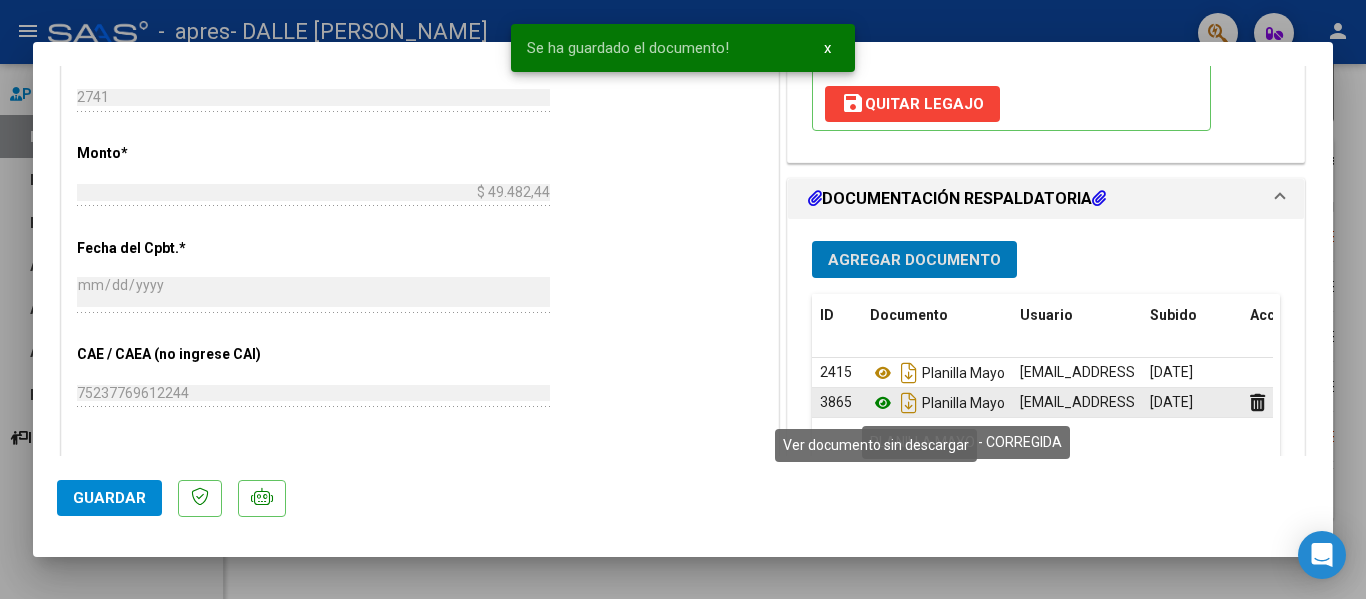 click 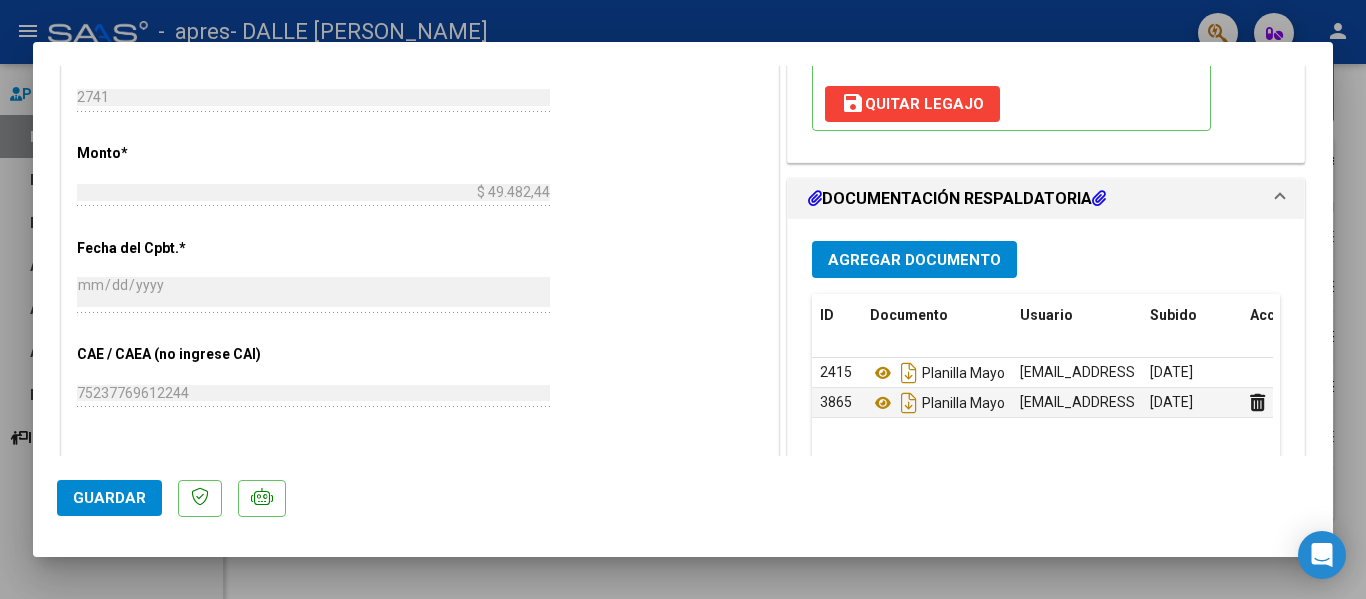 click on "Guardar" 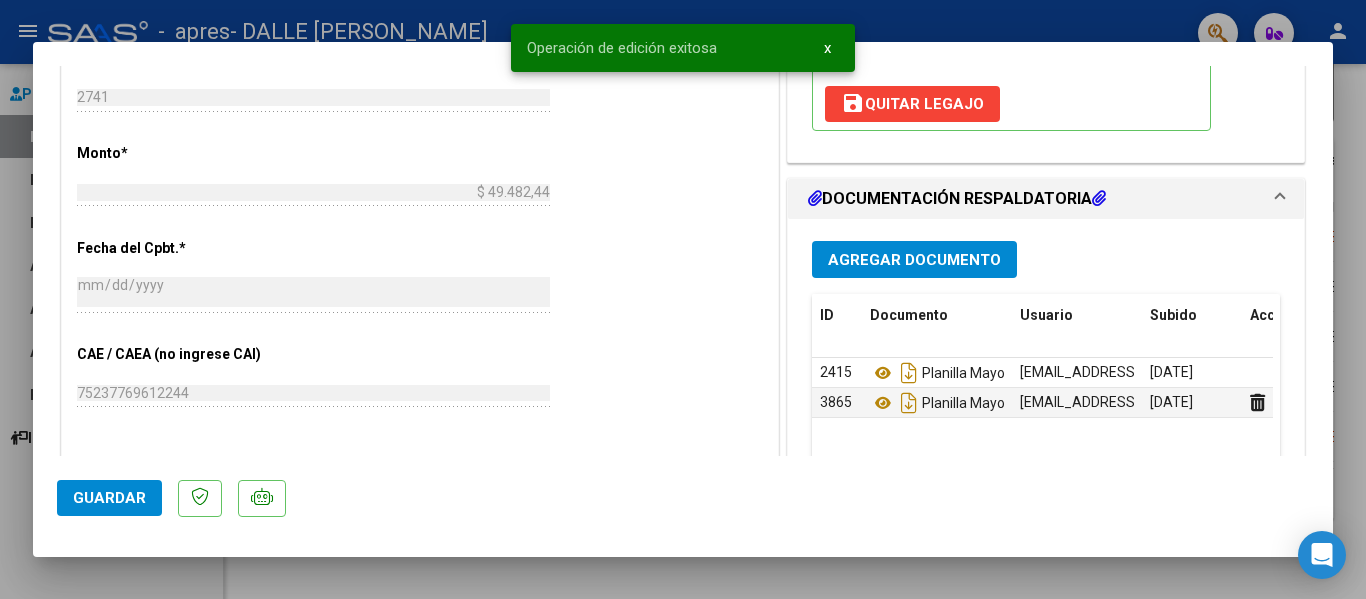 click at bounding box center (683, 299) 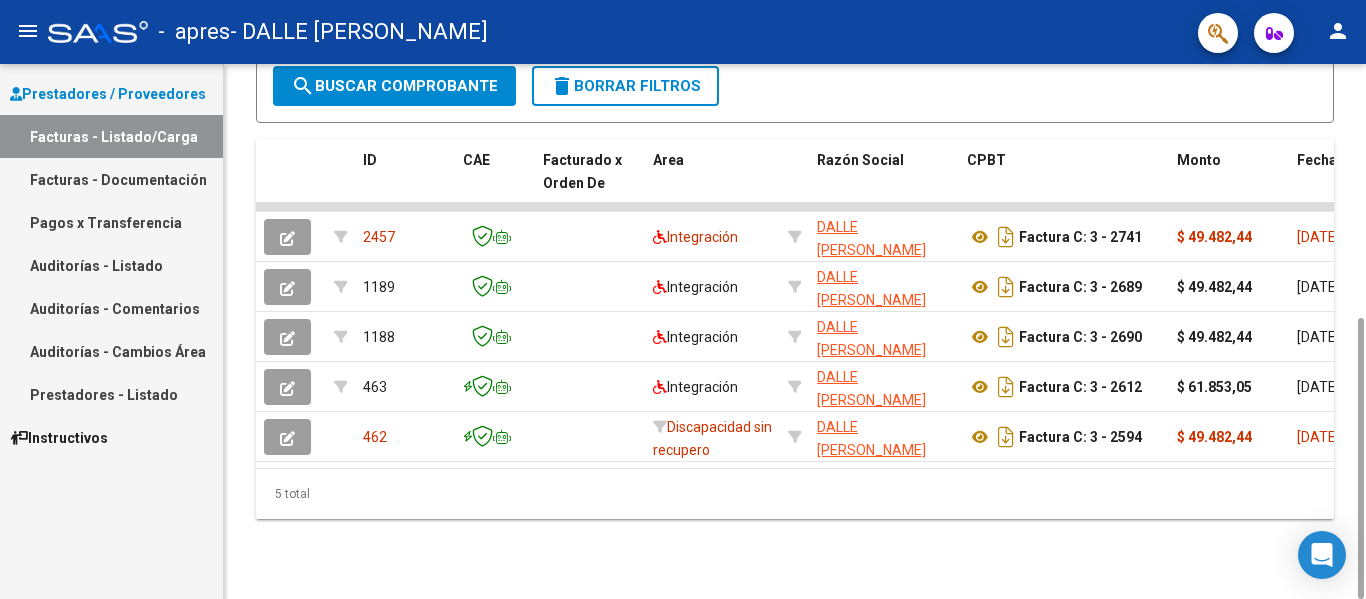 scroll, scrollTop: 0, scrollLeft: 943, axis: horizontal 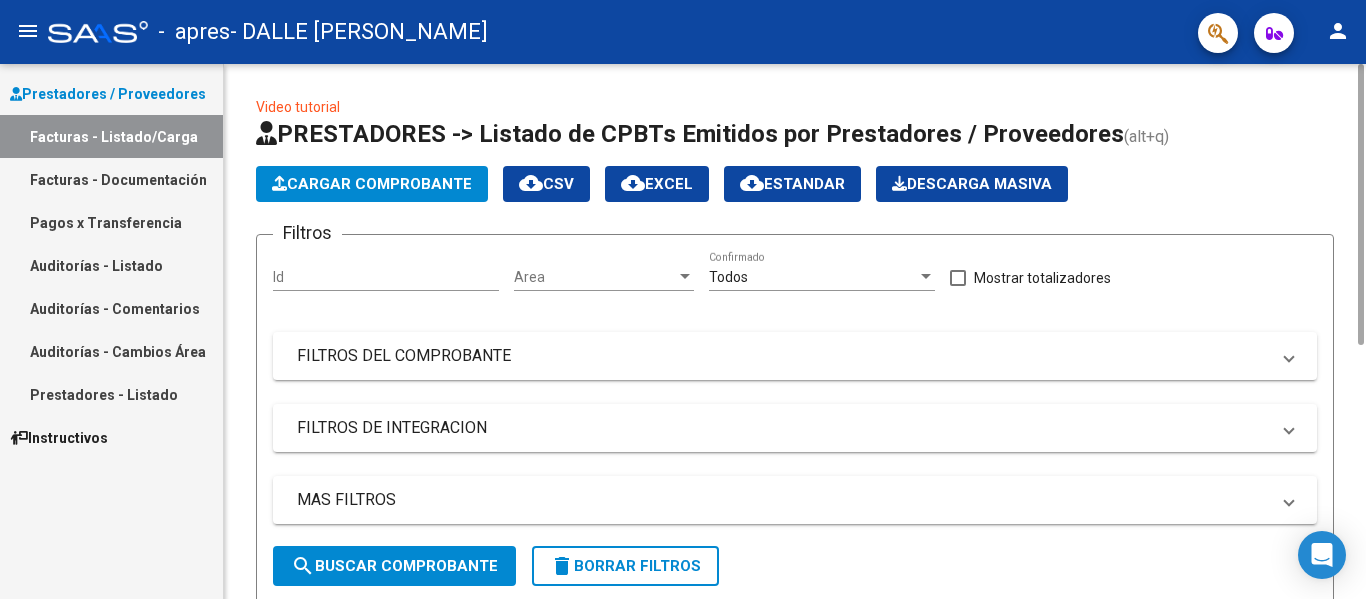 click on "Cargar Comprobante" 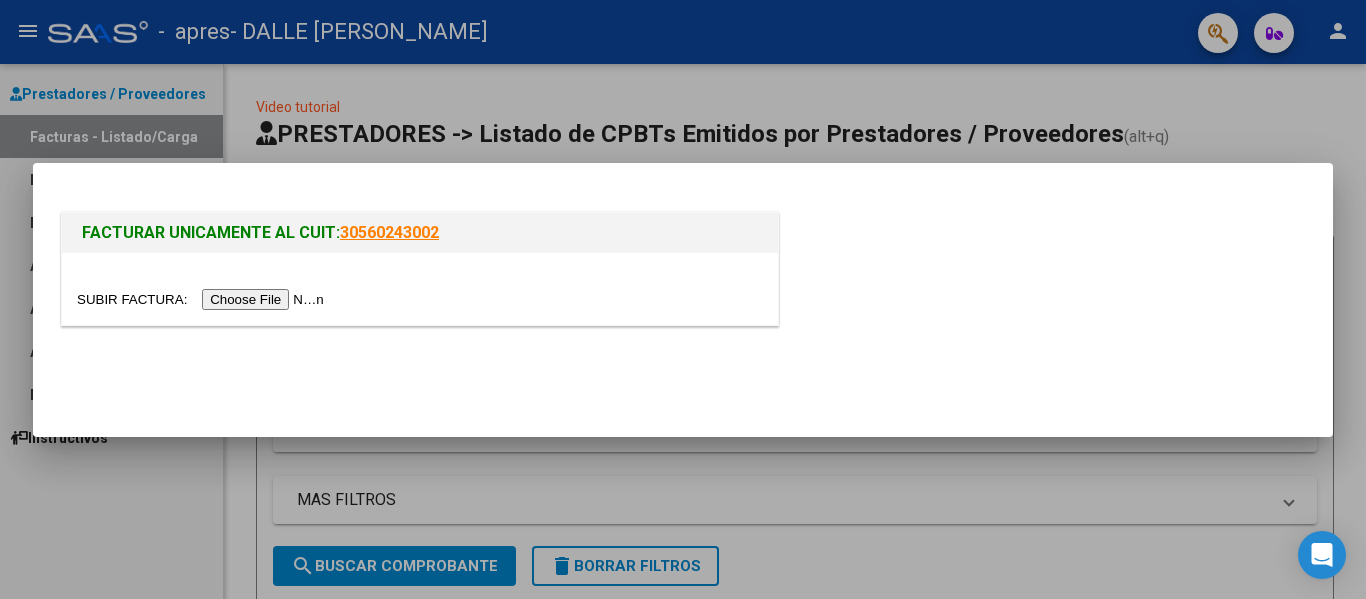 click at bounding box center (203, 299) 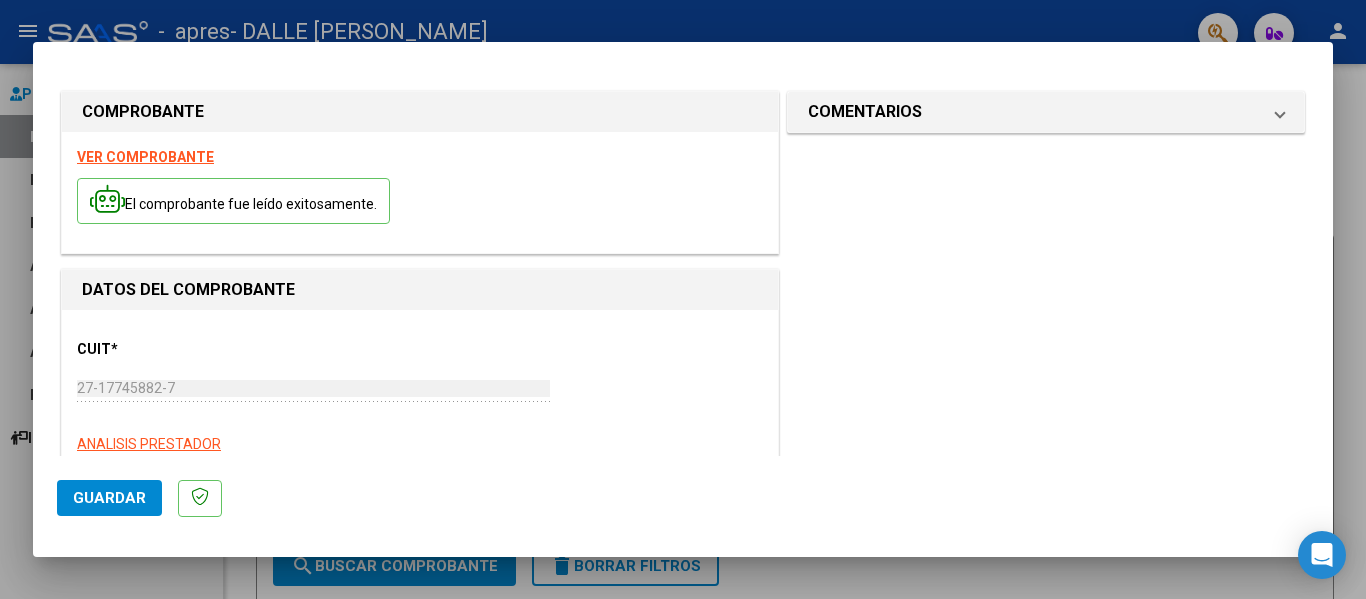 scroll, scrollTop: 400, scrollLeft: 0, axis: vertical 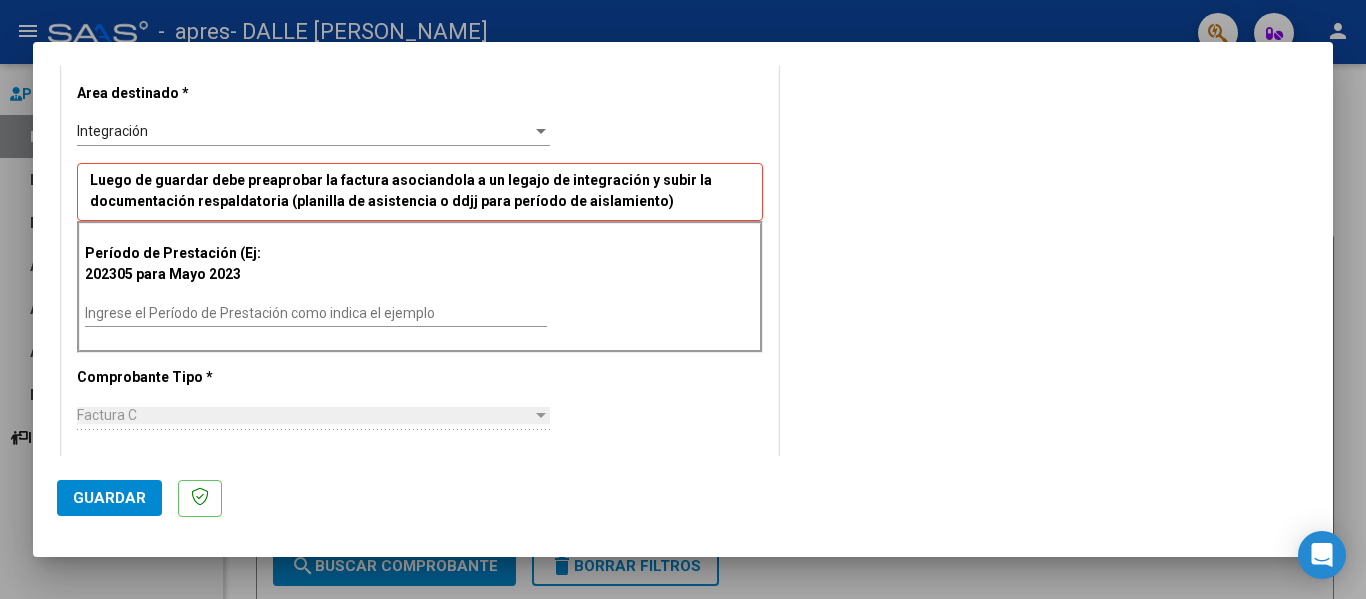 drag, startPoint x: 217, startPoint y: 323, endPoint x: 221, endPoint y: 310, distance: 13.601471 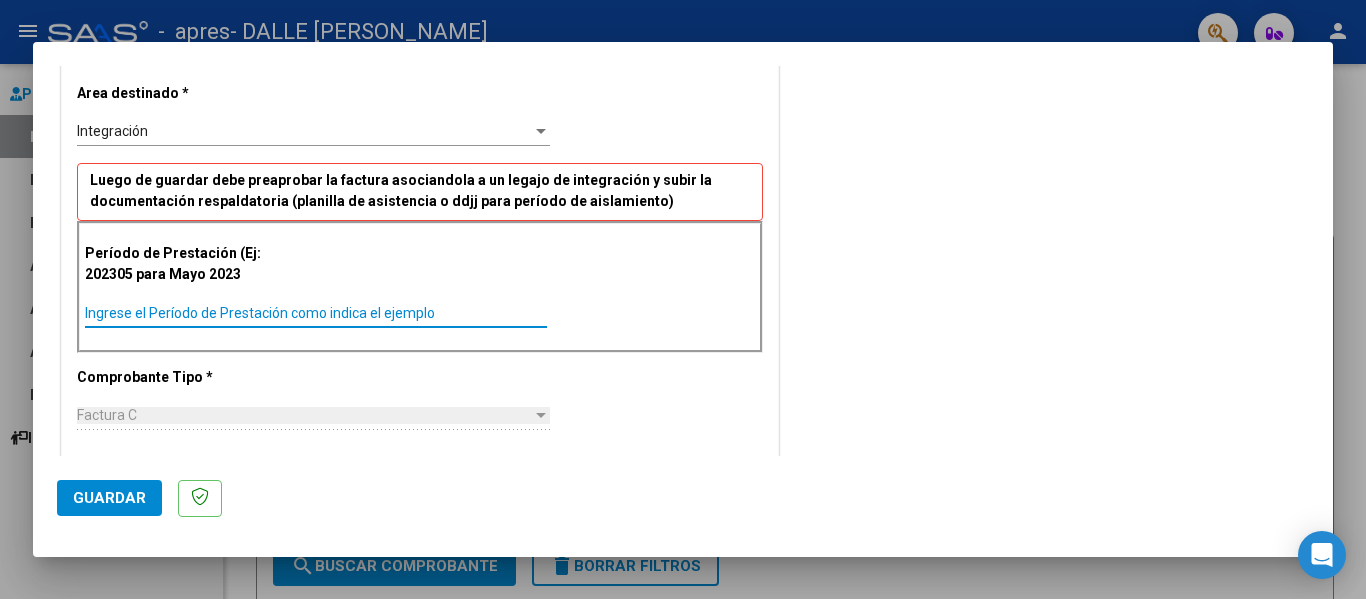 click on "Ingrese el Período de Prestación como indica el ejemplo" at bounding box center [316, 313] 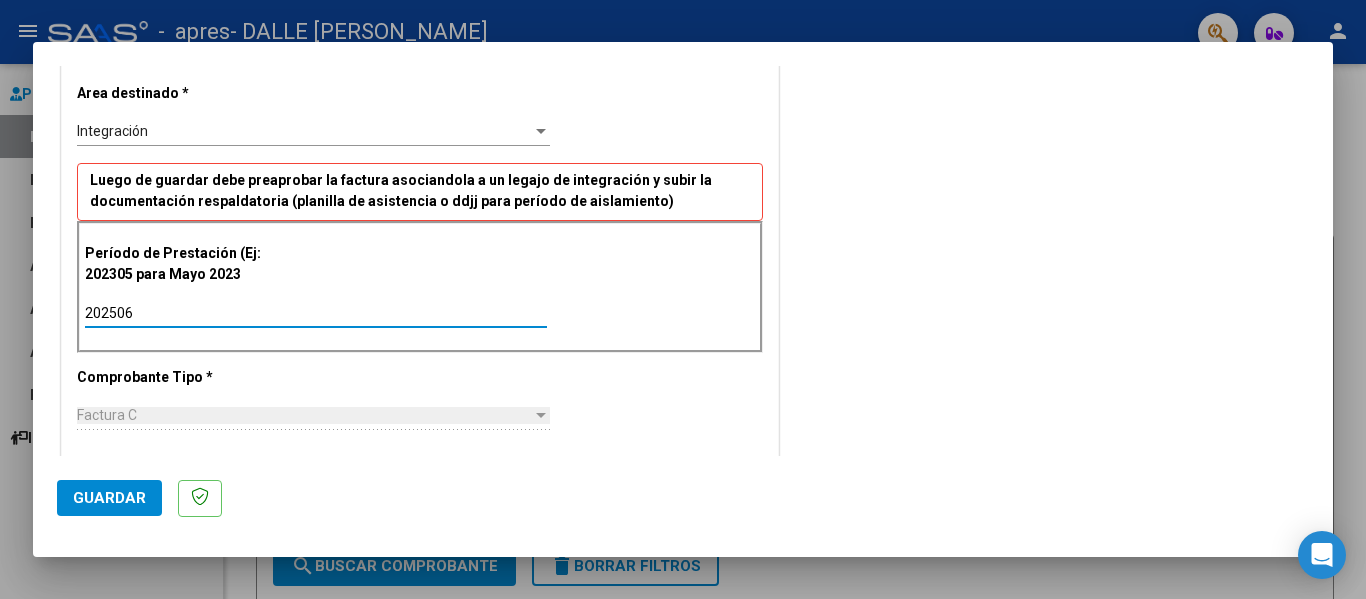 type on "202506" 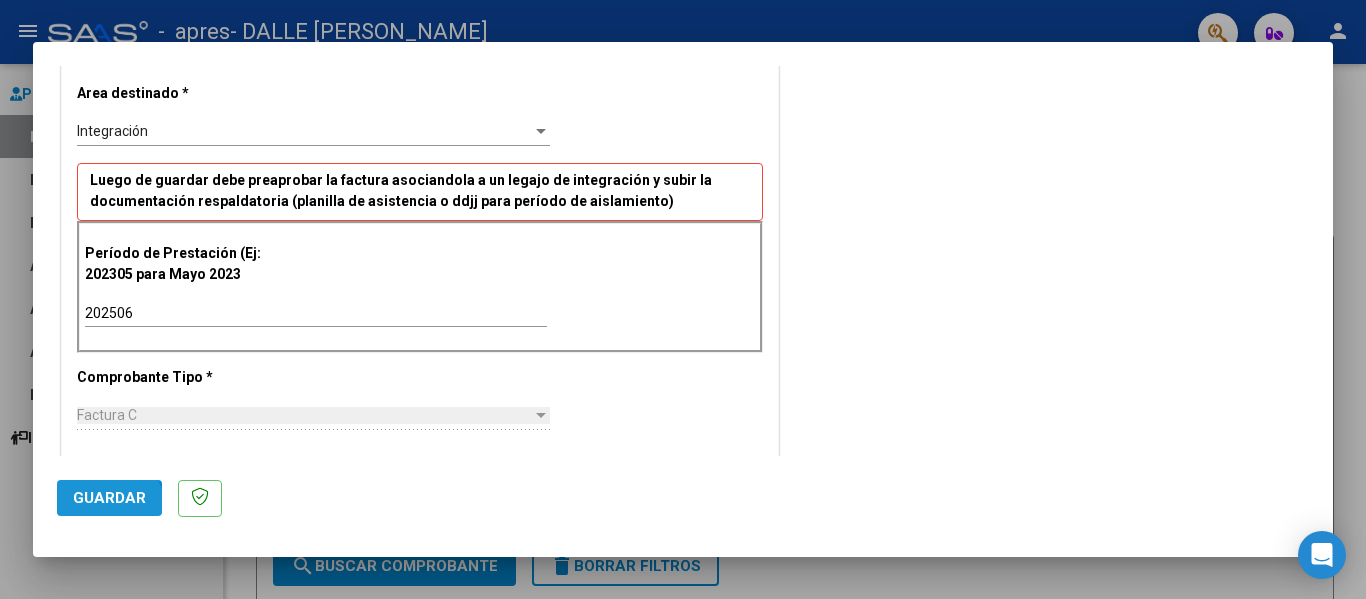 click on "Guardar" 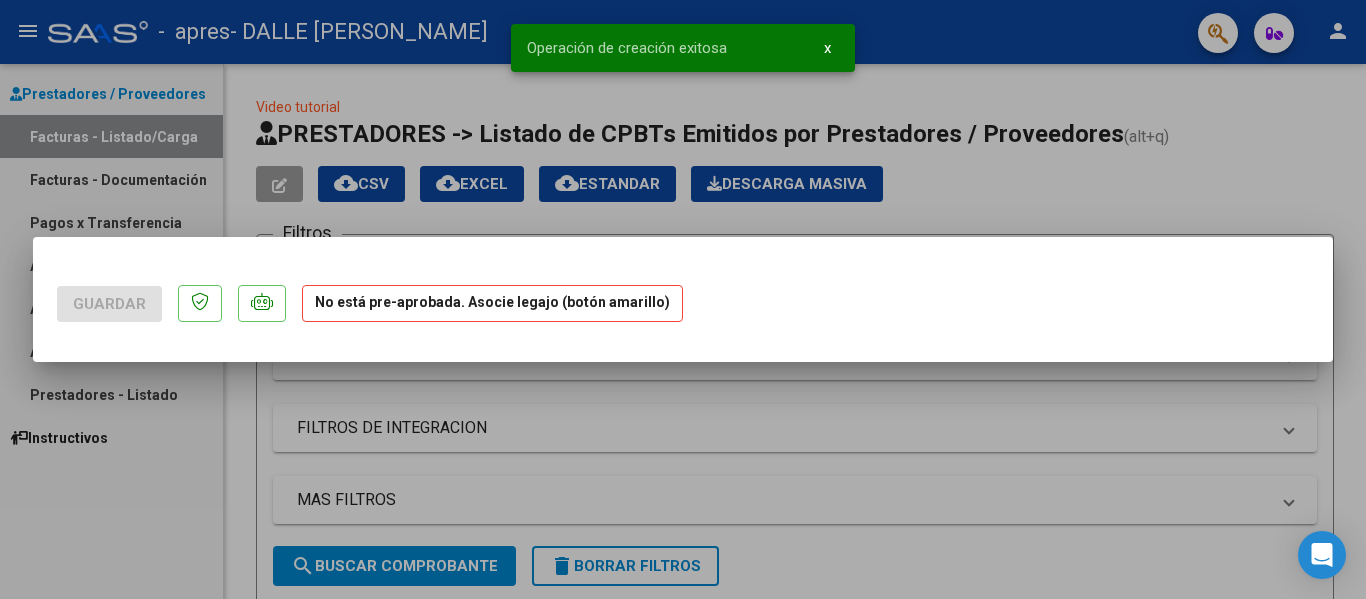 scroll, scrollTop: 0, scrollLeft: 0, axis: both 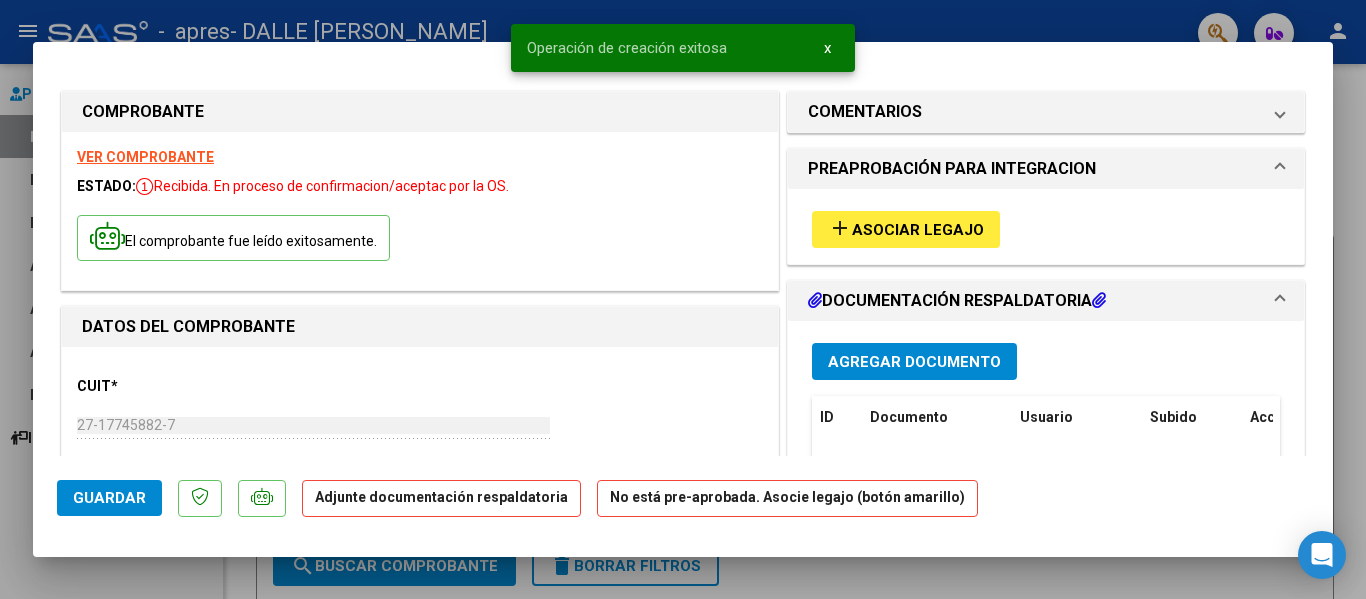 click on "add Asociar Legajo" at bounding box center (906, 229) 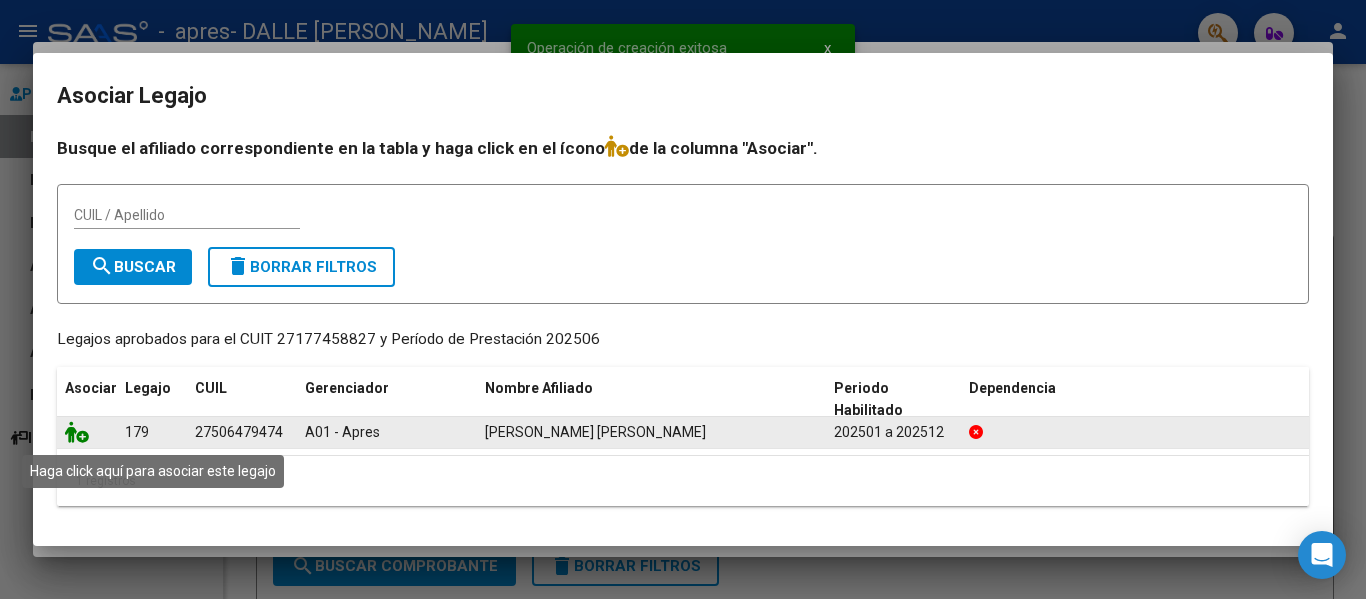 click 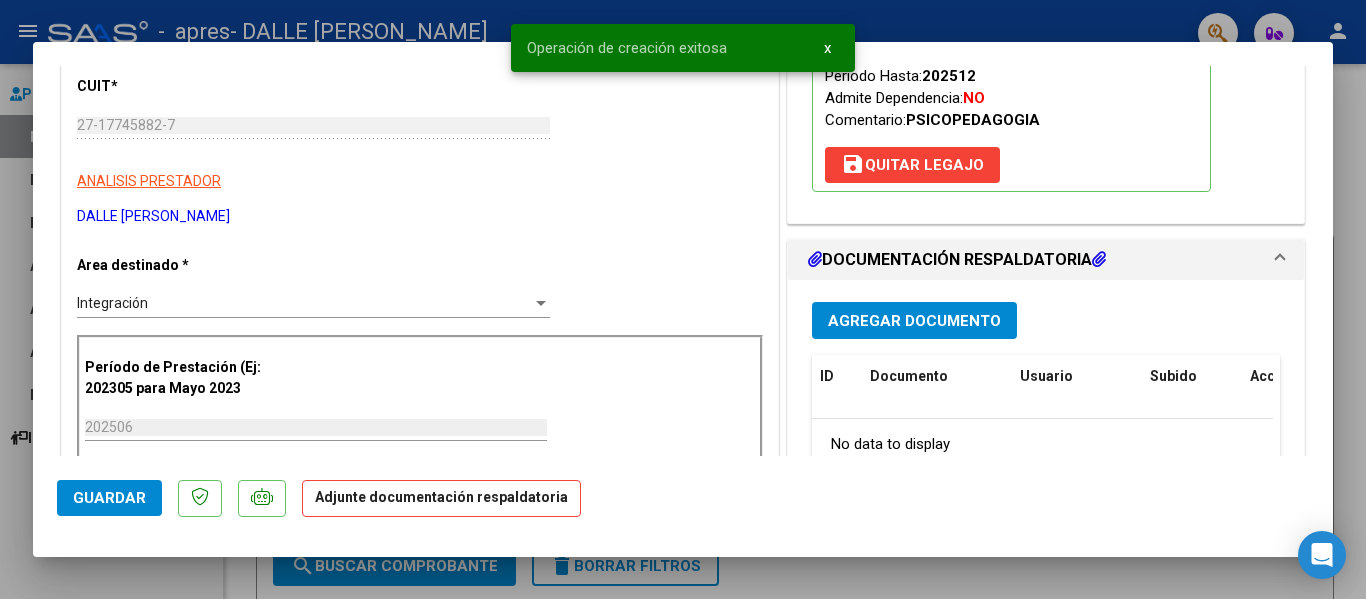 scroll, scrollTop: 400, scrollLeft: 0, axis: vertical 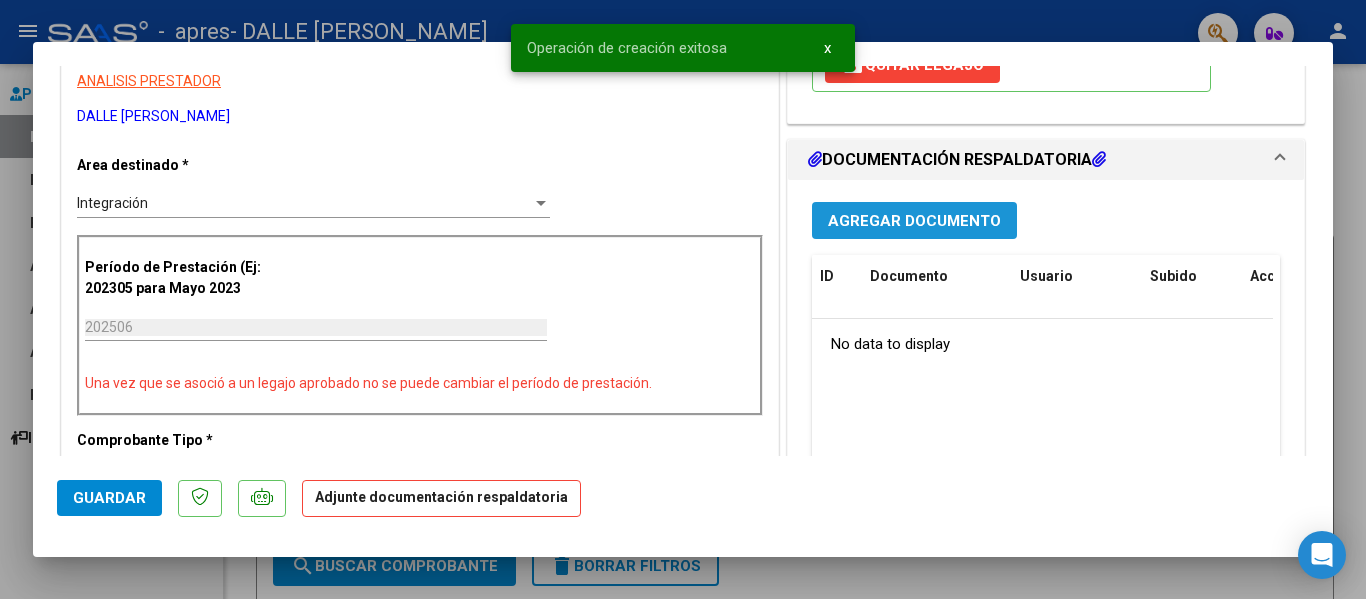 click on "Agregar Documento" at bounding box center (914, 221) 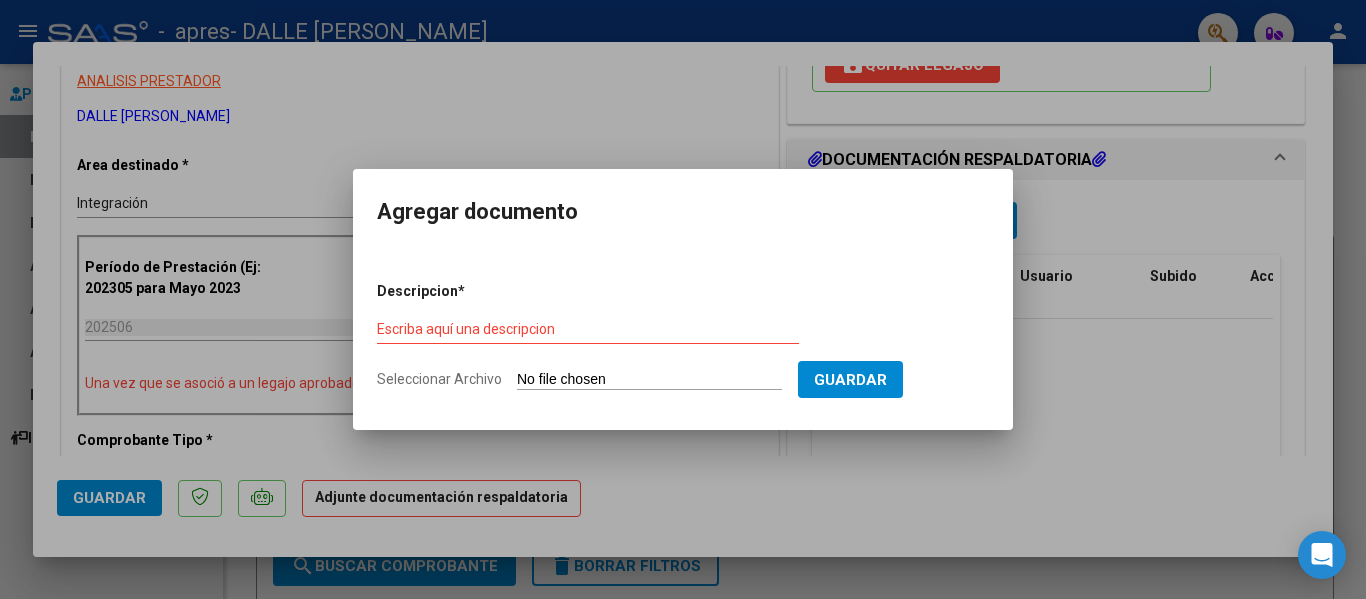 click on "Seleccionar Archivo" at bounding box center (649, 380) 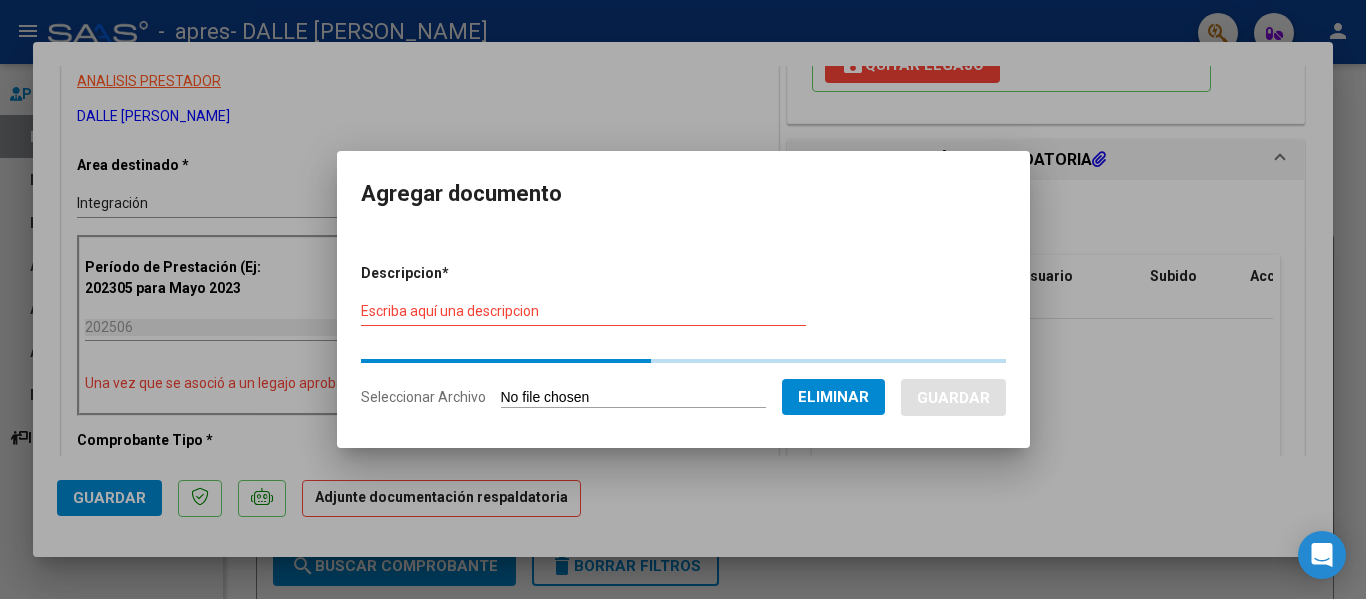 click on "Escriba aquí una descripcion" at bounding box center [583, 312] 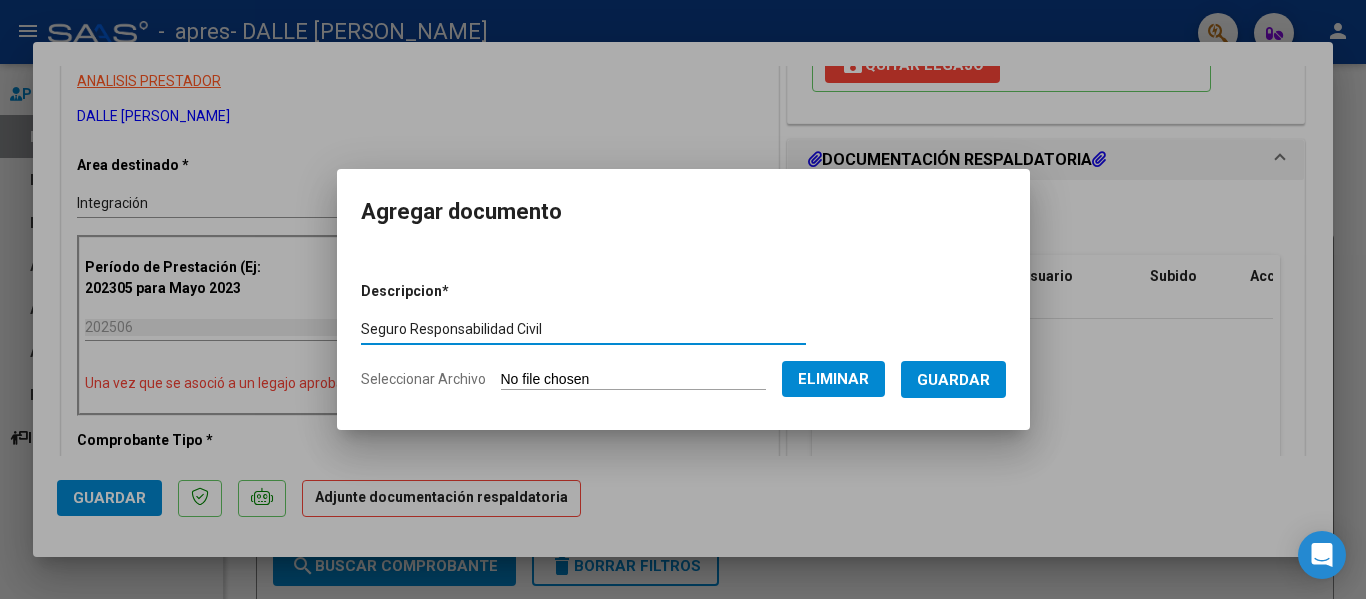 type on "Seguro Responsabilidad Civil" 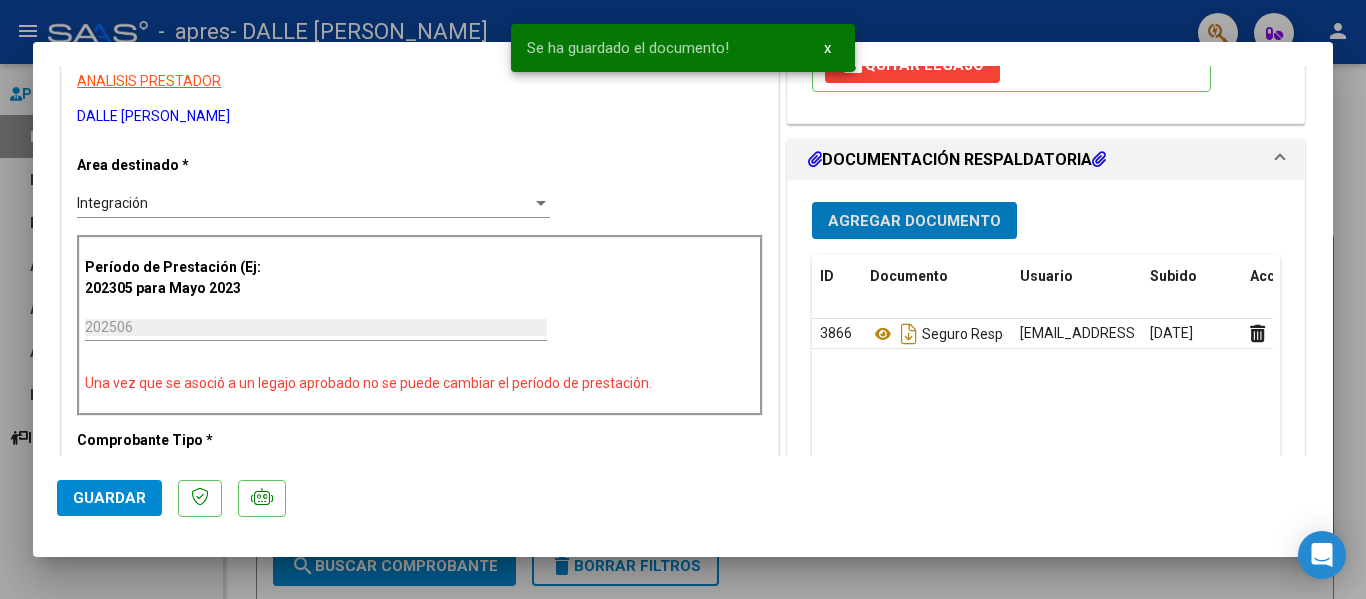 click on "Agregar Documento" at bounding box center (914, 221) 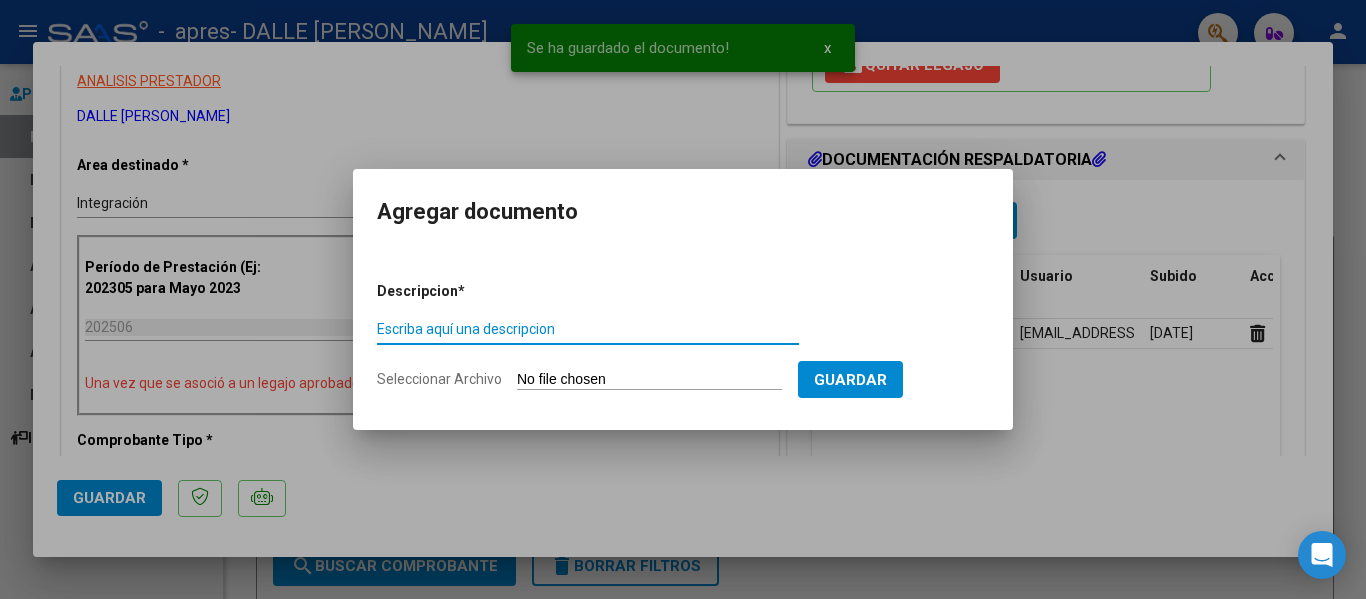 click on "Seleccionar Archivo" at bounding box center (649, 380) 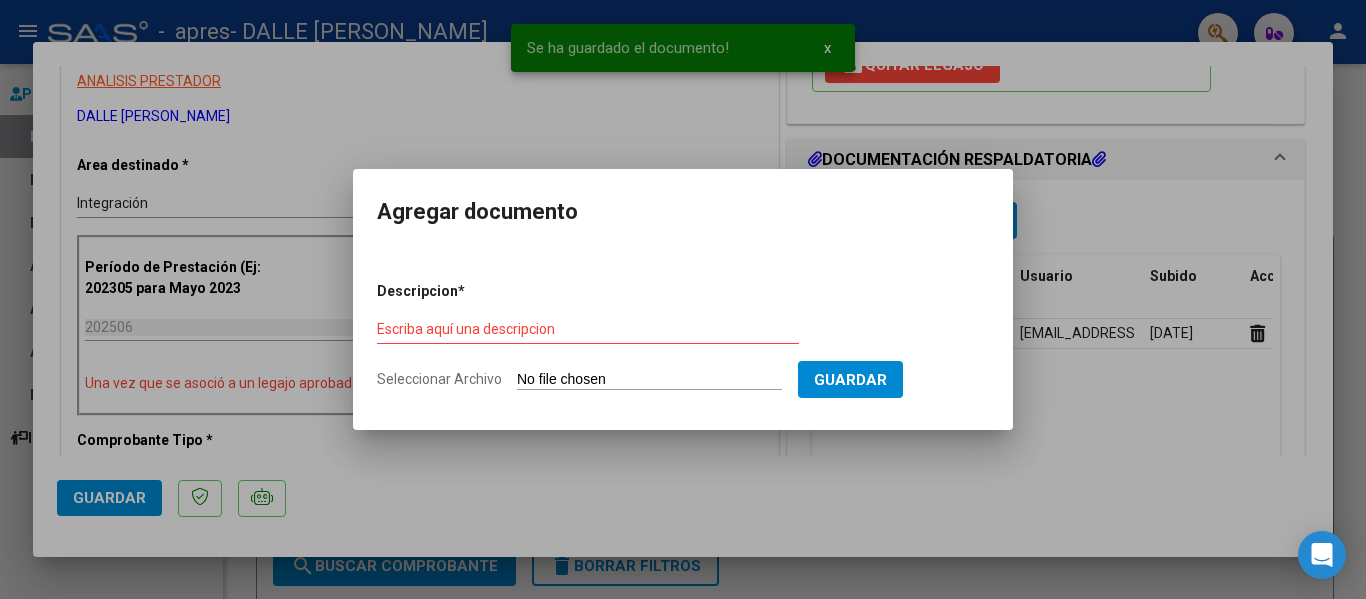 type on "C:\fakepath\Planilla JUNIO Psicopedagogía - DIMARCO.pdf" 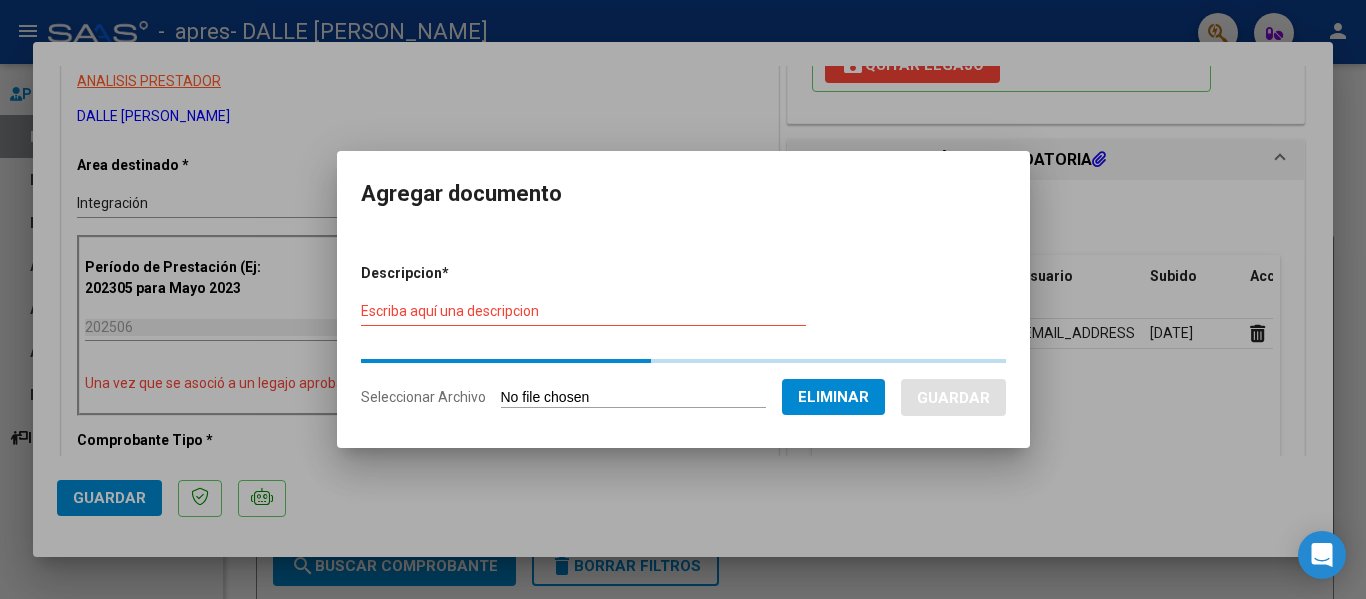 click on "Escriba aquí una descripcion" at bounding box center [583, 311] 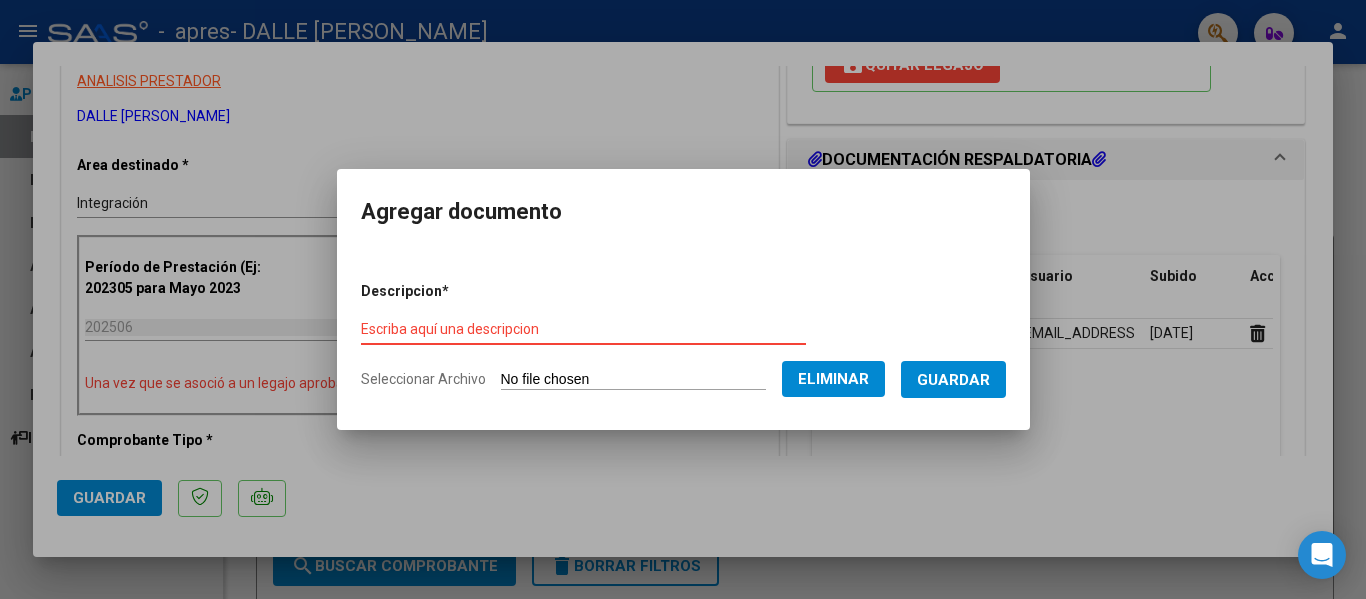 type on "L" 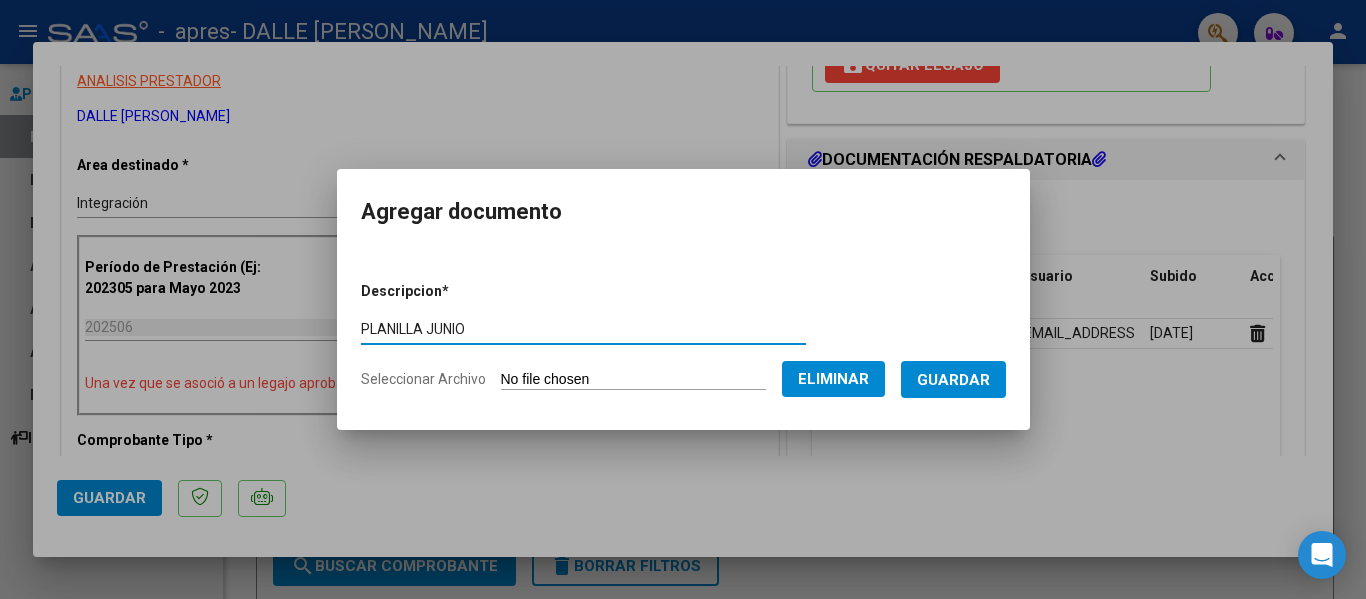 type on "PLANILLA JUNIO" 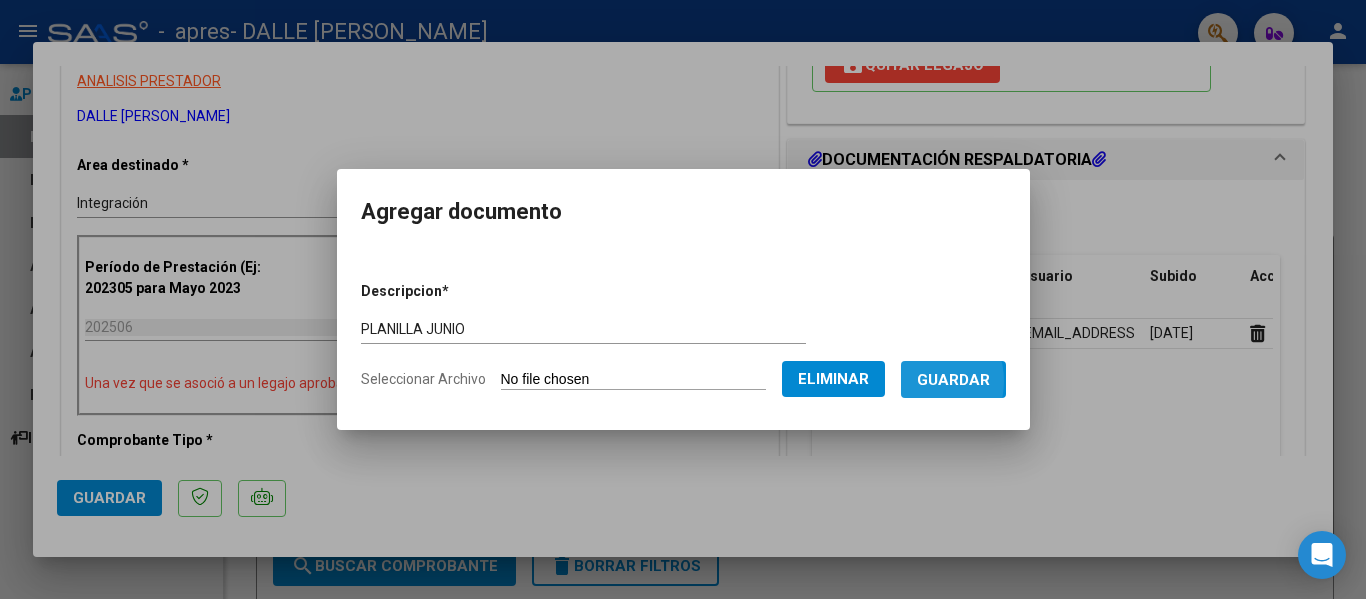 click on "Guardar" at bounding box center (953, 380) 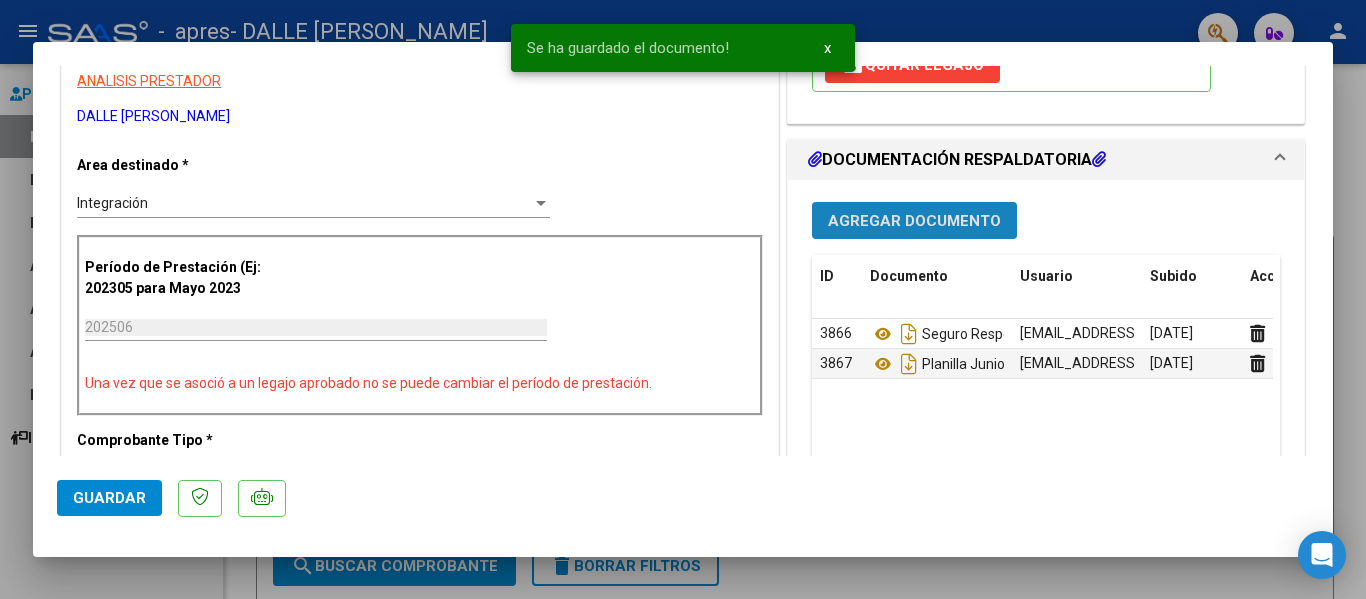 click on "Agregar Documento" at bounding box center (914, 221) 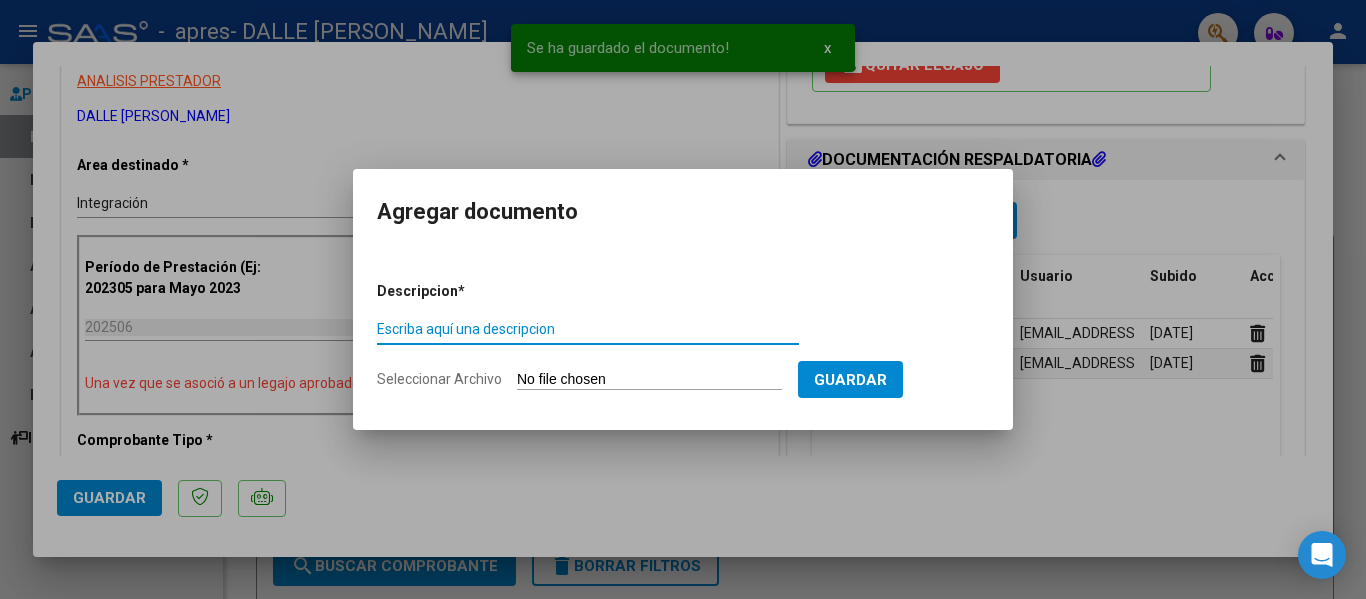 click on "Seleccionar Archivo" at bounding box center (649, 380) 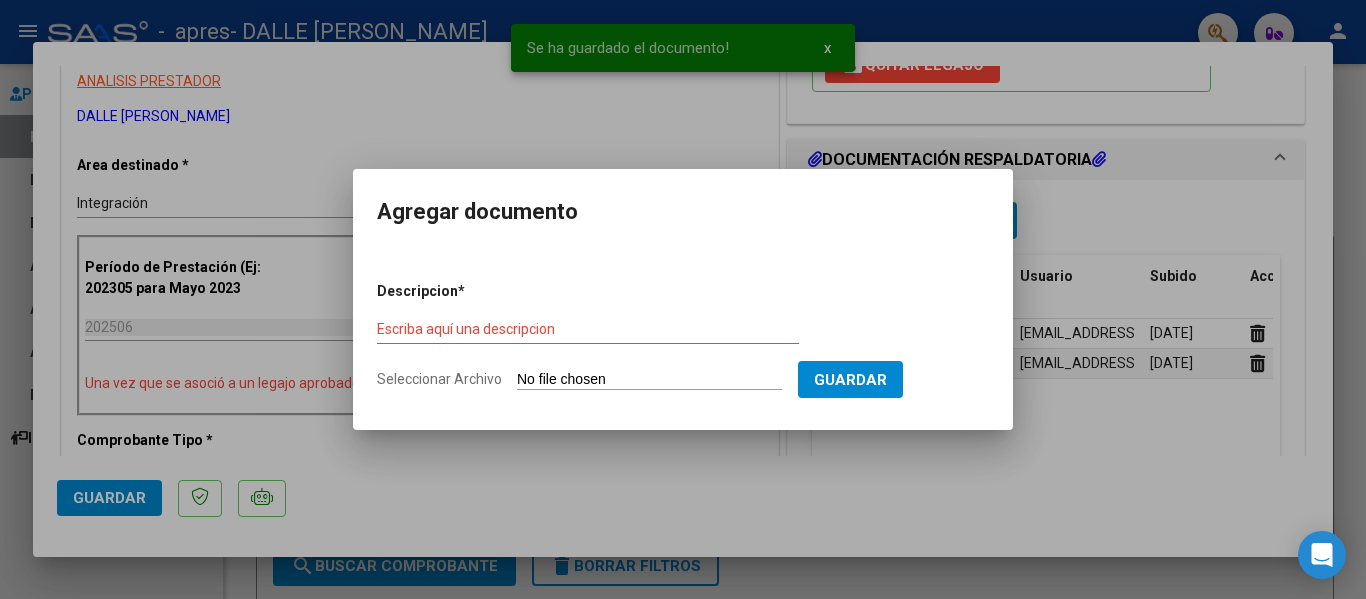 type on "C:\fakepath\Informe 1er semestre Psicopedagogía - DIMARCO.pdf" 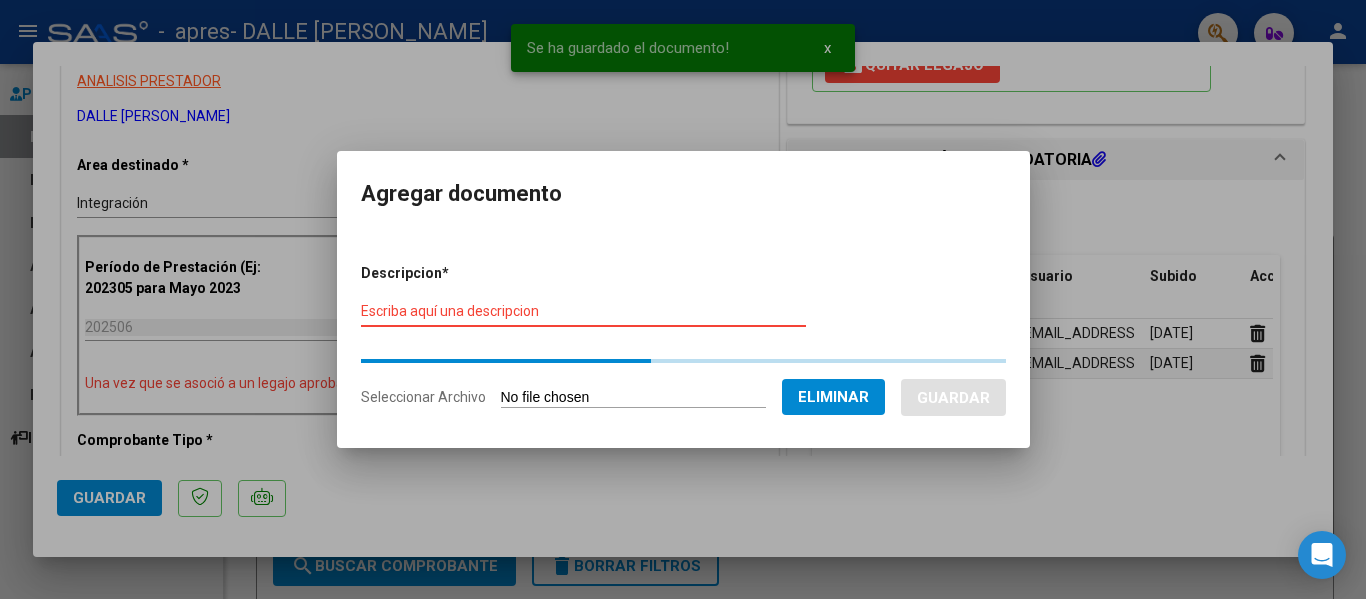 click on "Descripcion  *   Escriba aquí una descripcion  Seleccionar Archivo Eliminar Guardar" at bounding box center [683, 336] 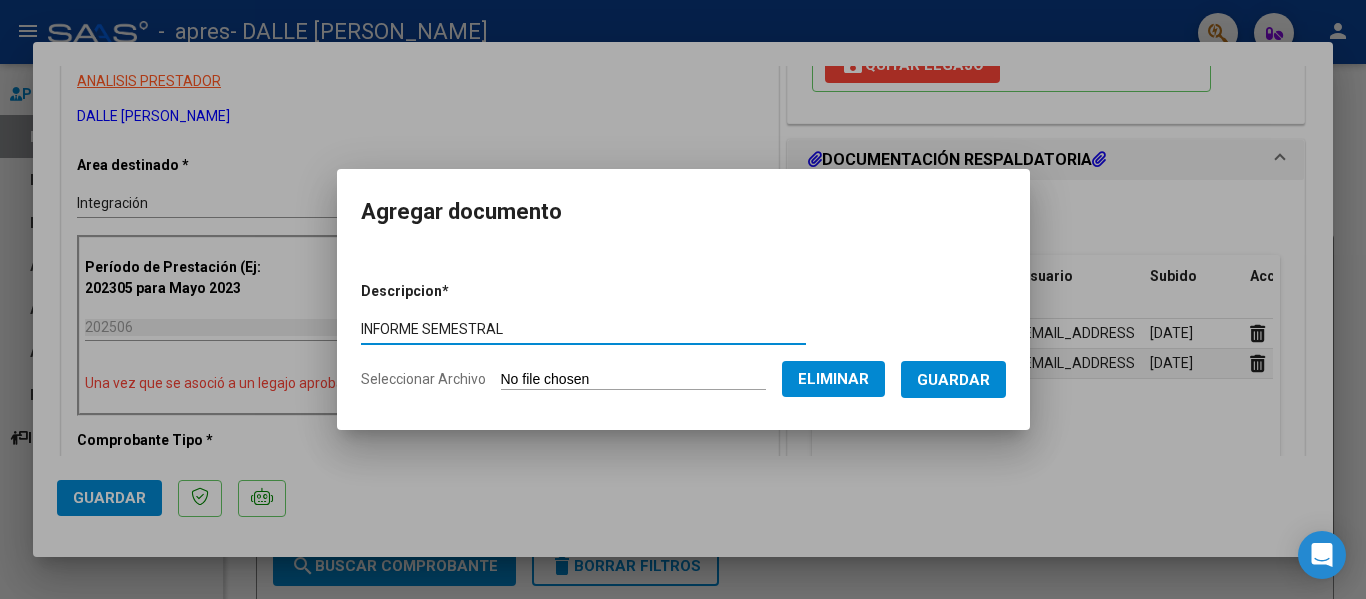 type on "INFORME SEMESTRAL" 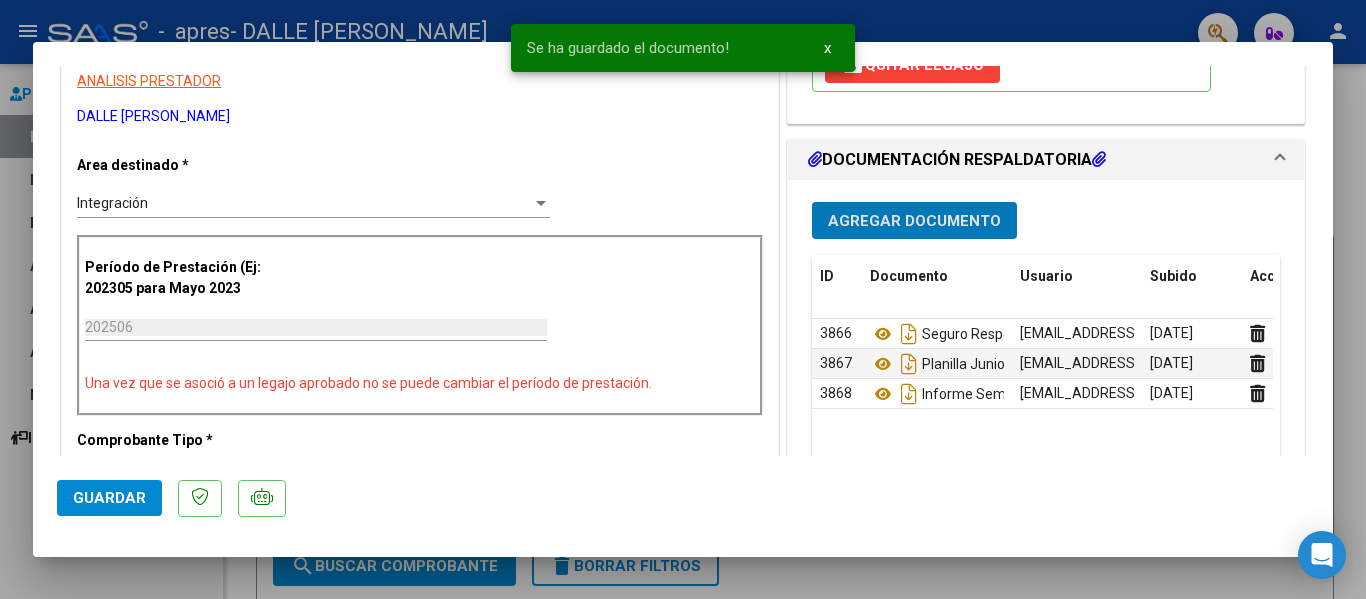 click on "Guardar" 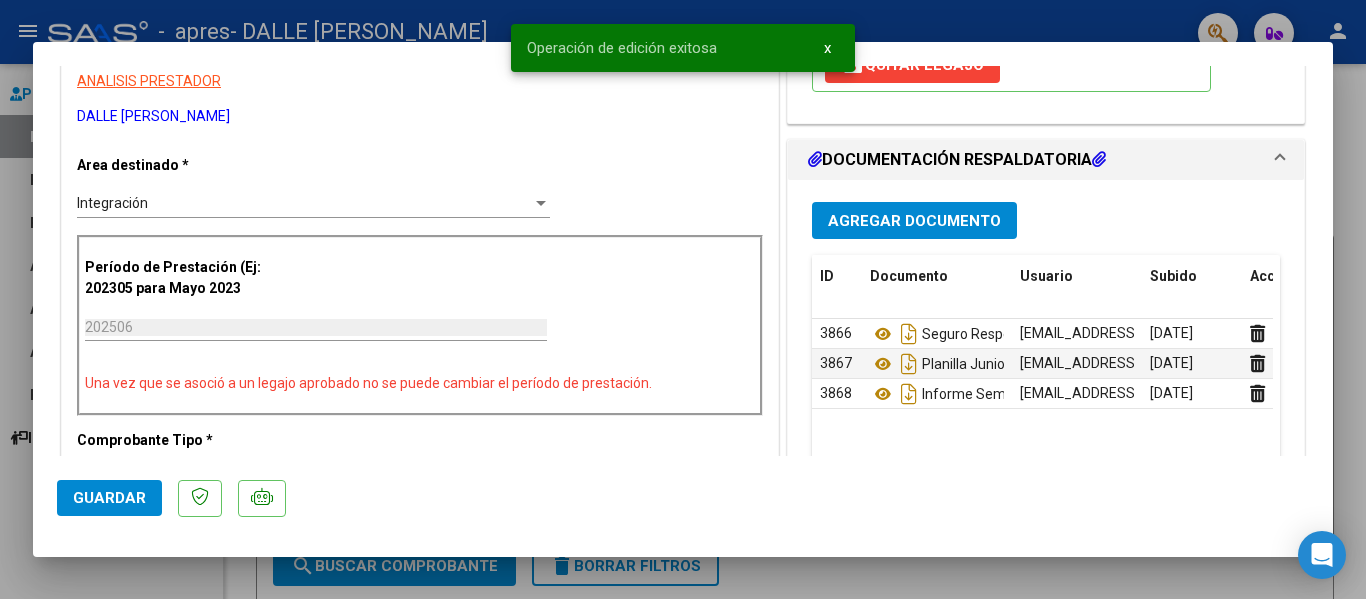 click at bounding box center [683, 299] 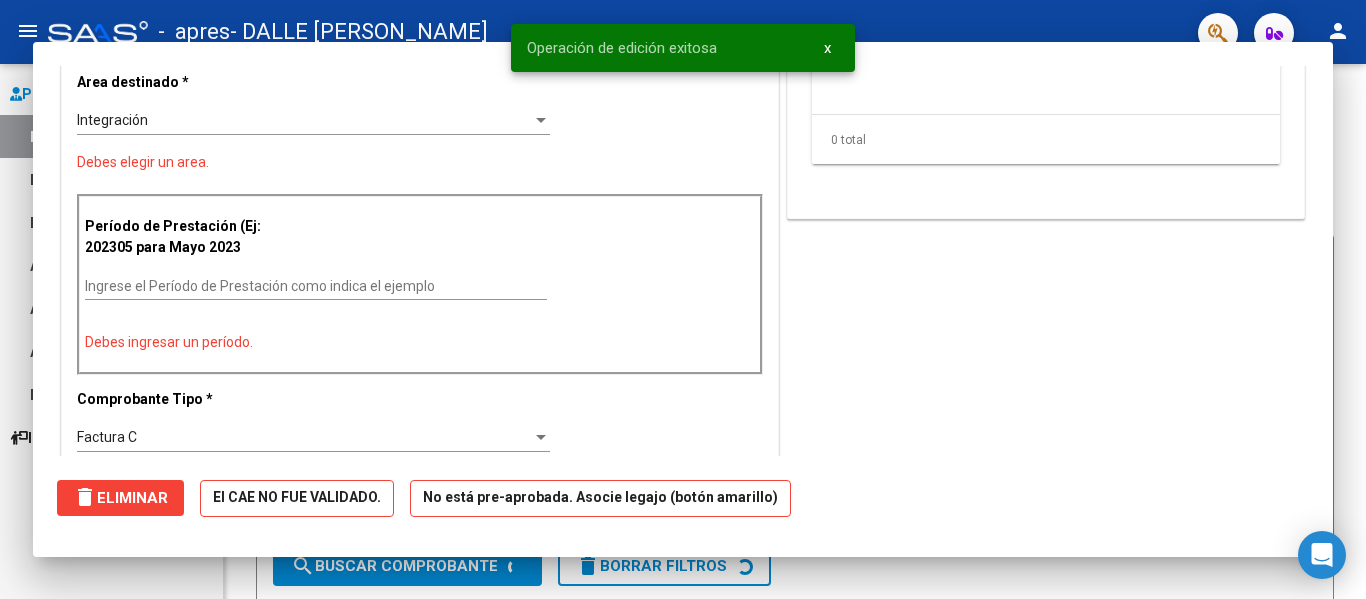 scroll, scrollTop: 0, scrollLeft: 0, axis: both 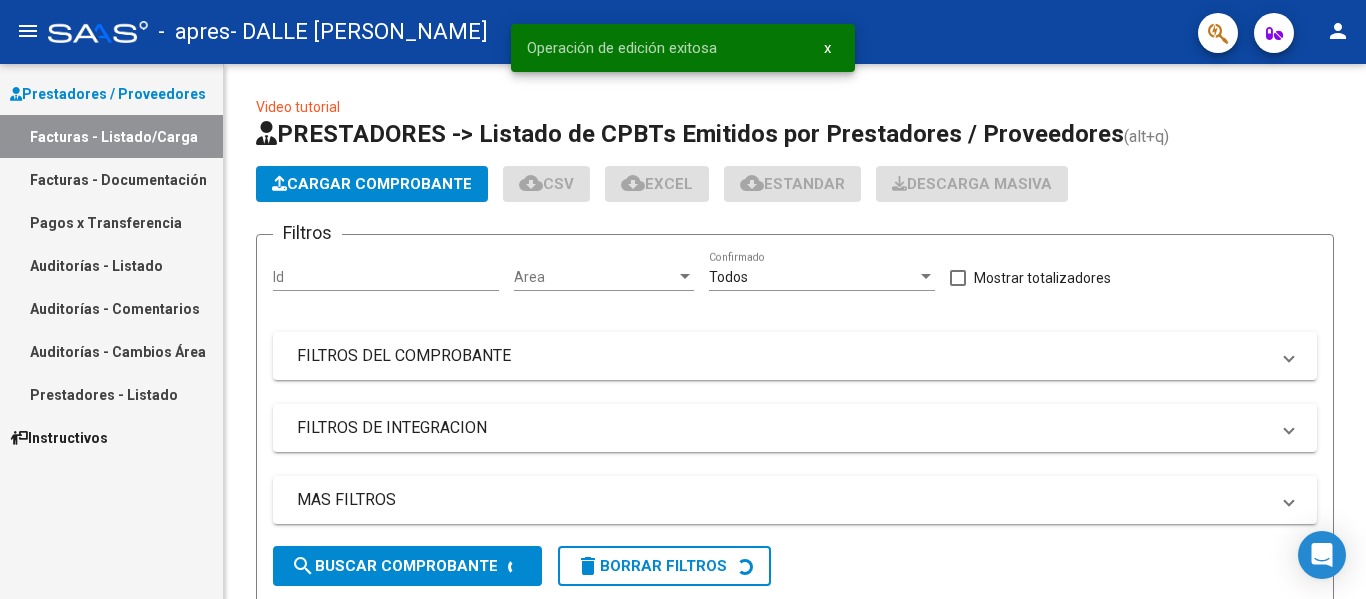 click on "Prestadores / Proveedores Facturas - Listado/Carga Facturas - Documentación Pagos x Transferencia Auditorías - Listado Auditorías - Comentarios Auditorías - Cambios Área Prestadores - Listado    Instructivos" at bounding box center [111, 331] 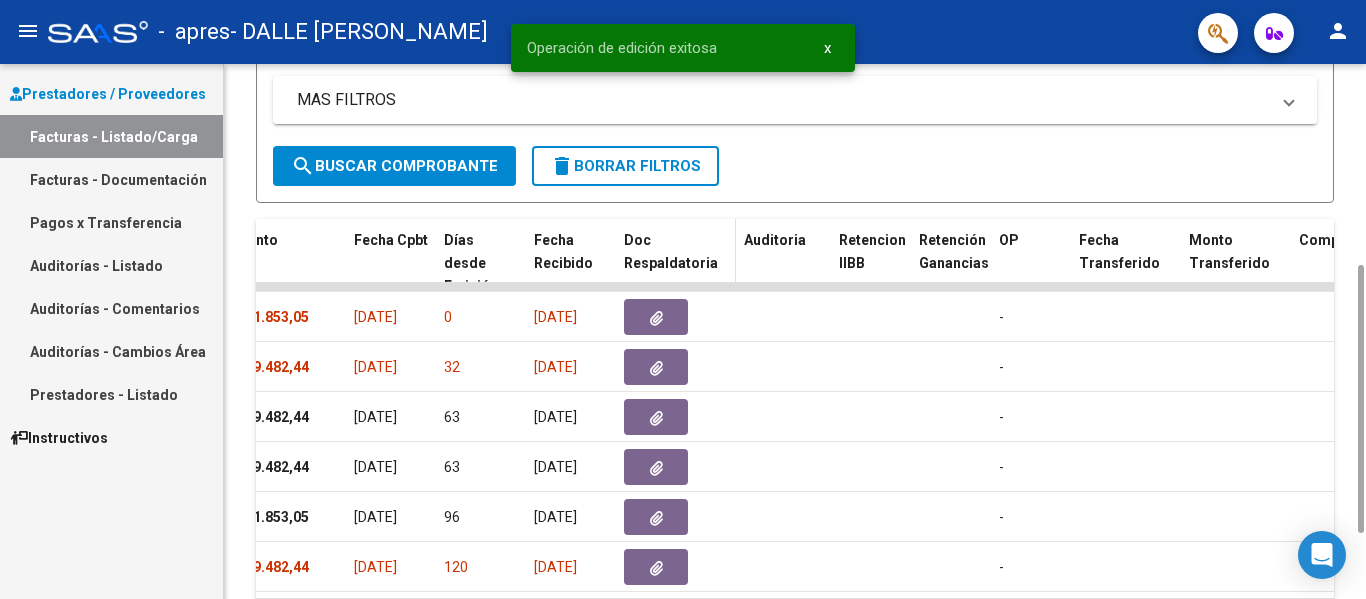 scroll, scrollTop: 530, scrollLeft: 0, axis: vertical 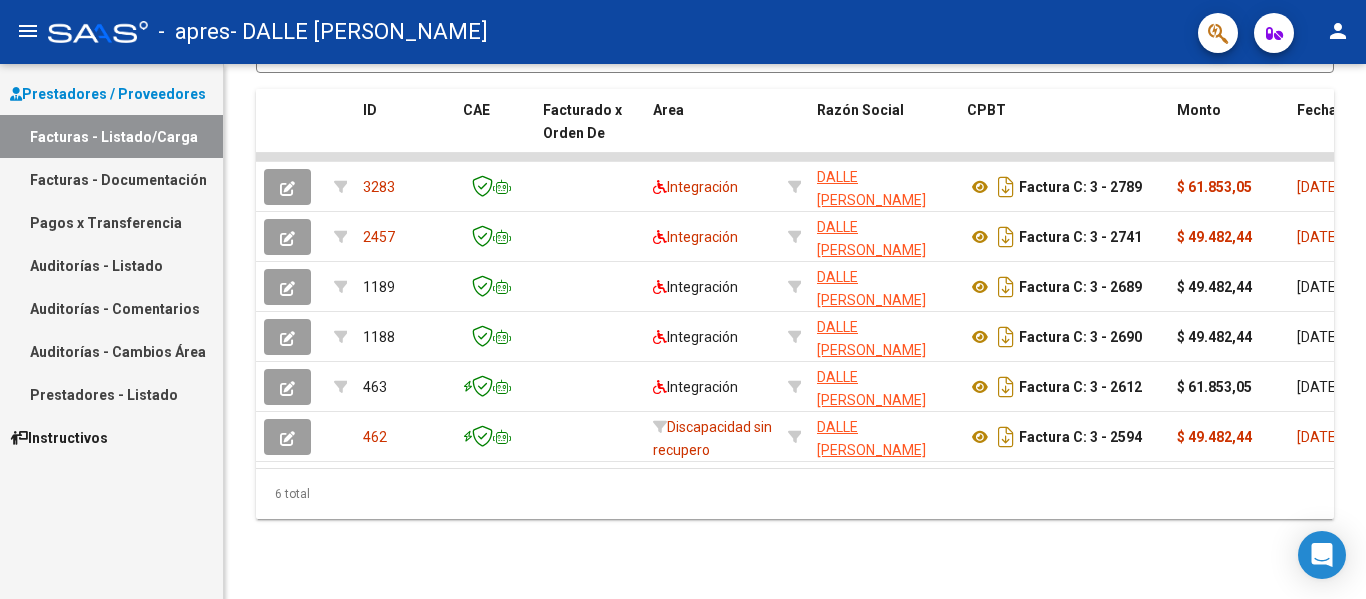 click on "person" 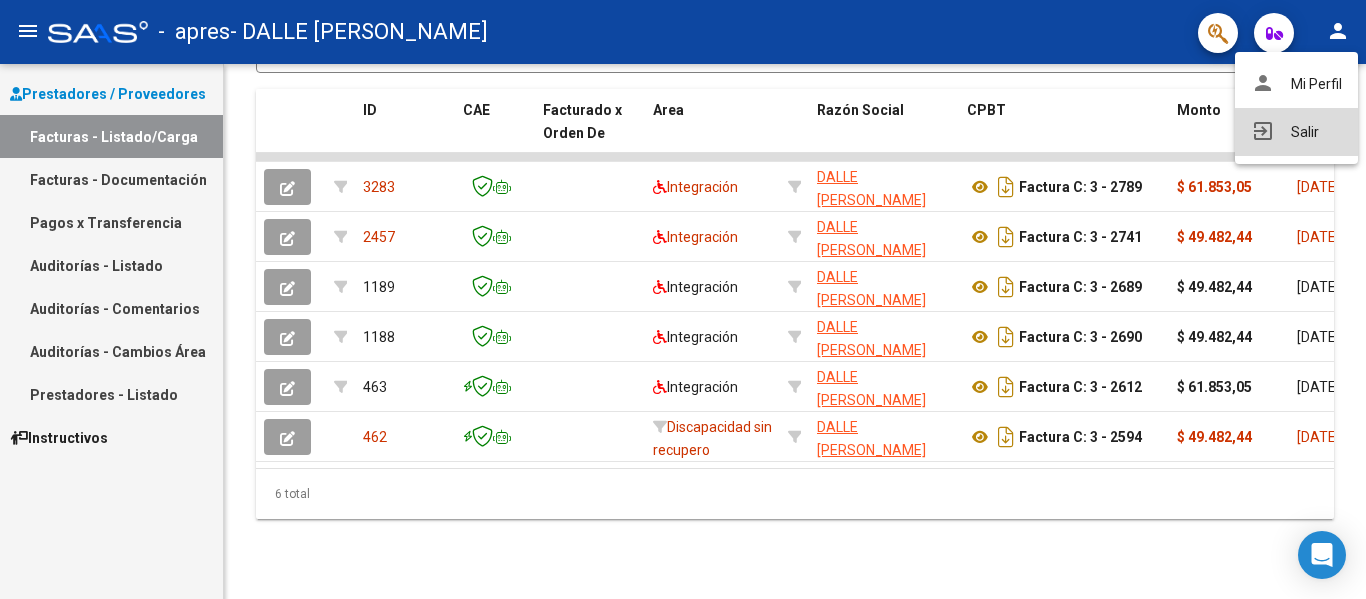 click on "exit_to_app  Salir" at bounding box center [1296, 132] 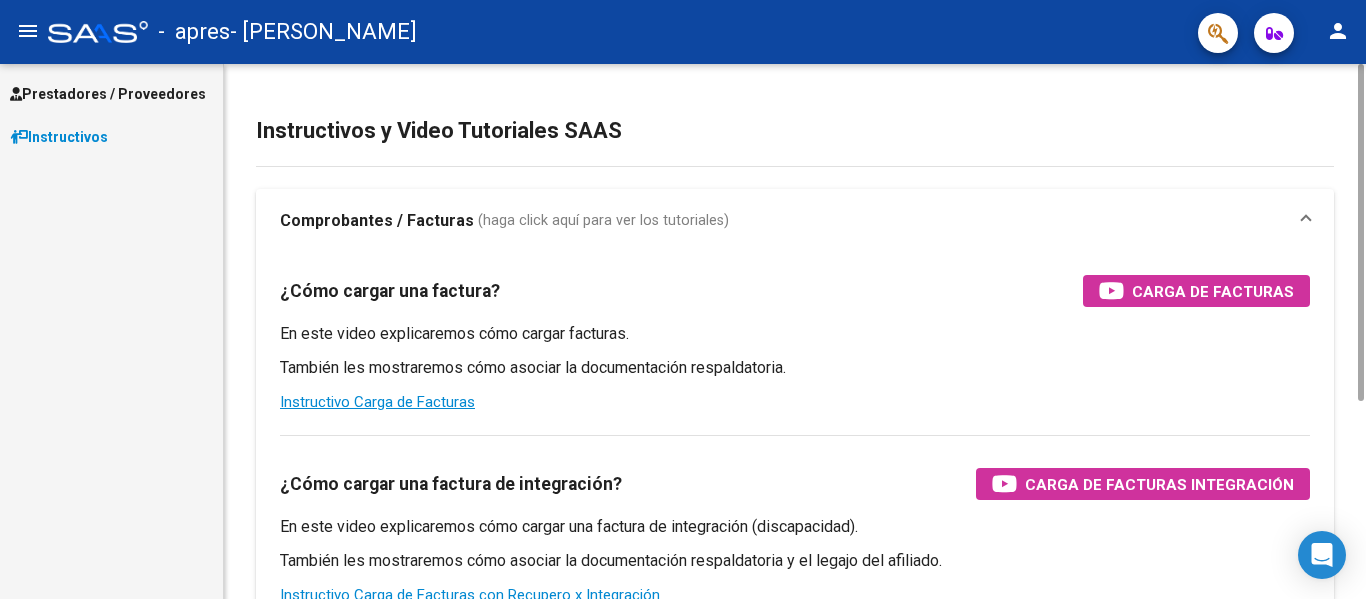 scroll, scrollTop: 0, scrollLeft: 0, axis: both 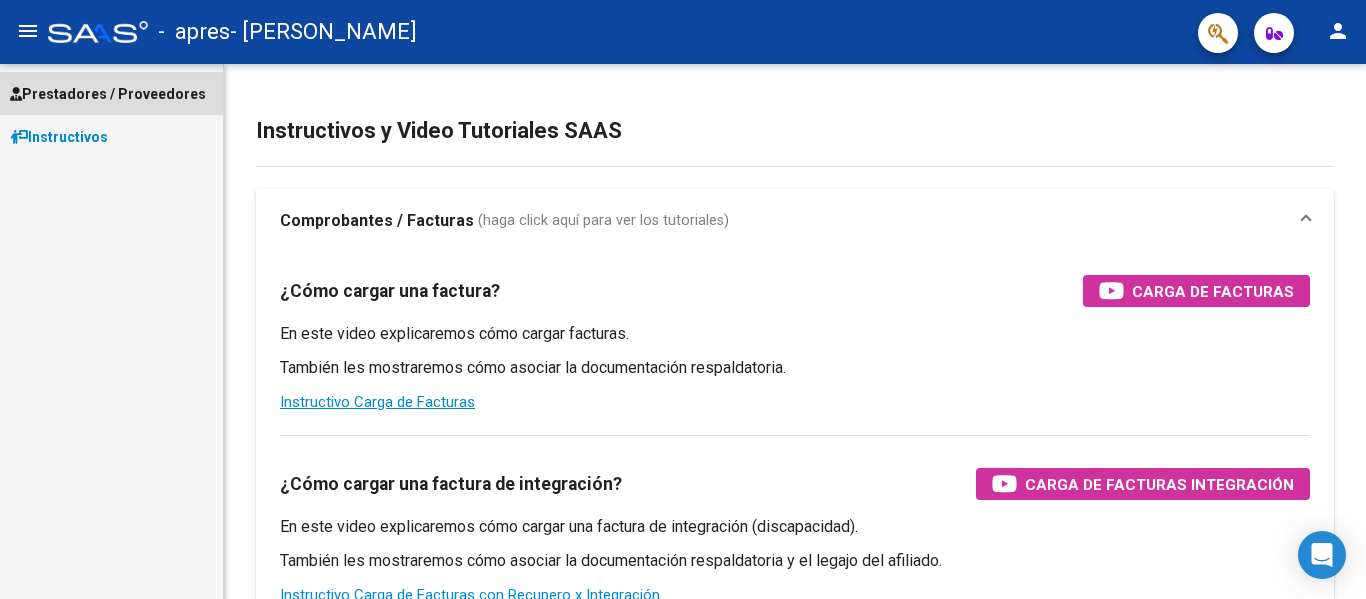 click on "Prestadores / Proveedores" at bounding box center [108, 94] 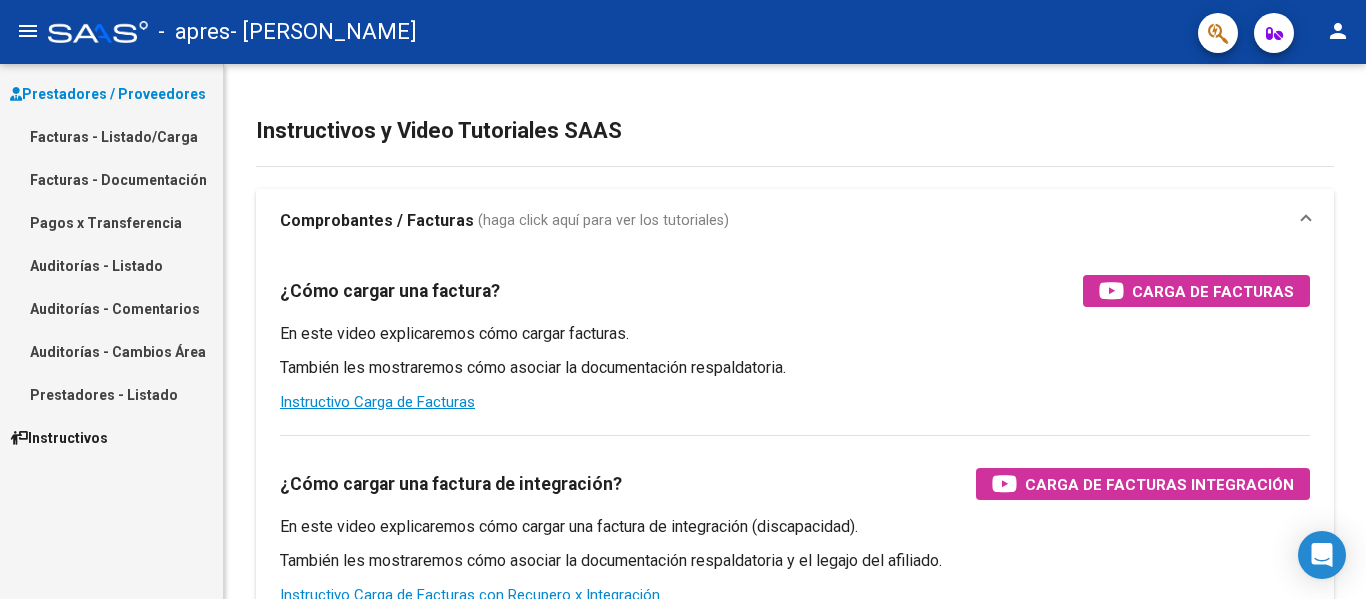 click on "Facturas - Listado/Carga" at bounding box center (111, 136) 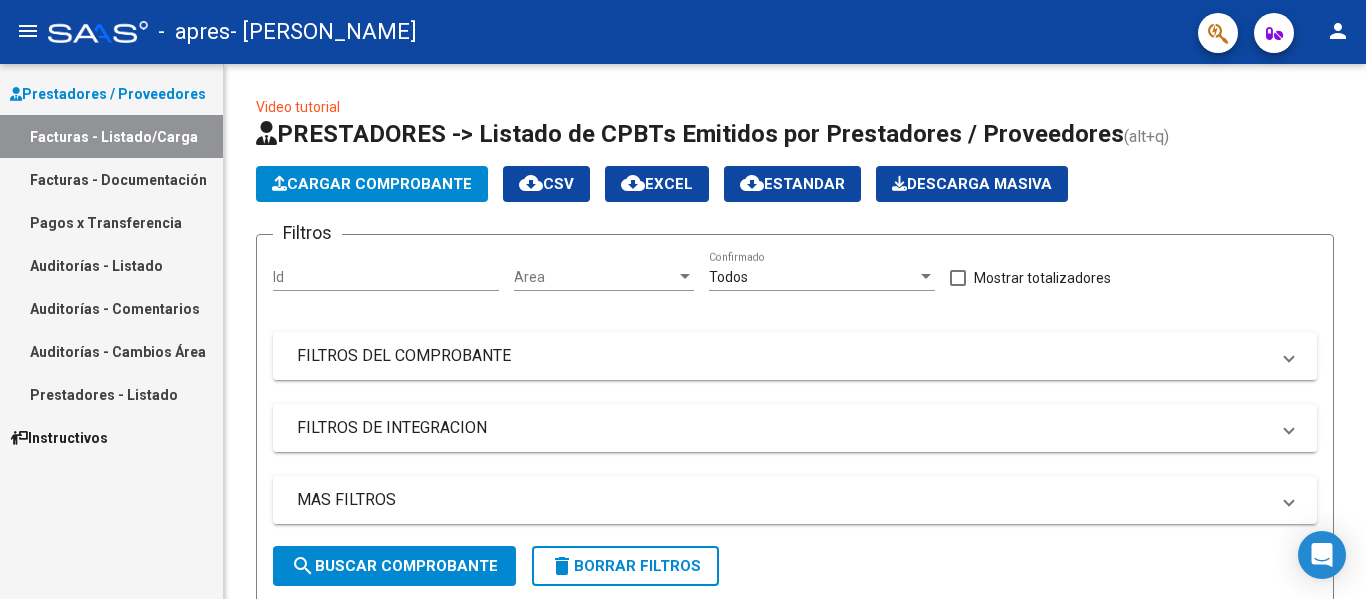 scroll, scrollTop: 530, scrollLeft: 0, axis: vertical 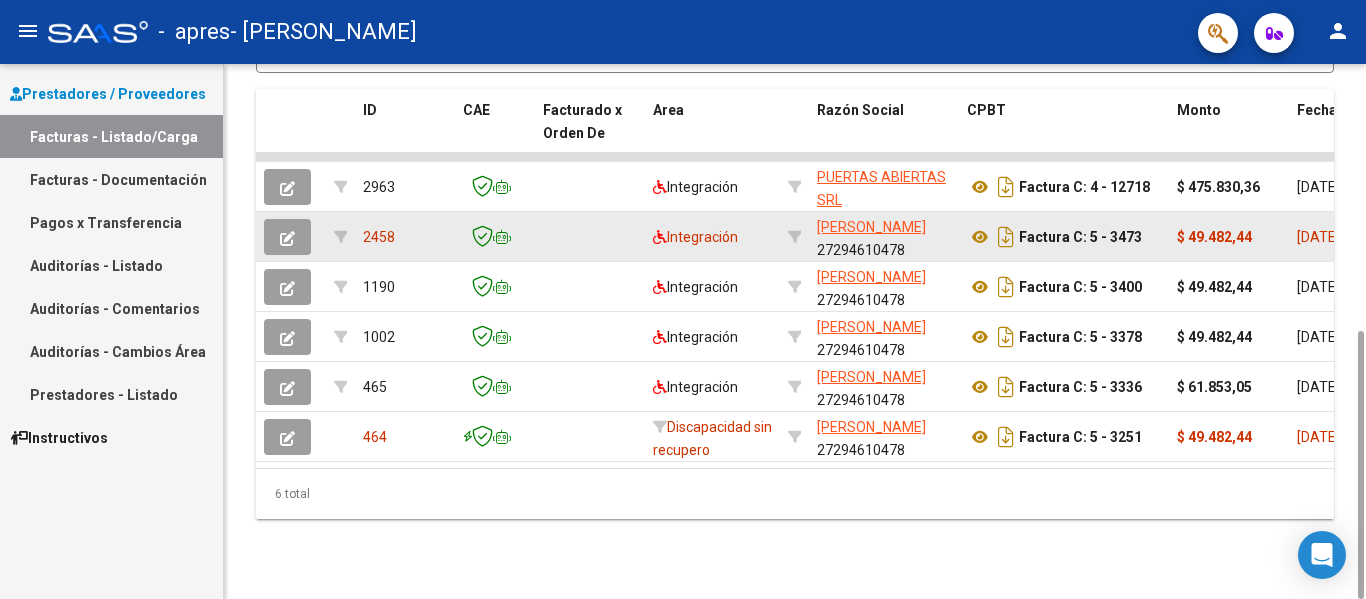 click 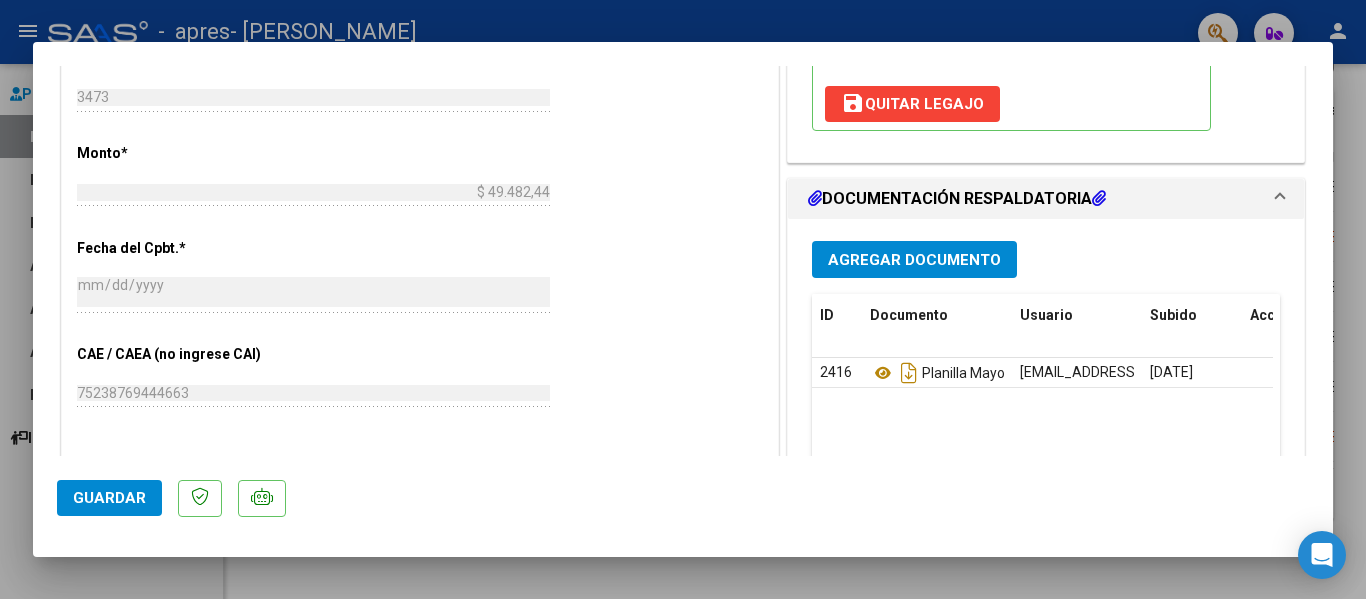 scroll, scrollTop: 1000, scrollLeft: 0, axis: vertical 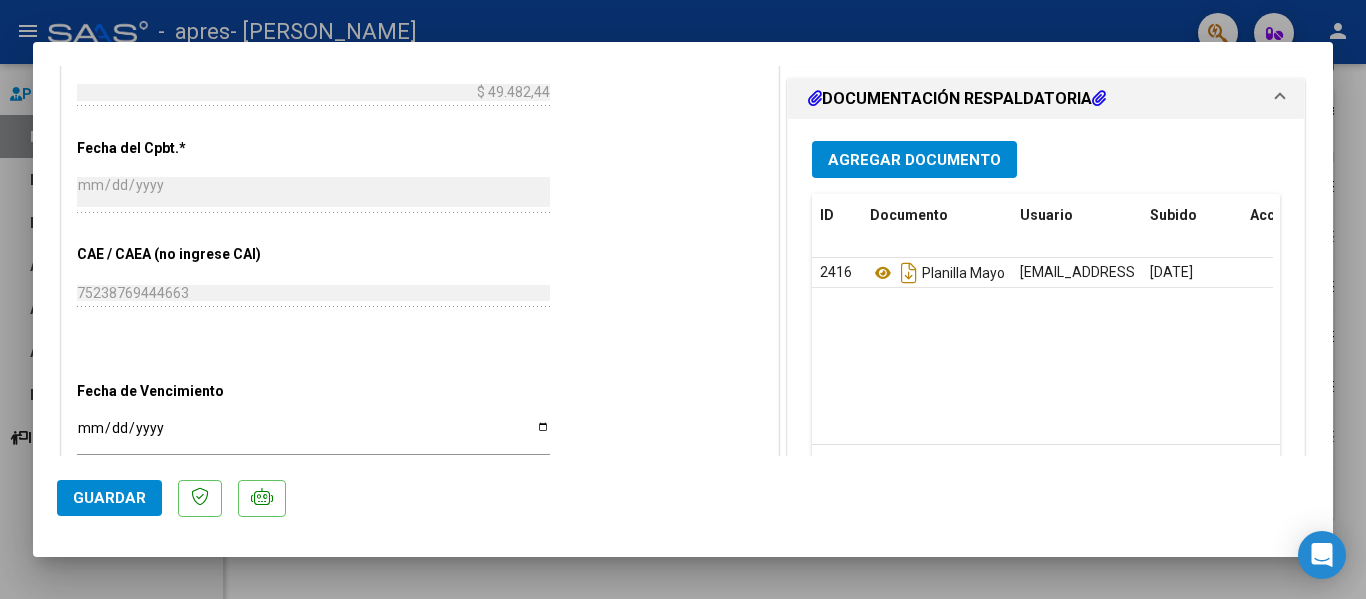 click on "Agregar Documento" at bounding box center [914, 160] 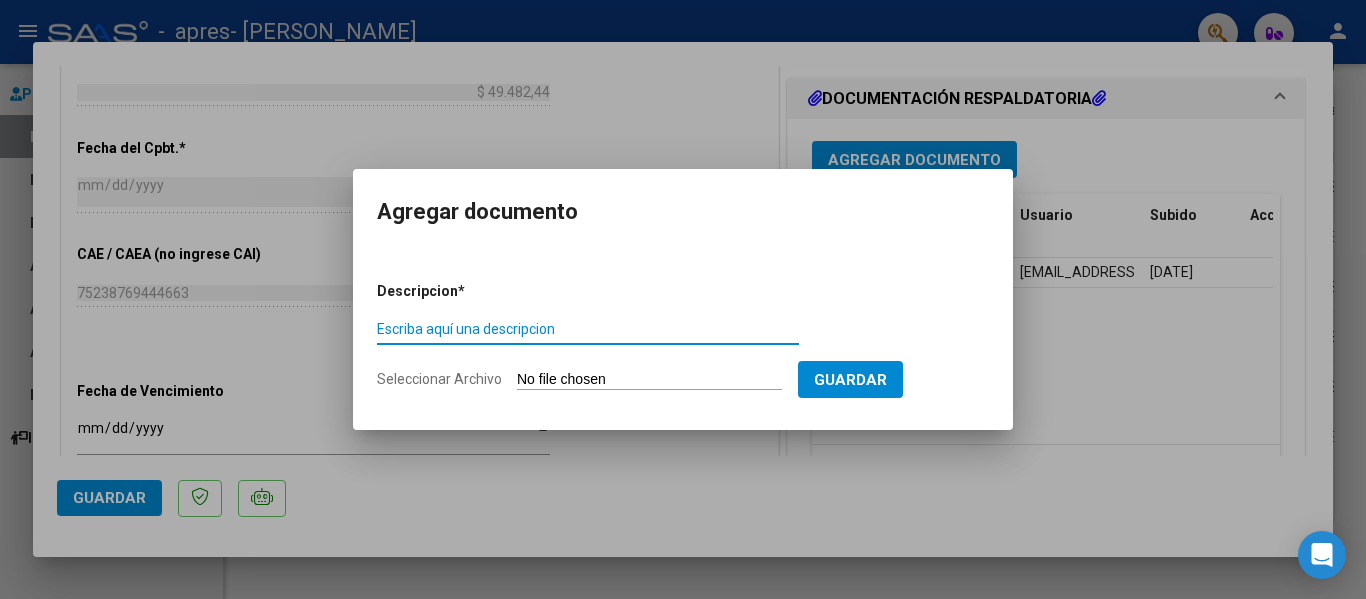 click on "Seleccionar Archivo" at bounding box center [649, 380] 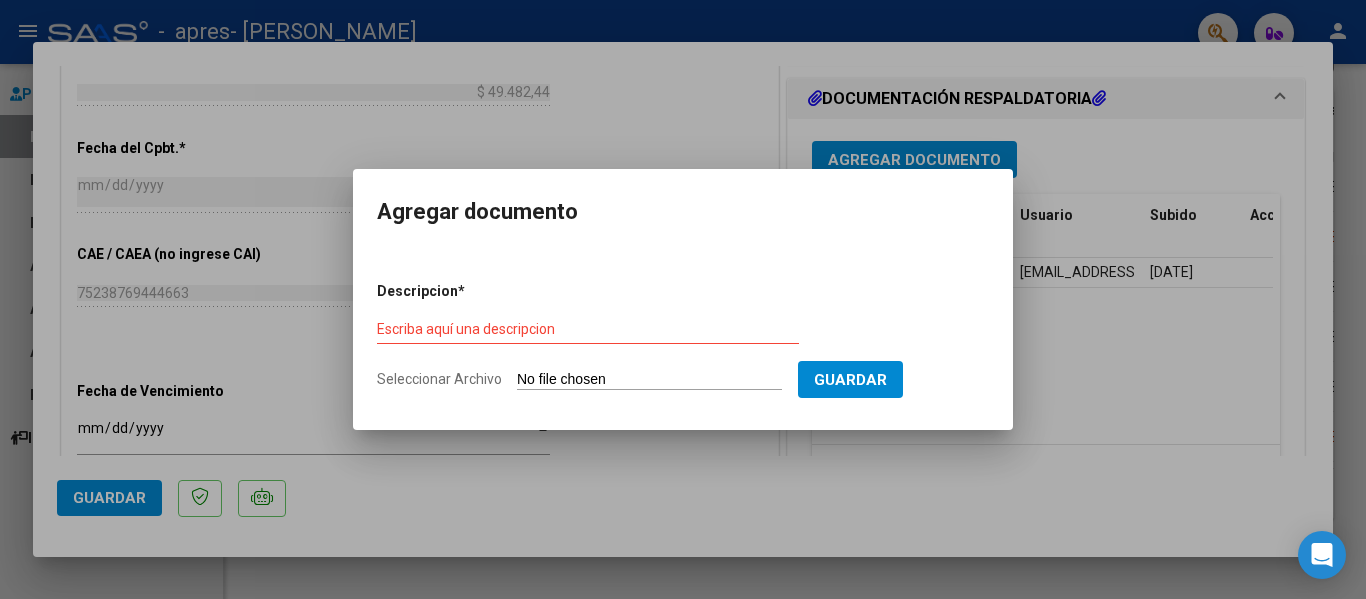 type on "C:\fakepath\PLANILLA MAYO PSICOLOGIA - DIMARCO.pdf" 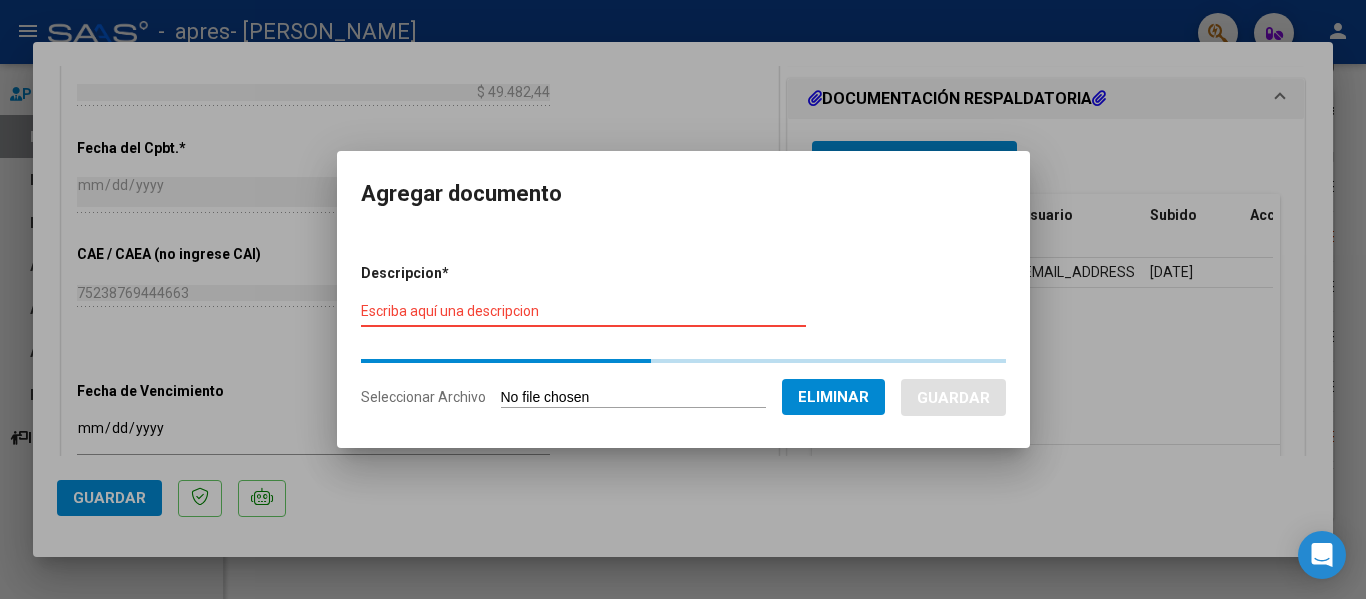click on "Escriba aquí una descripcion" at bounding box center (583, 311) 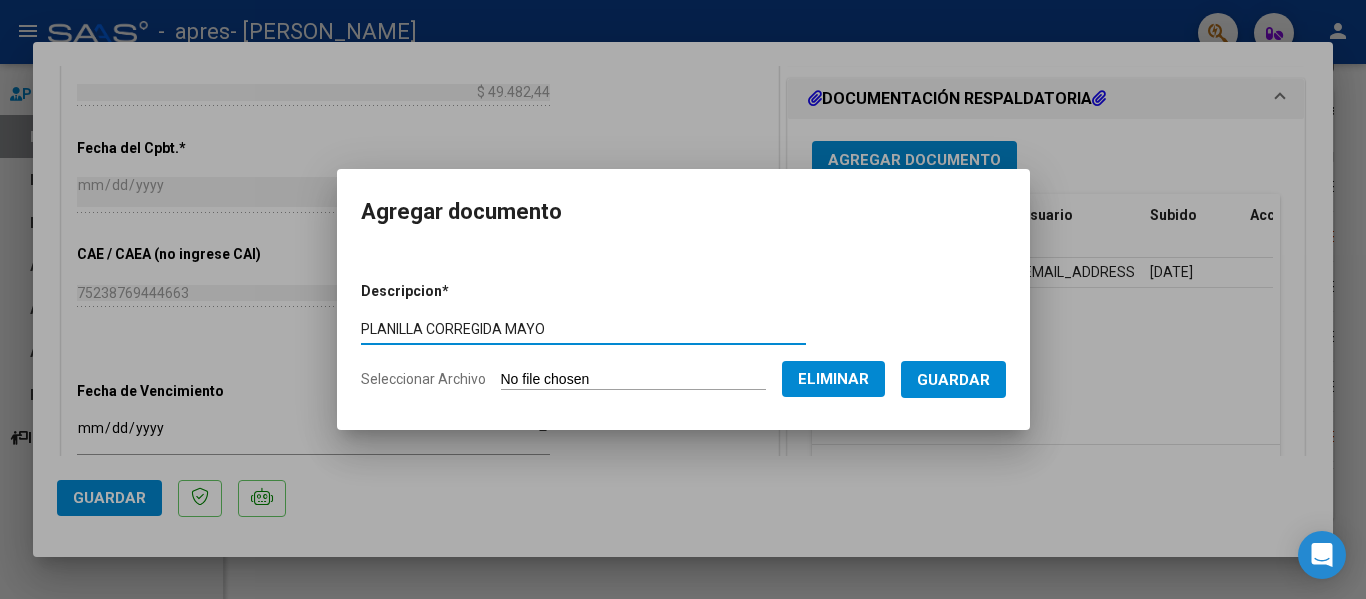 type on "PLANILLA CORREGIDA MAYO" 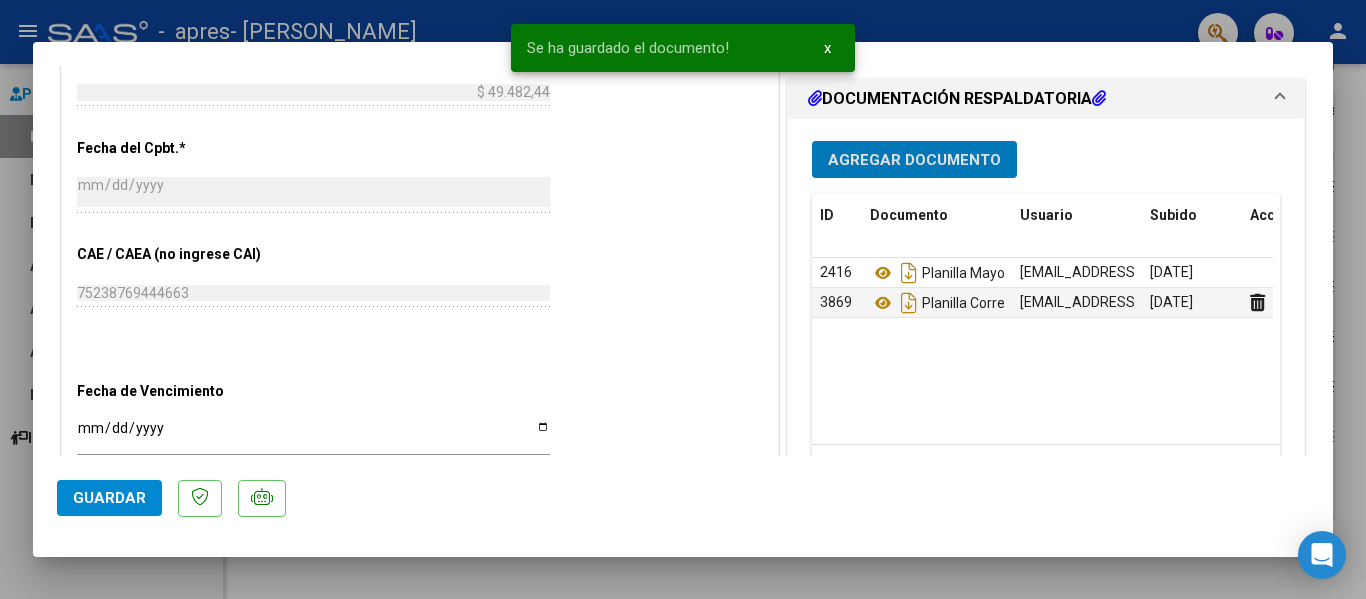 click on "Guardar" 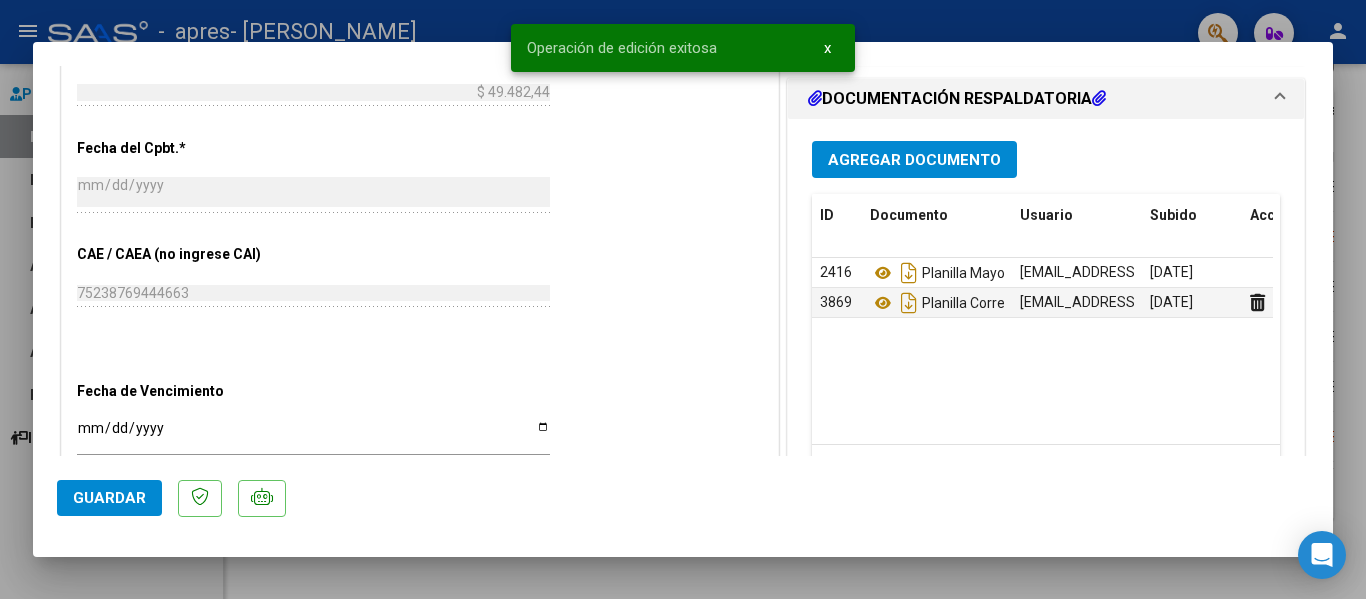 click at bounding box center (683, 299) 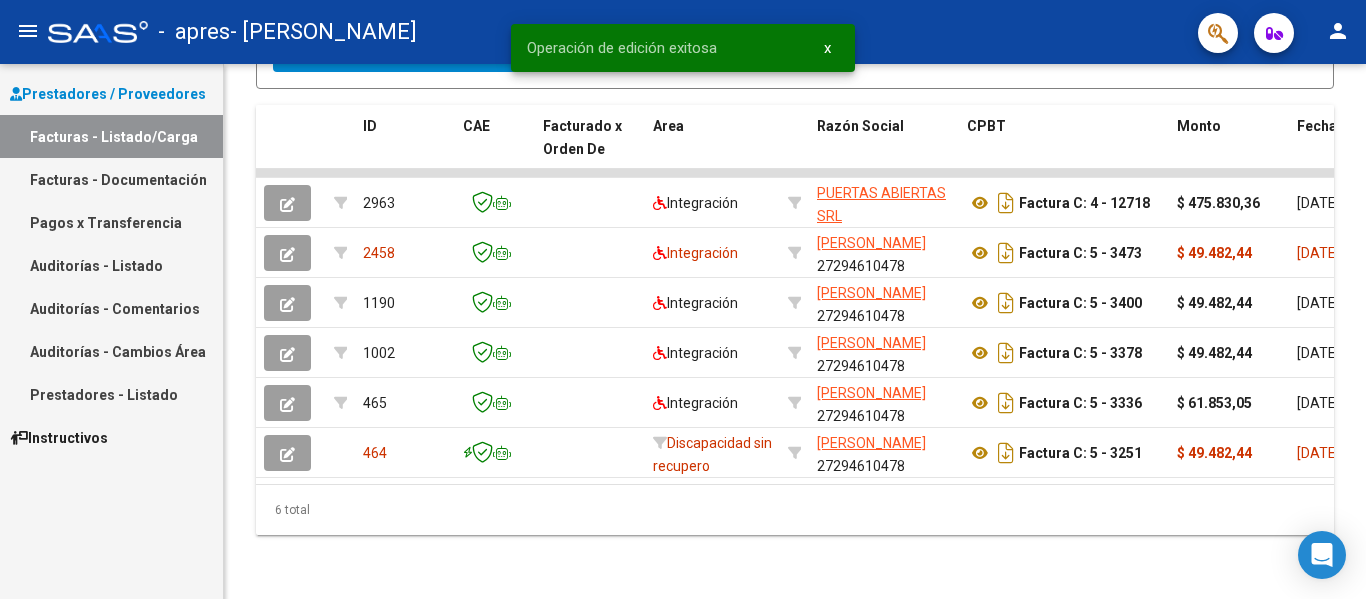 scroll, scrollTop: 0, scrollLeft: 0, axis: both 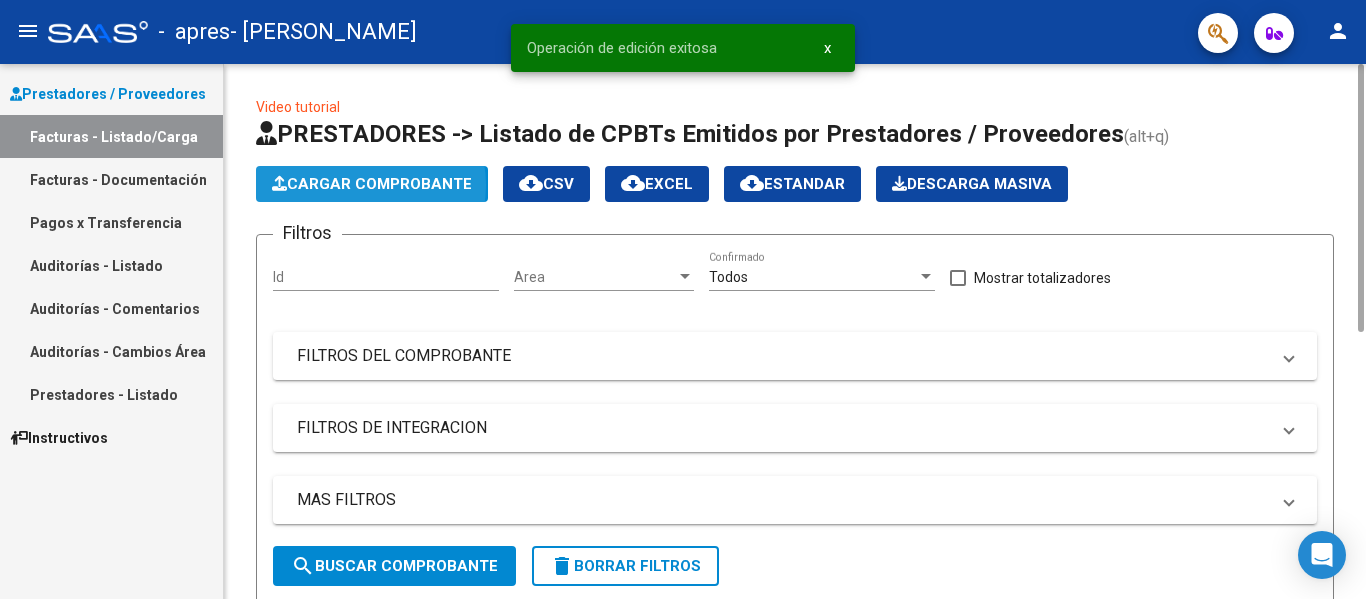 click on "Cargar Comprobante" 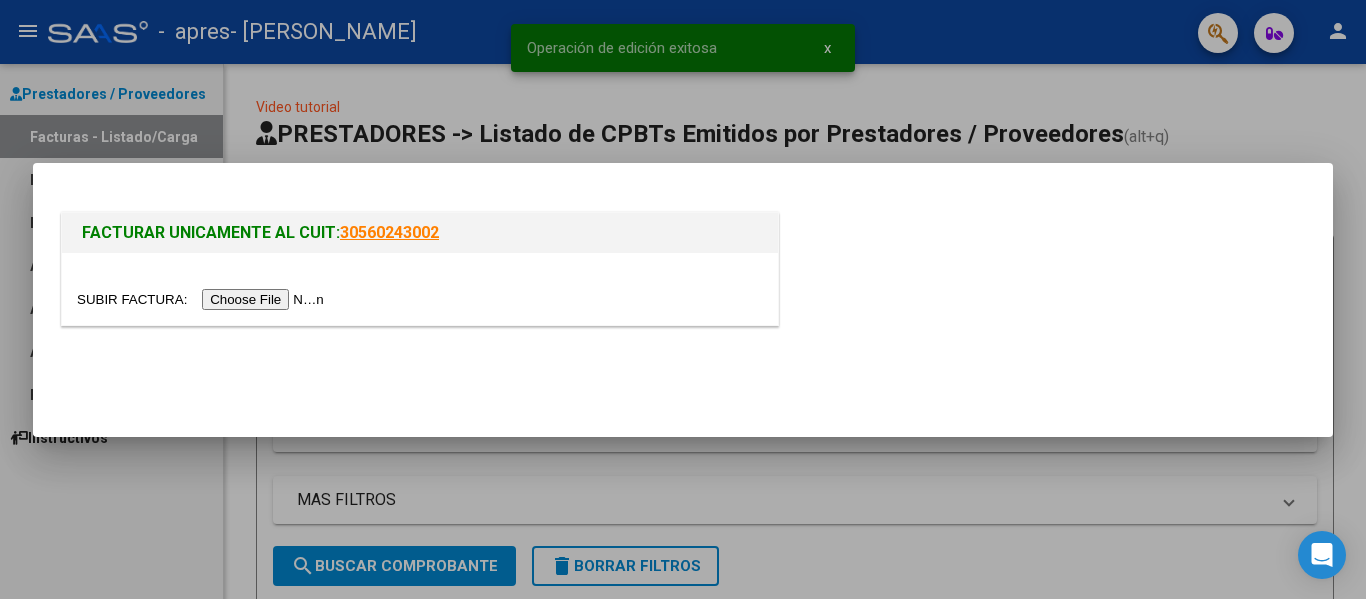 click at bounding box center [203, 299] 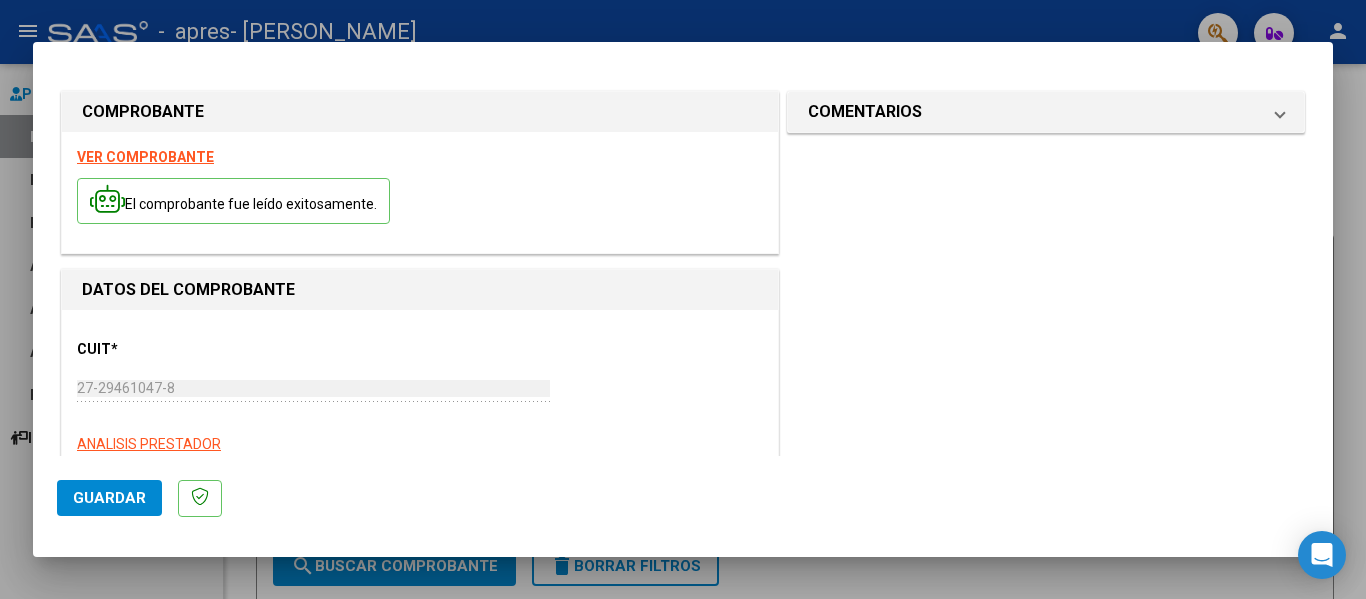 scroll, scrollTop: 300, scrollLeft: 0, axis: vertical 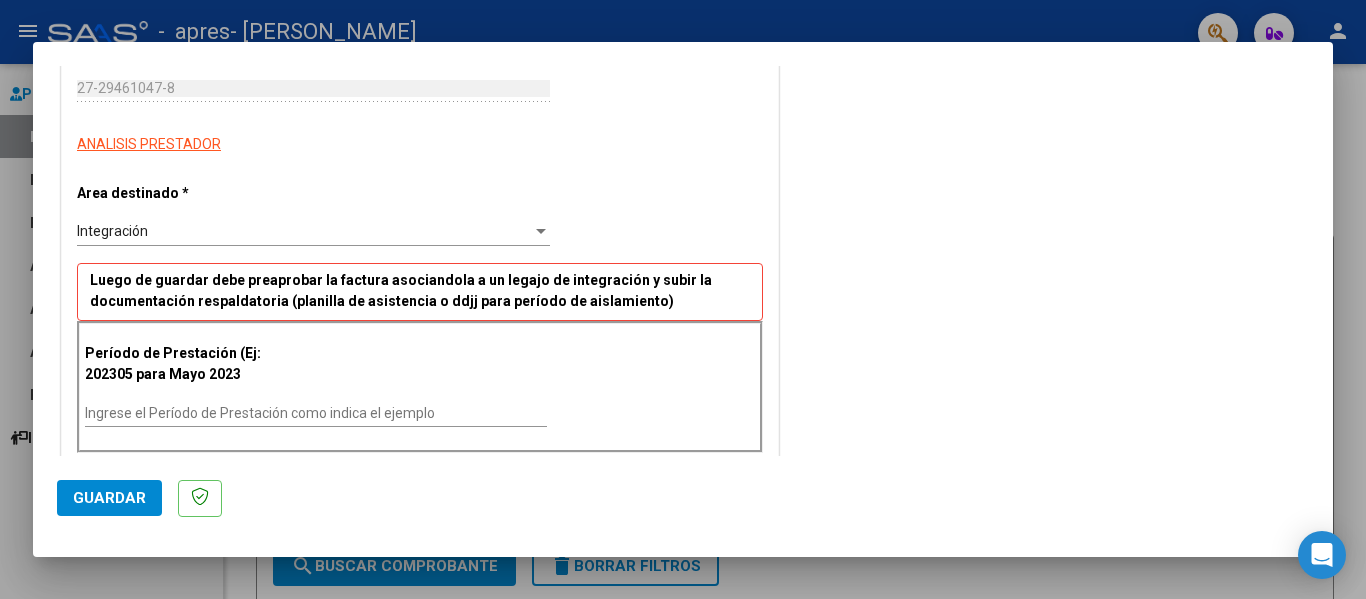 click on "Período de Prestación (Ej: 202305 para Mayo 2023    Ingrese el Período de Prestación como indica el ejemplo" at bounding box center [420, 386] 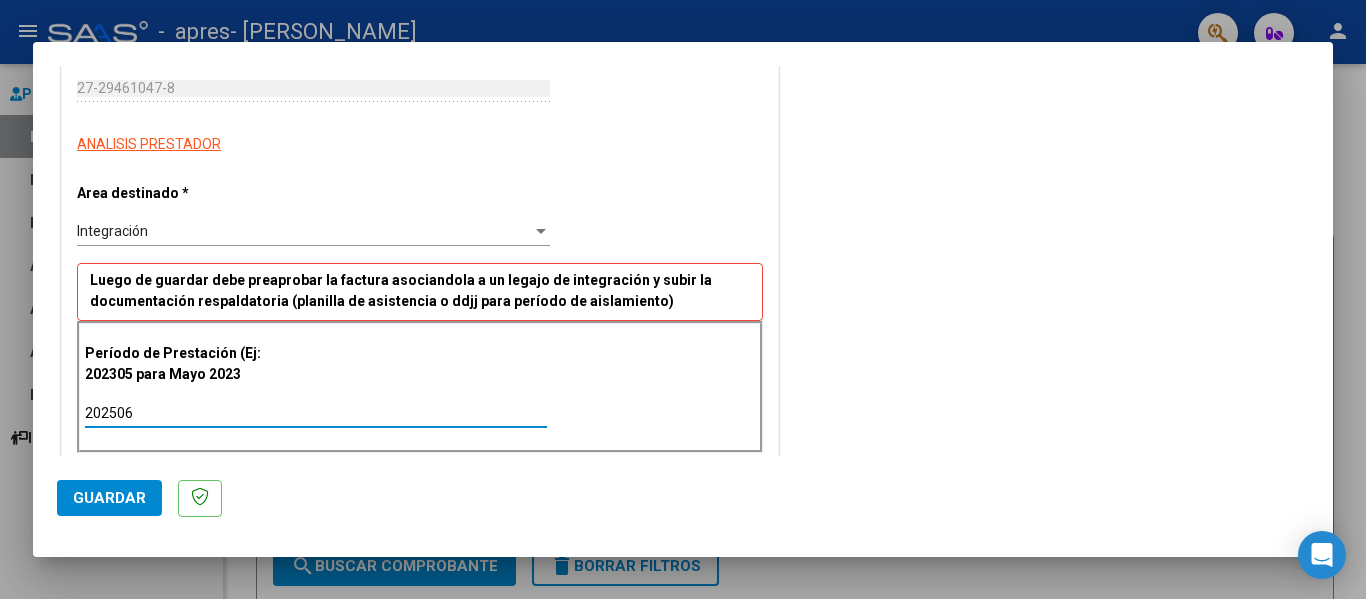type on "202506" 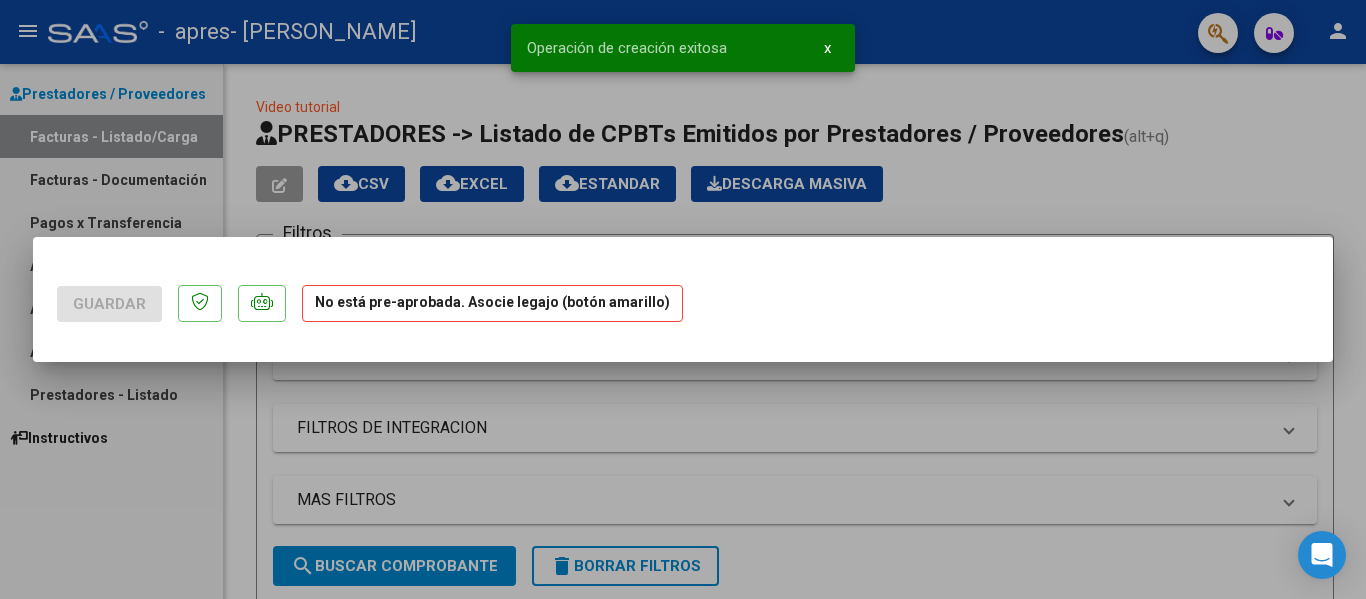scroll, scrollTop: 0, scrollLeft: 0, axis: both 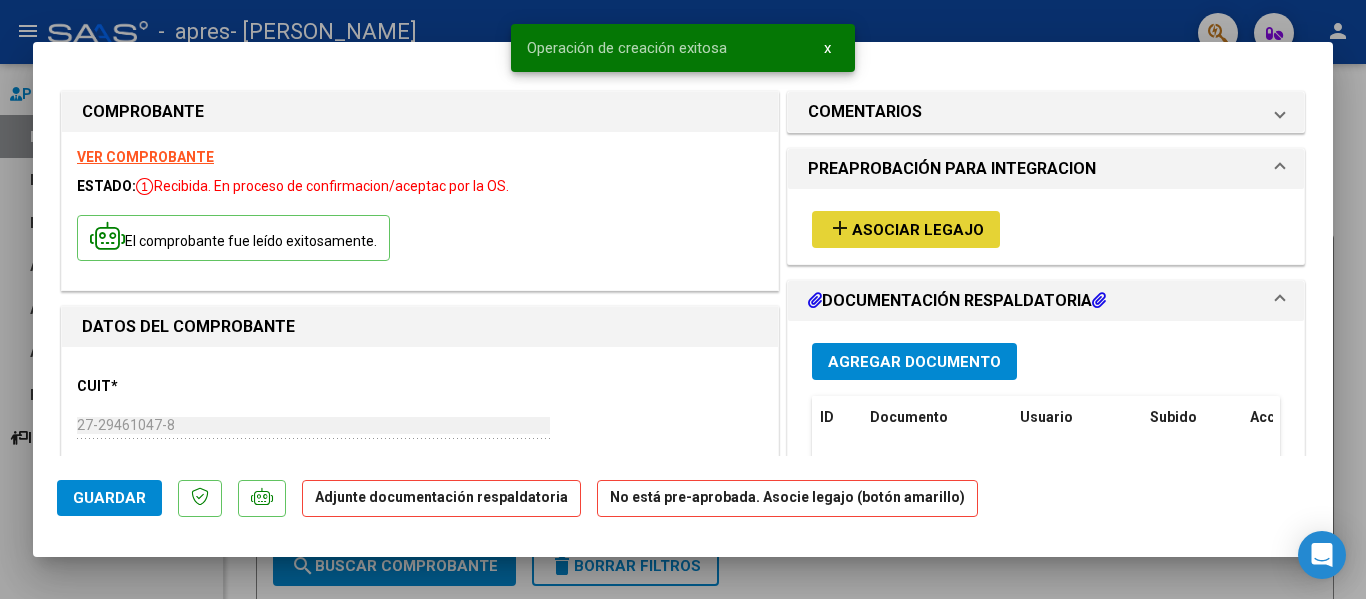 click on "Asociar Legajo" at bounding box center [918, 230] 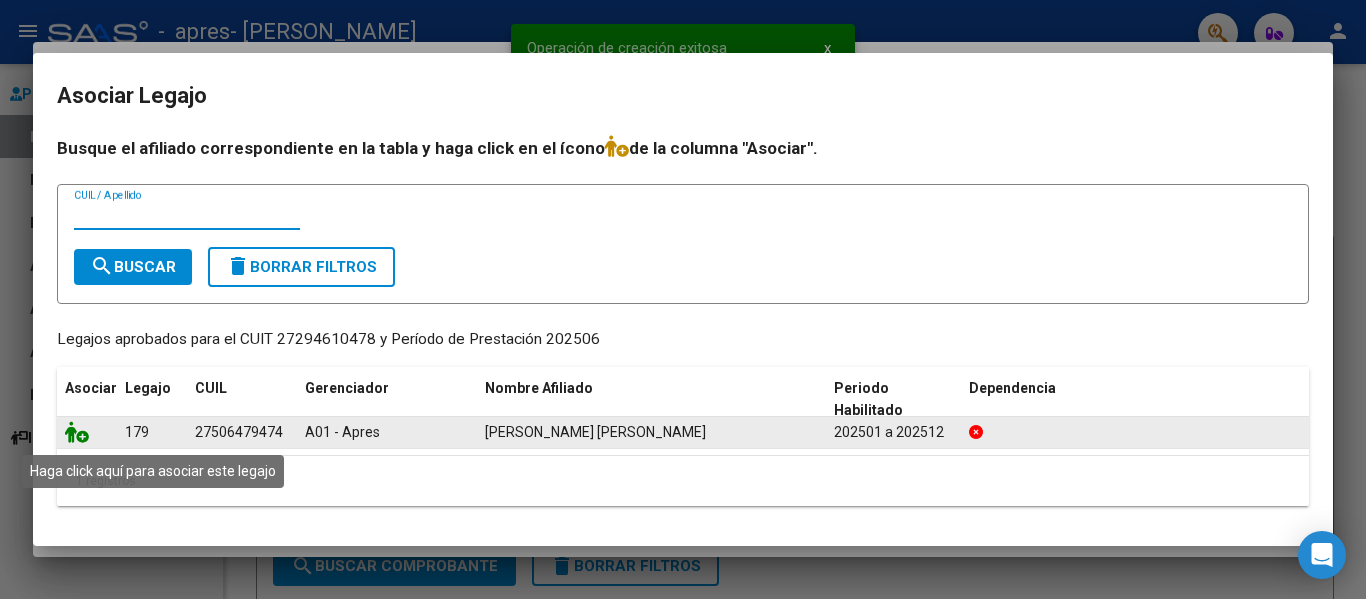 click 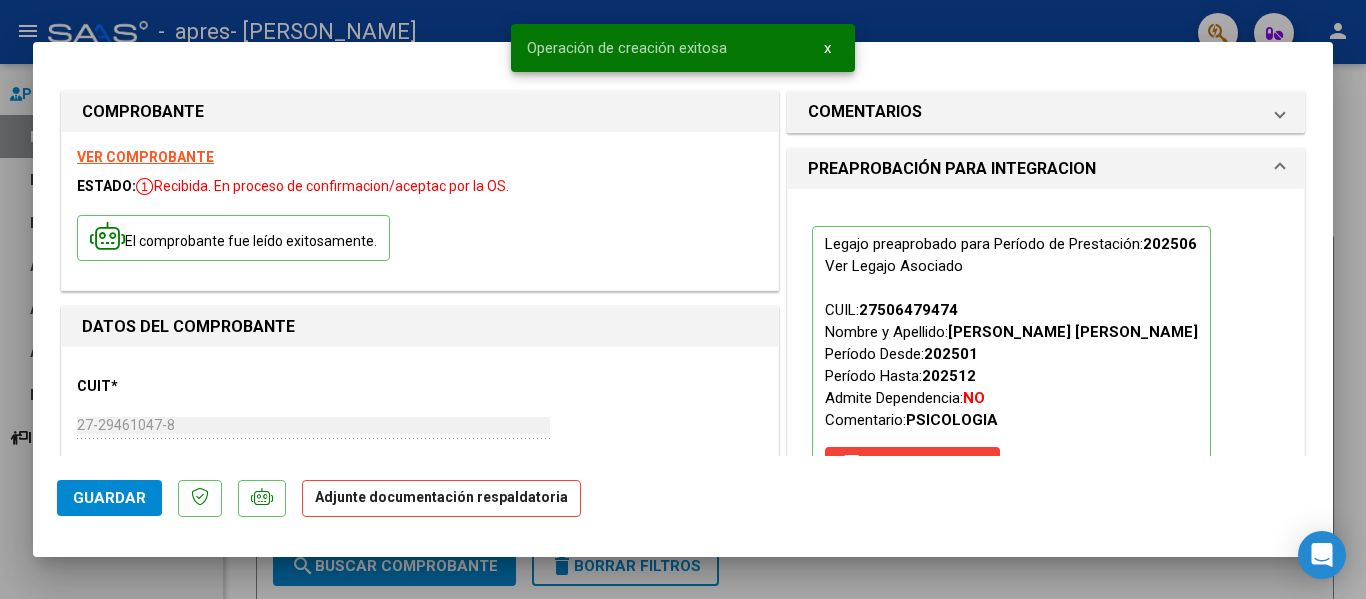 scroll, scrollTop: 400, scrollLeft: 0, axis: vertical 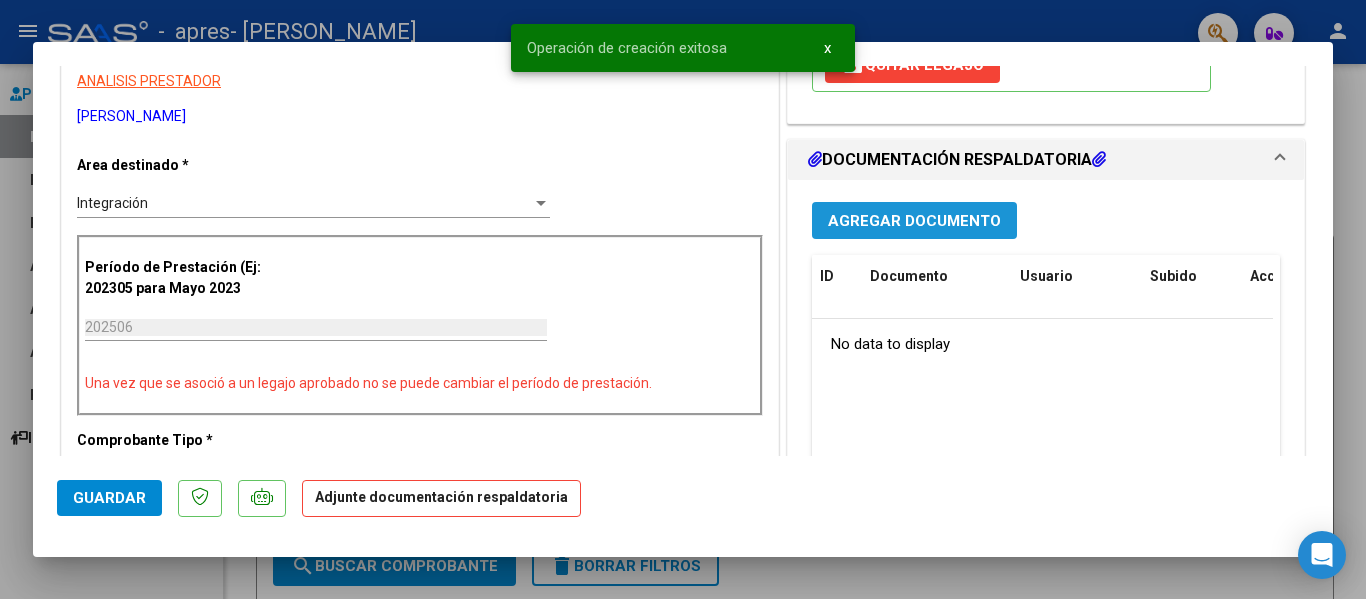 click on "Agregar Documento" at bounding box center (914, 220) 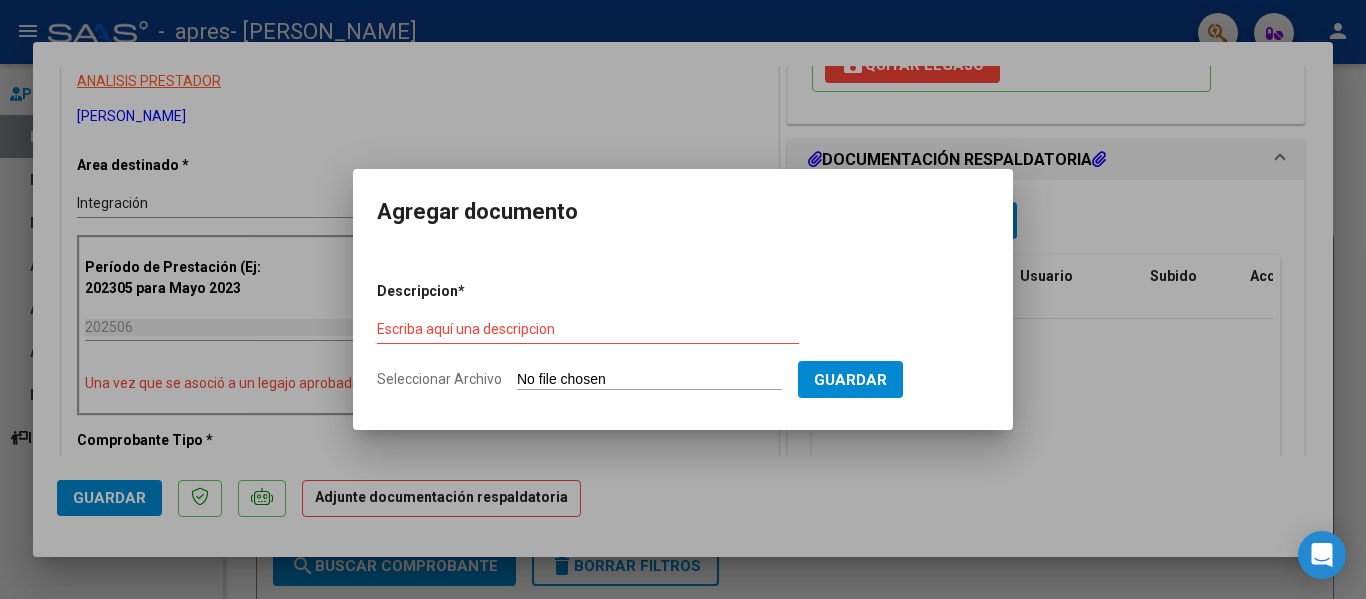 click on "Seleccionar Archivo" at bounding box center (649, 380) 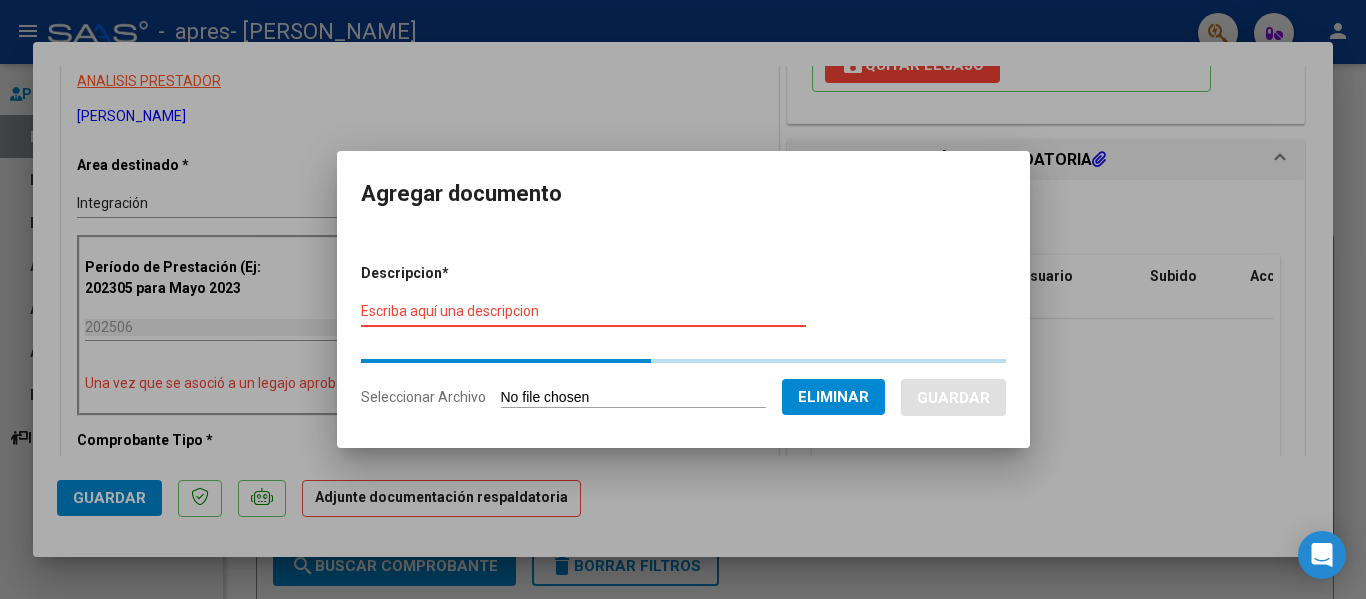 click on "Escriba aquí una descripcion" at bounding box center (583, 311) 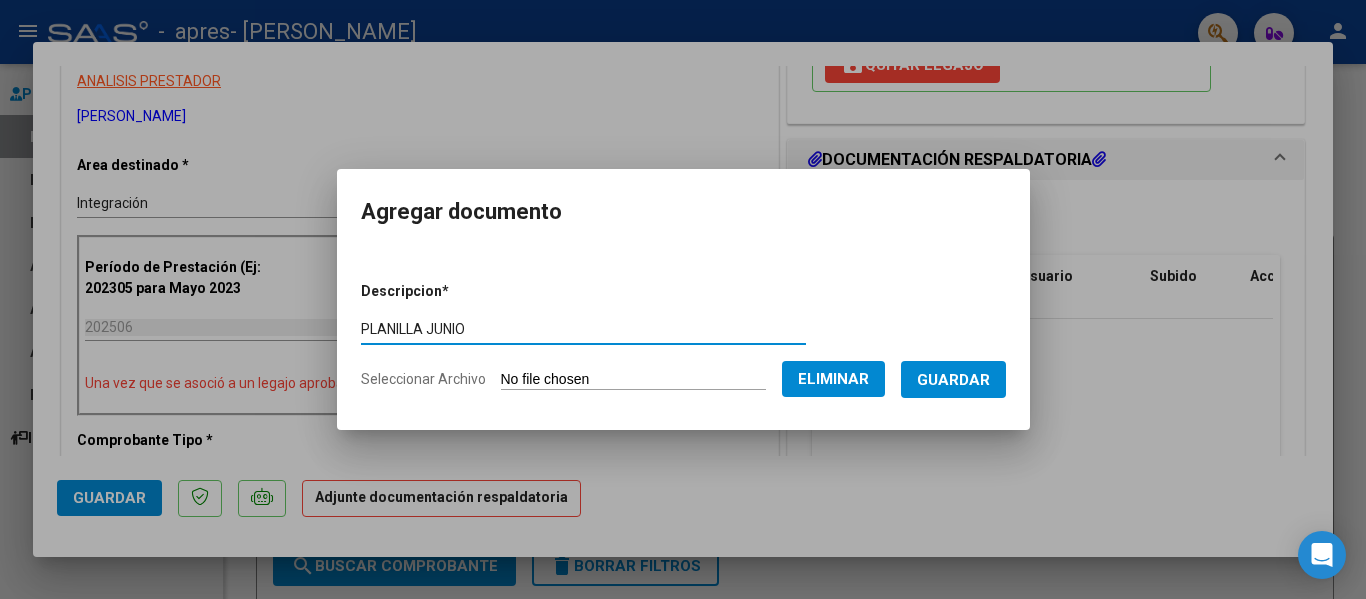 type on "PLANILLA JUNIO" 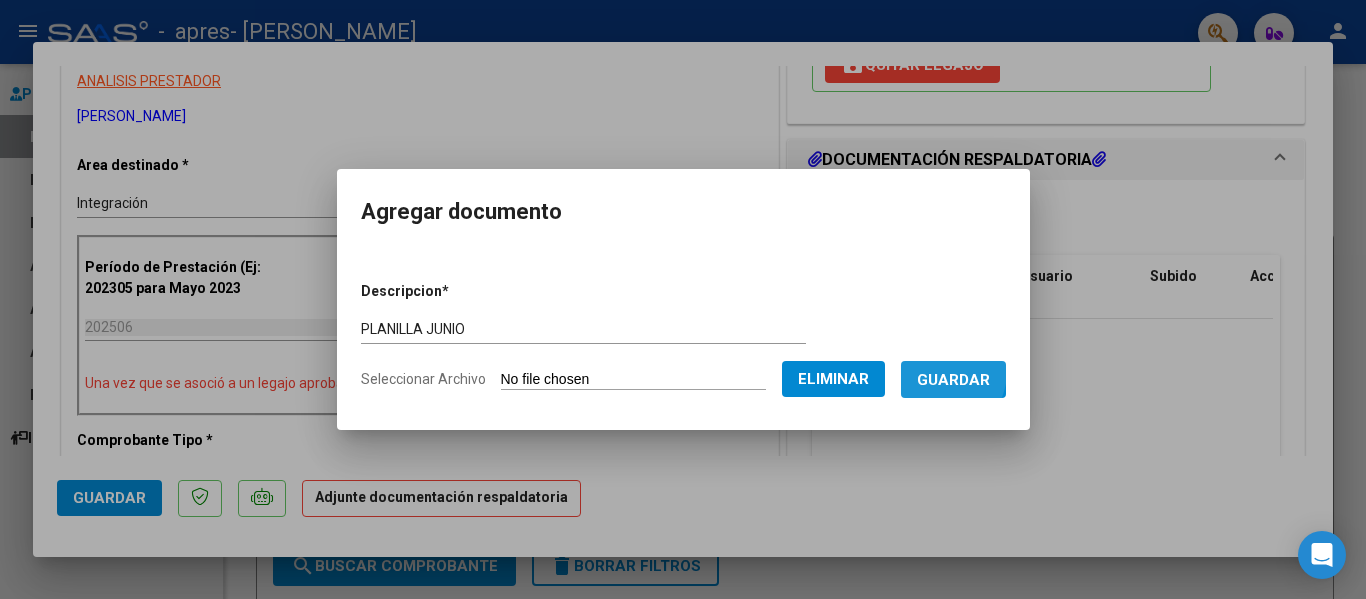 click on "Guardar" at bounding box center [953, 380] 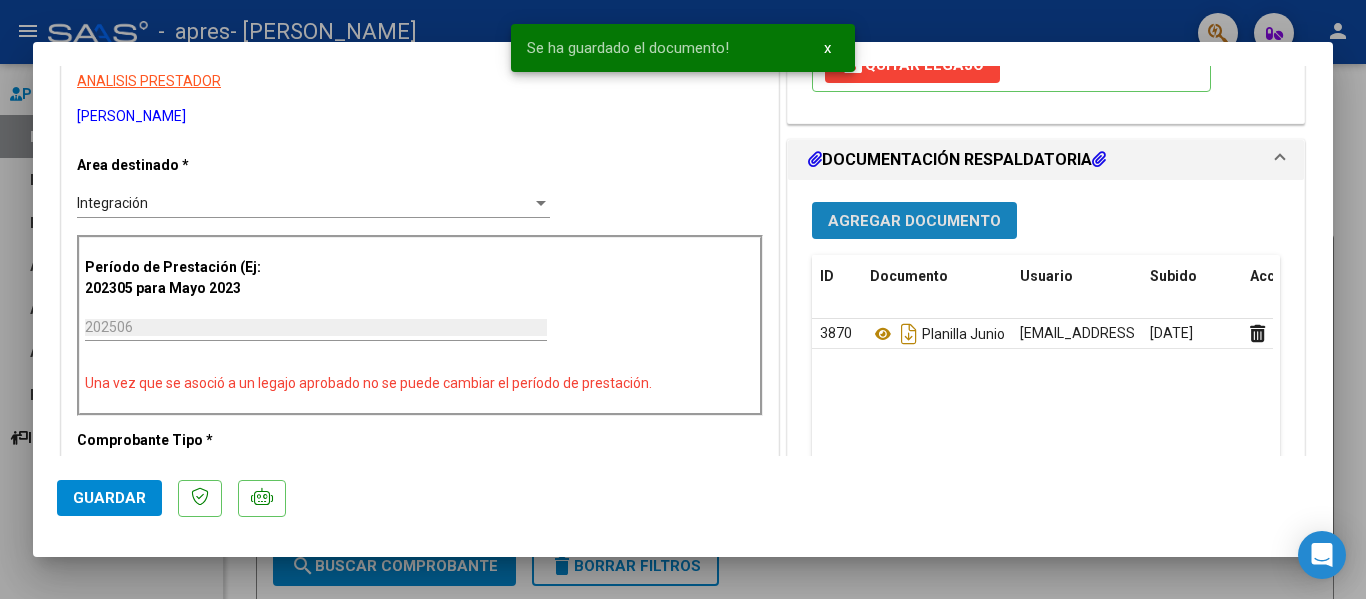 click on "Agregar Documento" at bounding box center [914, 221] 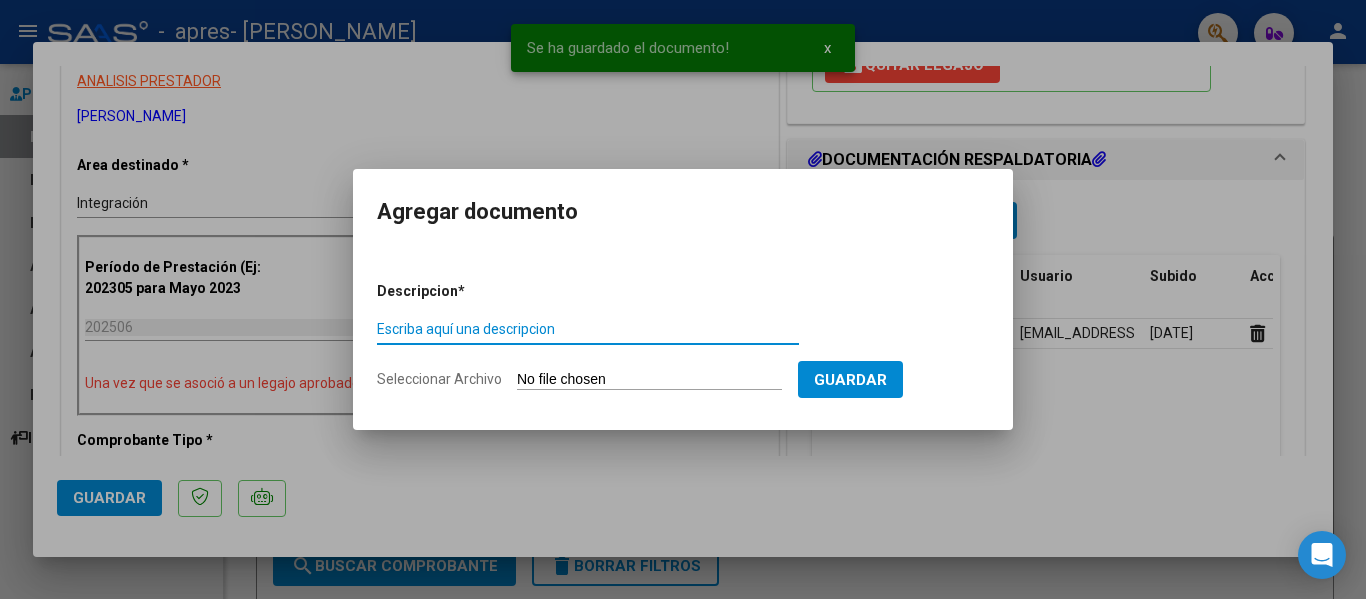 click on "Seleccionar Archivo" at bounding box center [649, 380] 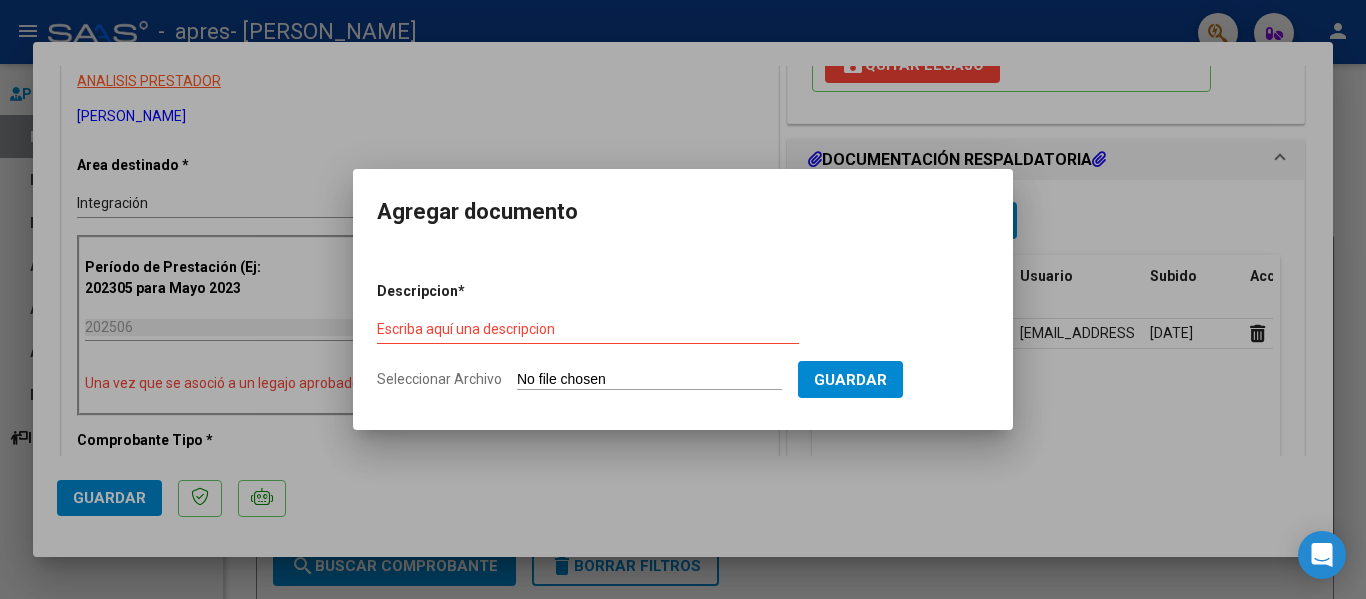 type on "C:\fakepath\Informe 1er semestre Psicología - DIMARCO.pdf" 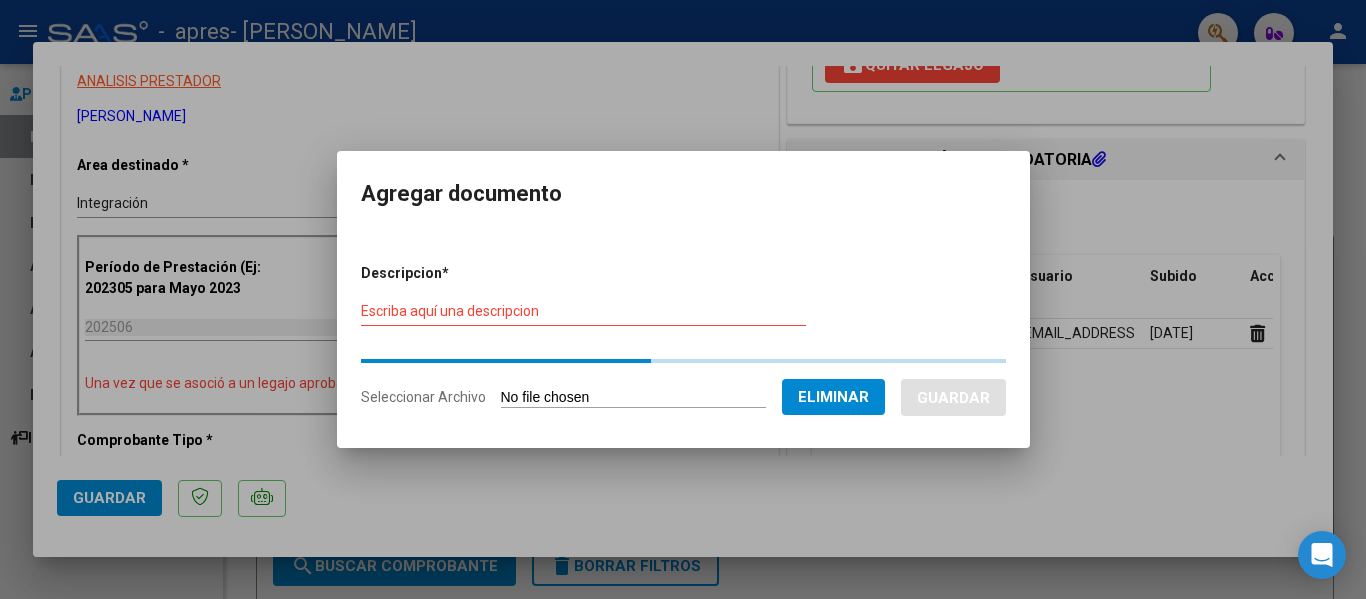 click on "Escriba aquí una descripcion" at bounding box center [583, 312] 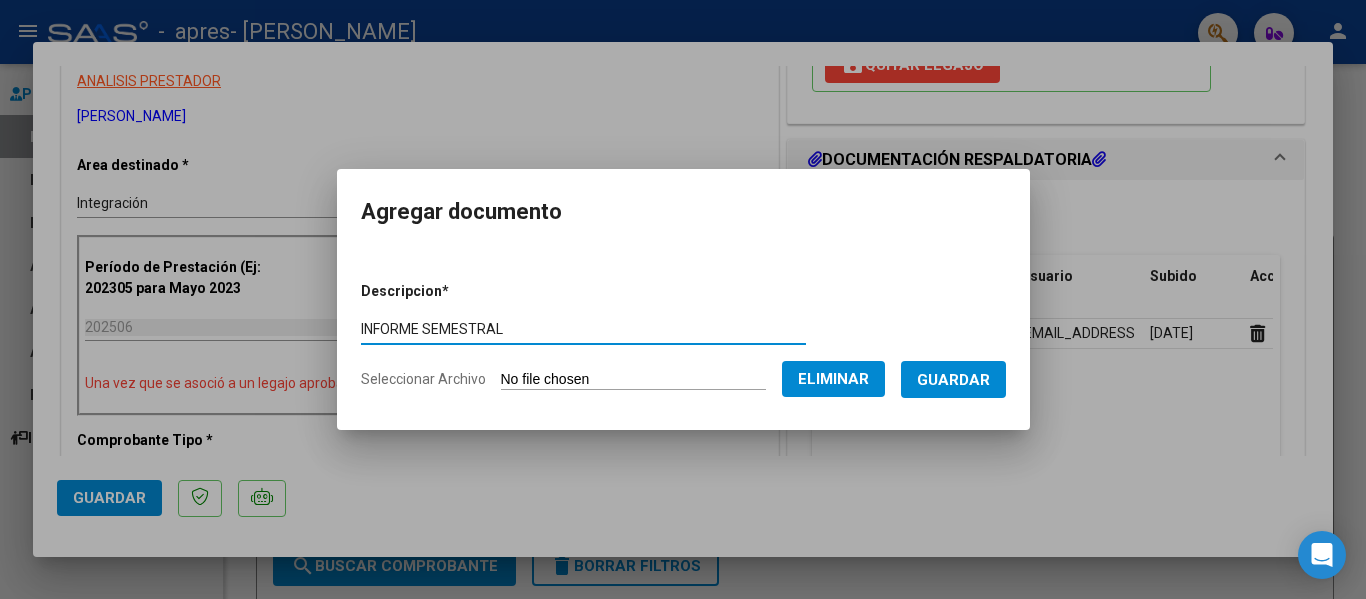 type on "INFORME SEMESTRAL" 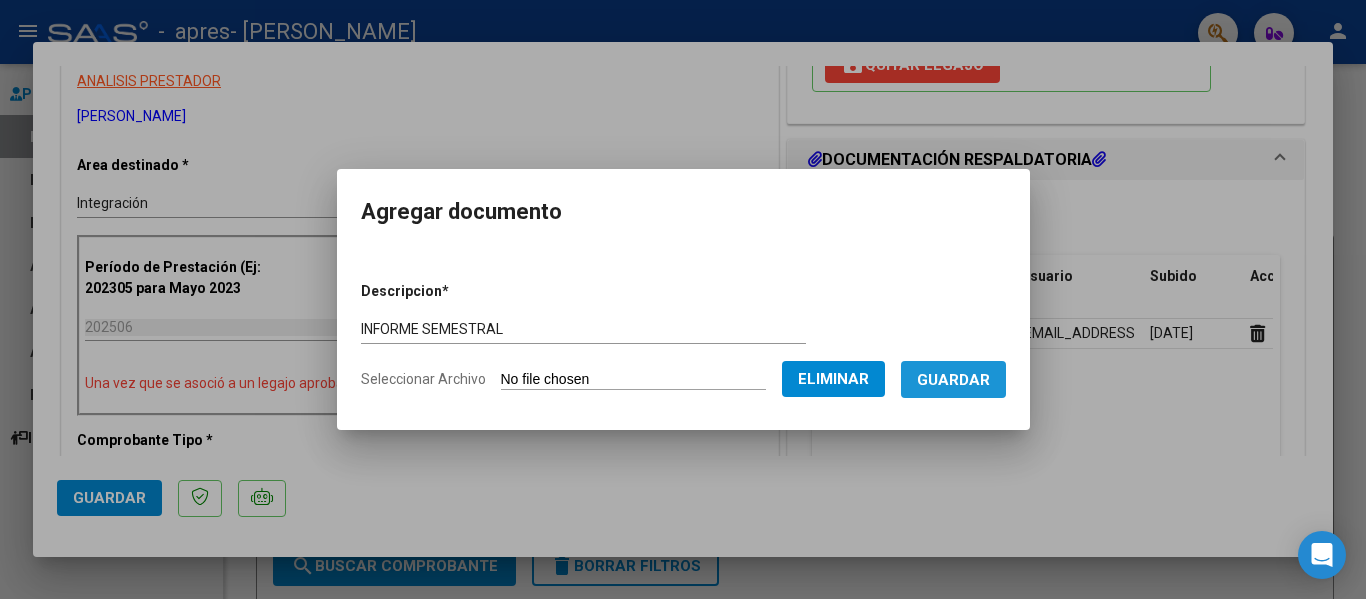 click on "Guardar" at bounding box center (953, 379) 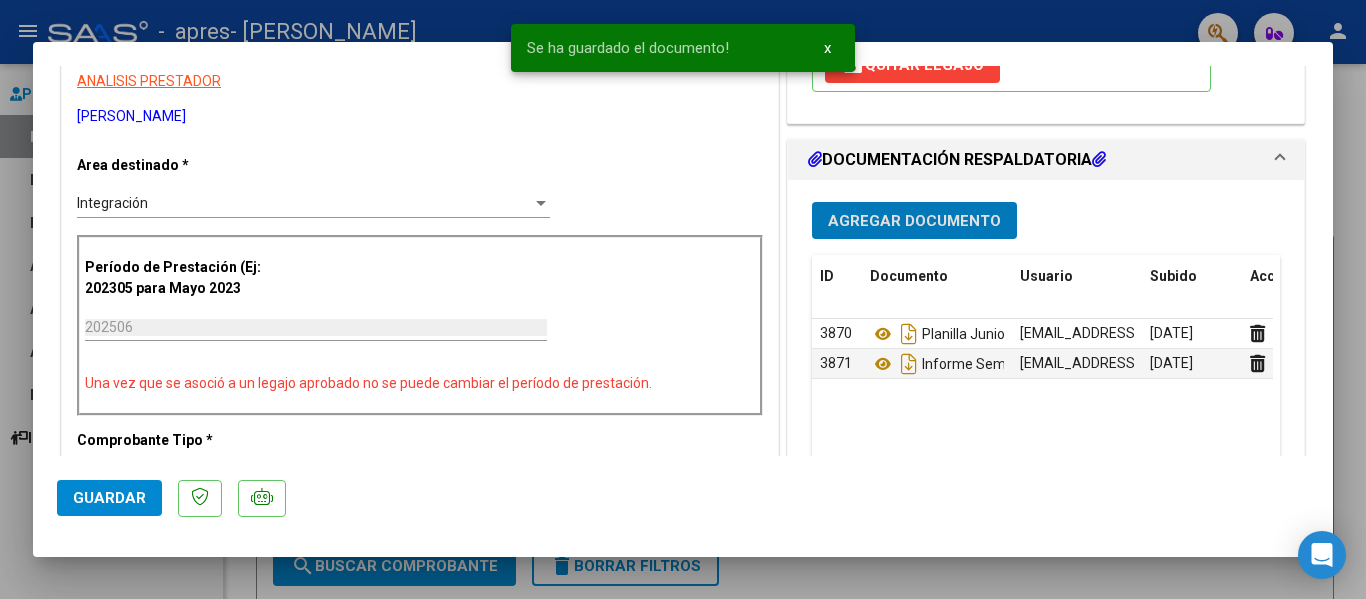 click on "Guardar" 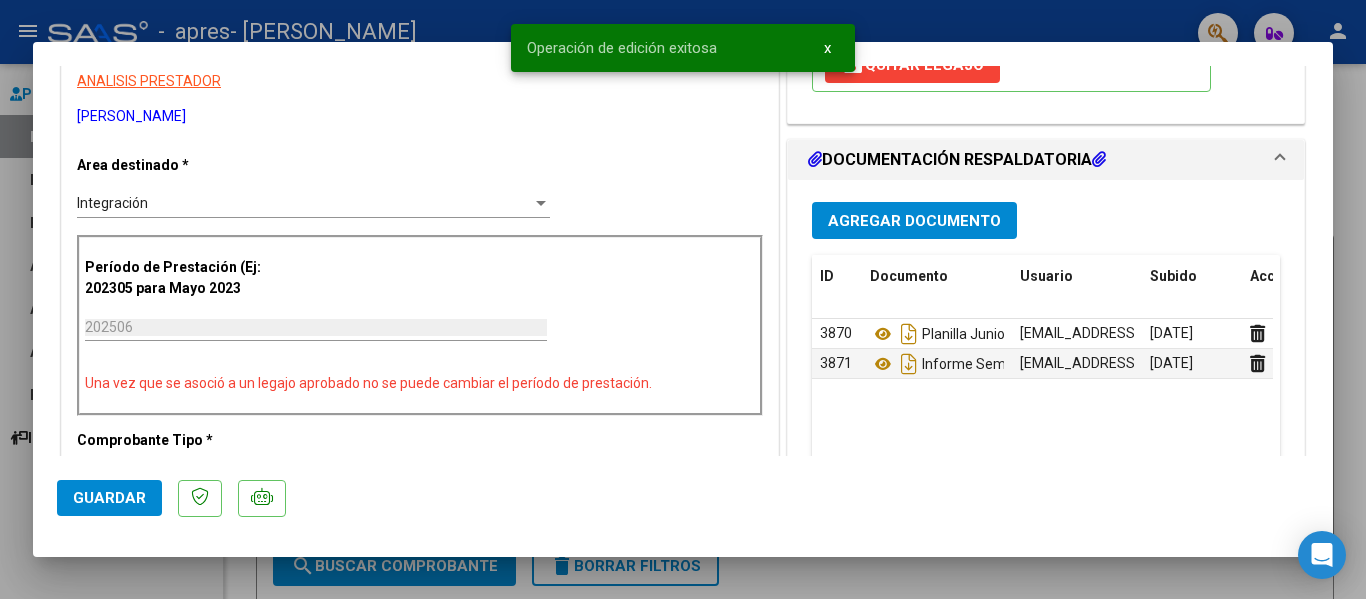 click at bounding box center [683, 299] 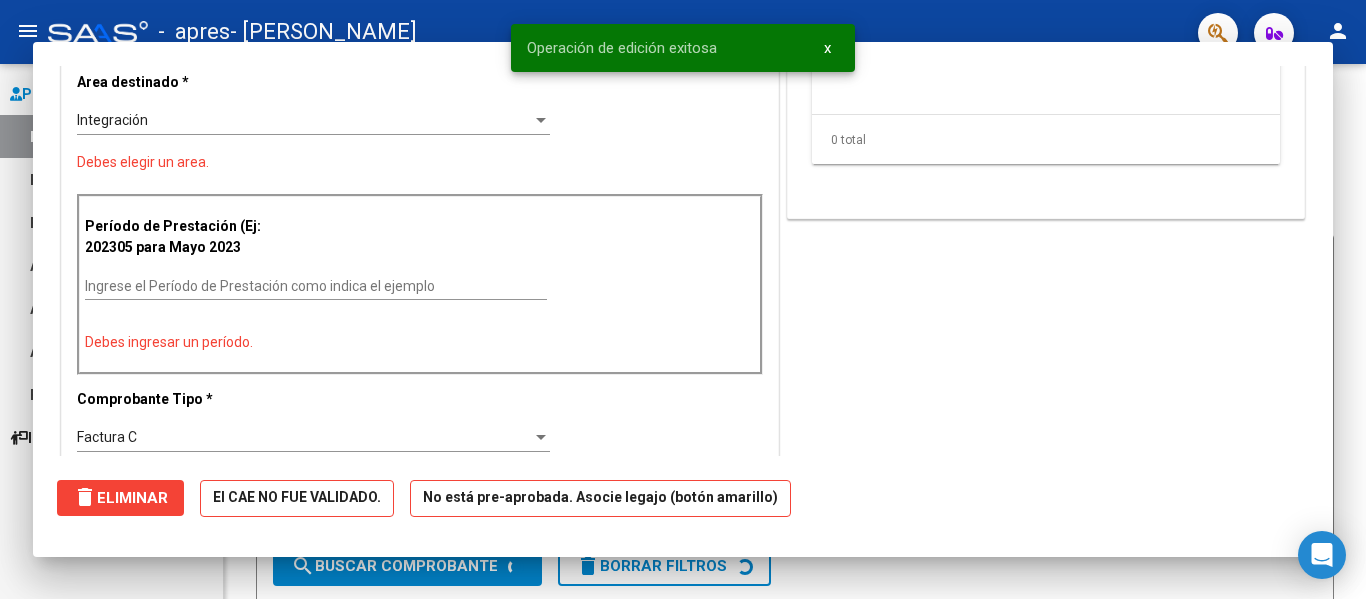 scroll, scrollTop: 0, scrollLeft: 0, axis: both 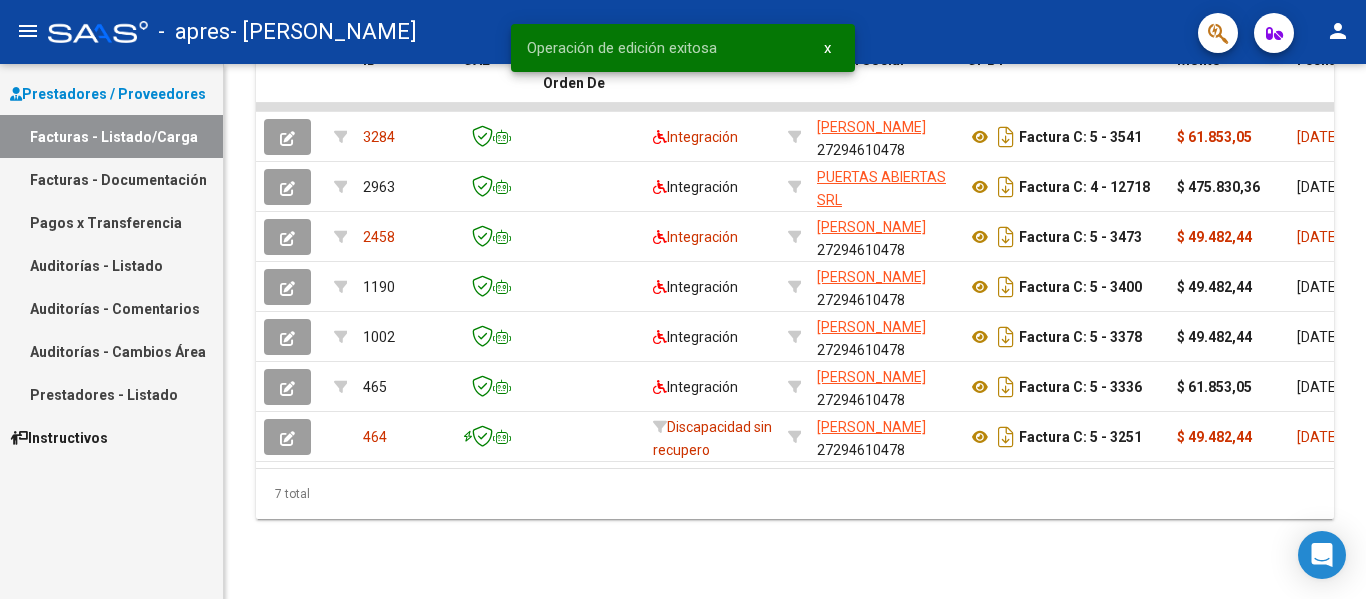 click on "person" 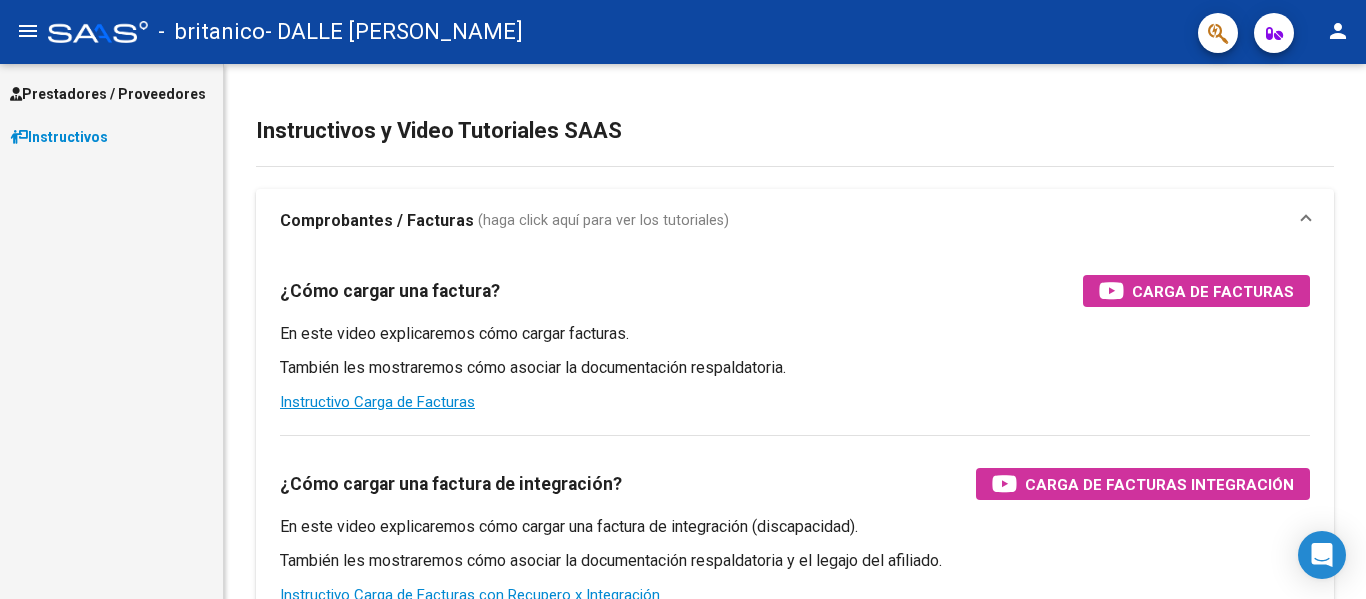 scroll, scrollTop: 0, scrollLeft: 0, axis: both 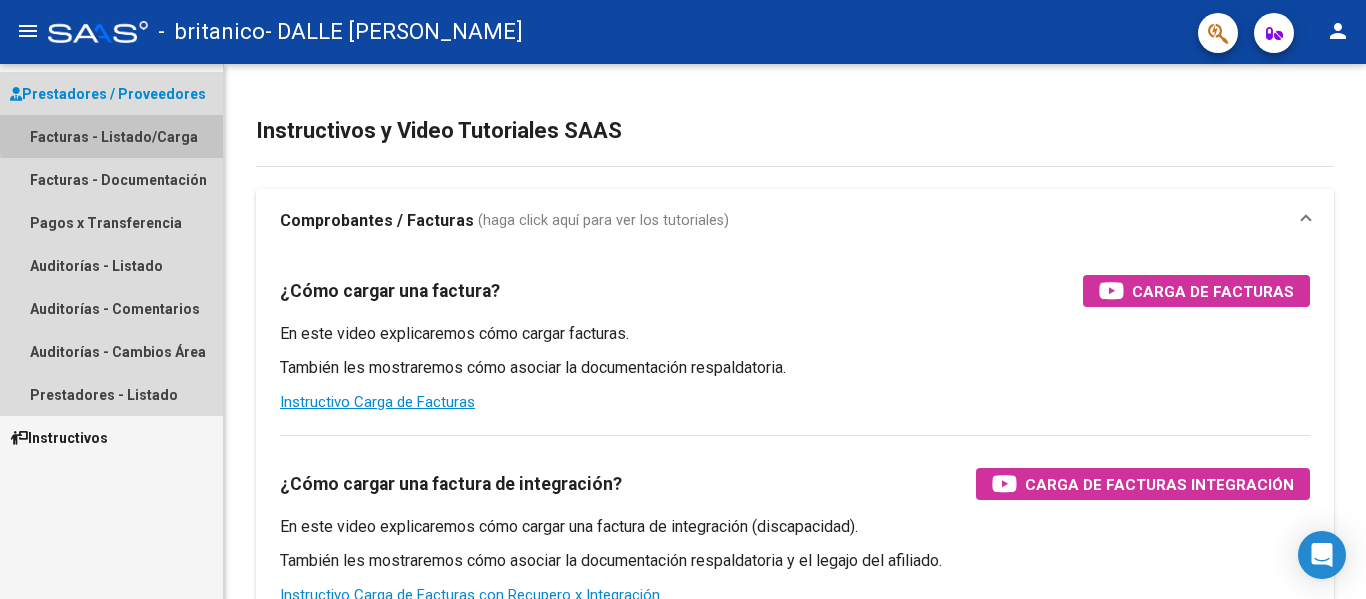 click on "Facturas - Listado/Carga" at bounding box center (111, 136) 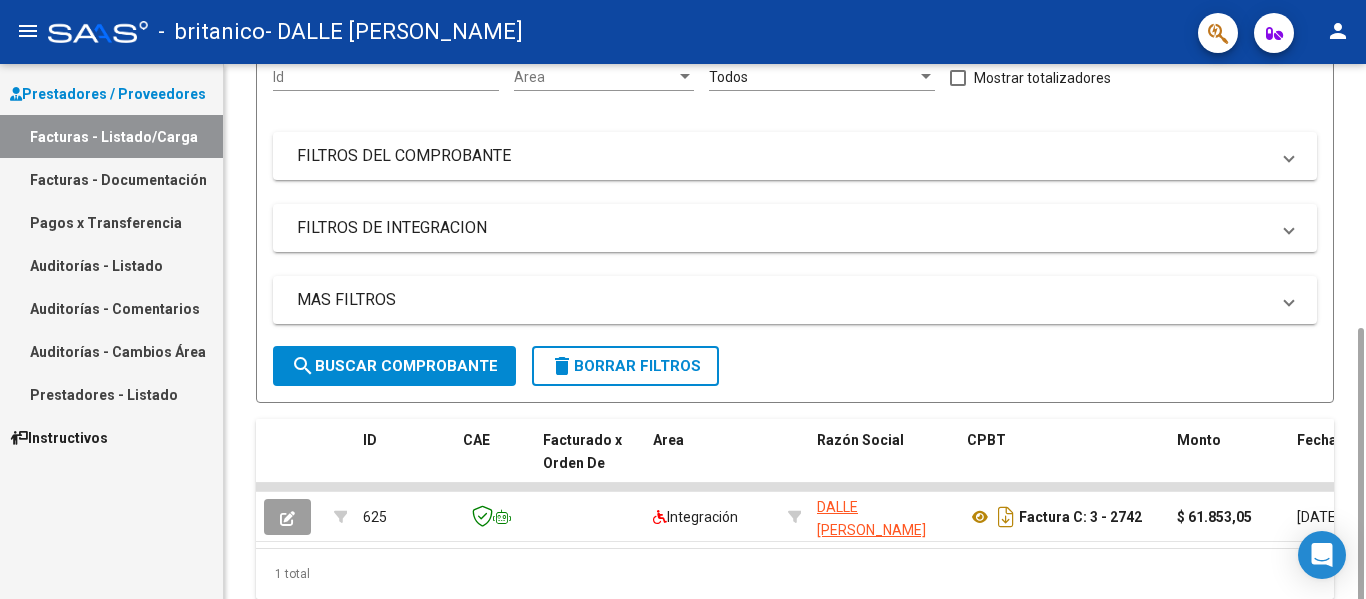 scroll, scrollTop: 280, scrollLeft: 0, axis: vertical 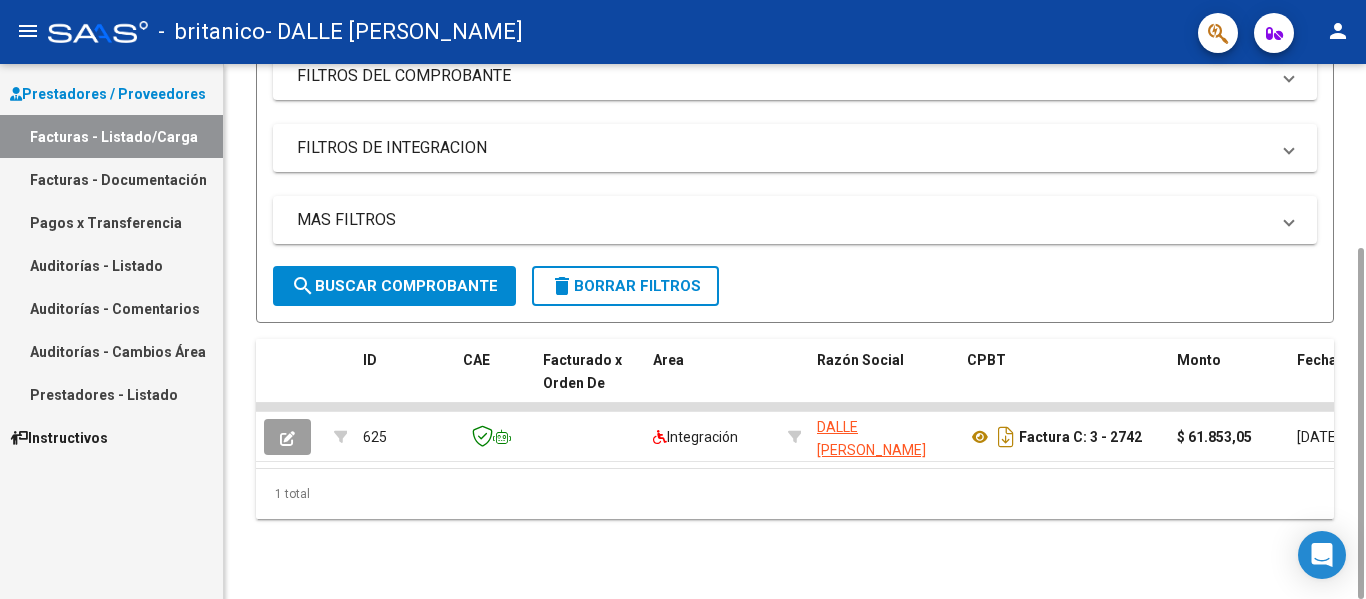 click on "625  Integración DALLE NOGARE MARIA ALEJANDRA    27177458827   Factura C: 3 - 2742  $ 61.853,05 06/06/2025 32 06/06/2025  -     DS 202505 $ 61.853,05 $ 173.188,54  202505  54 SANCHEZ SANTINO BENJAMIN 20527007675 09/06/2025 06/06/2025 MARIA ALEJANDRA DALLE NOGARE Romina Bivona puertasabiertas.adm3980@gmail.com" 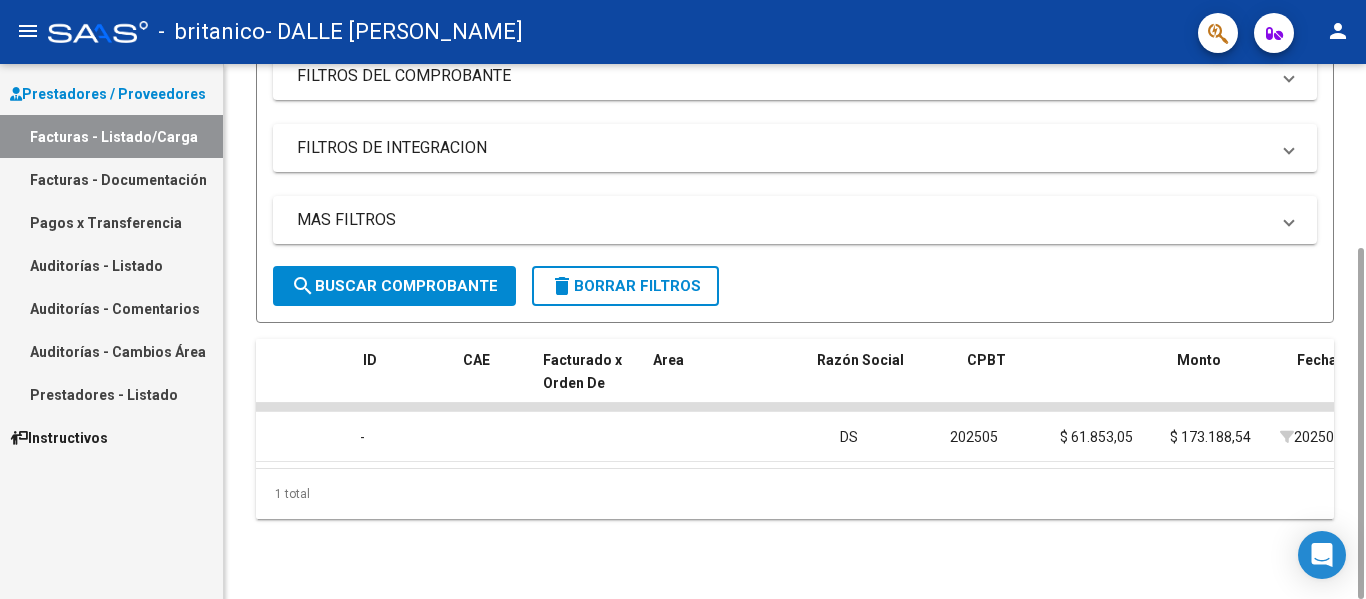 scroll, scrollTop: 0, scrollLeft: 0, axis: both 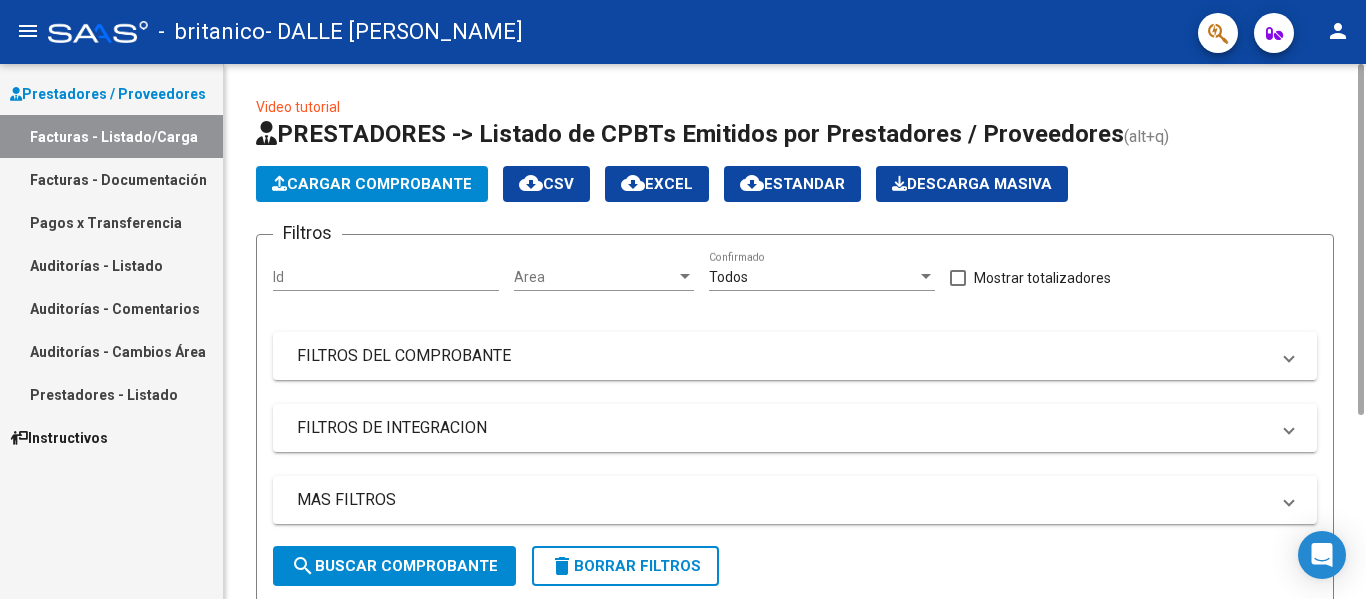 click on "Cargar Comprobante" 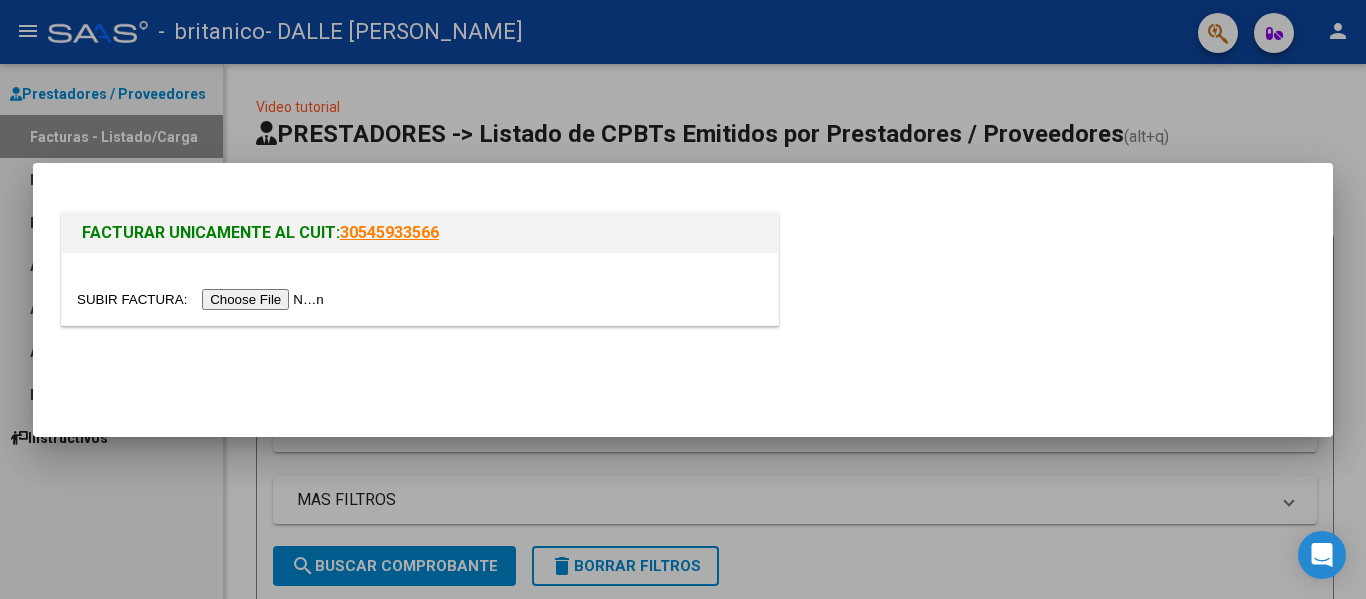 click at bounding box center [203, 299] 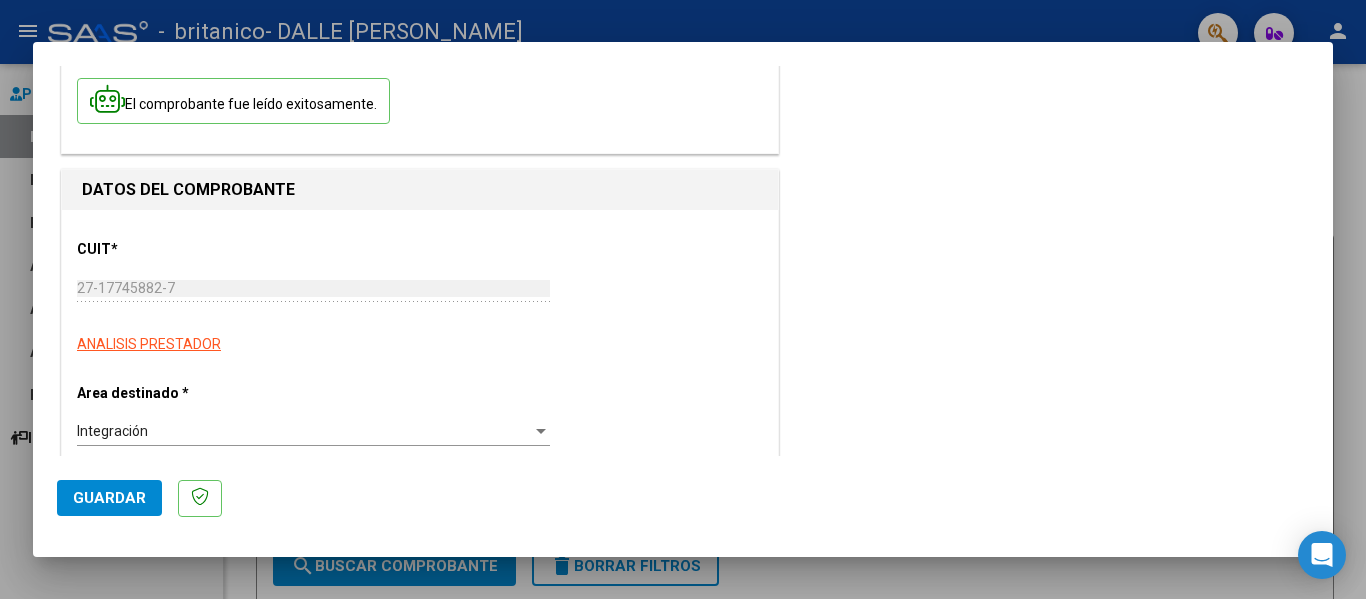 scroll, scrollTop: 300, scrollLeft: 0, axis: vertical 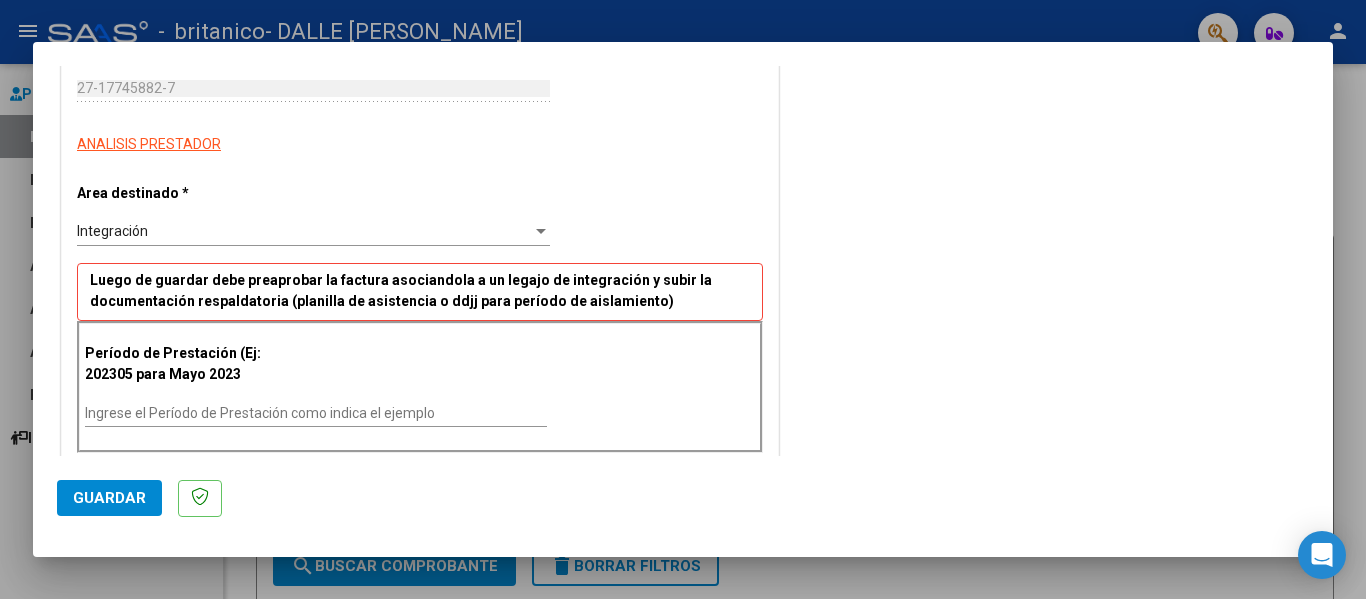 click on "Ingrese el Período de Prestación como indica el ejemplo" at bounding box center [316, 413] 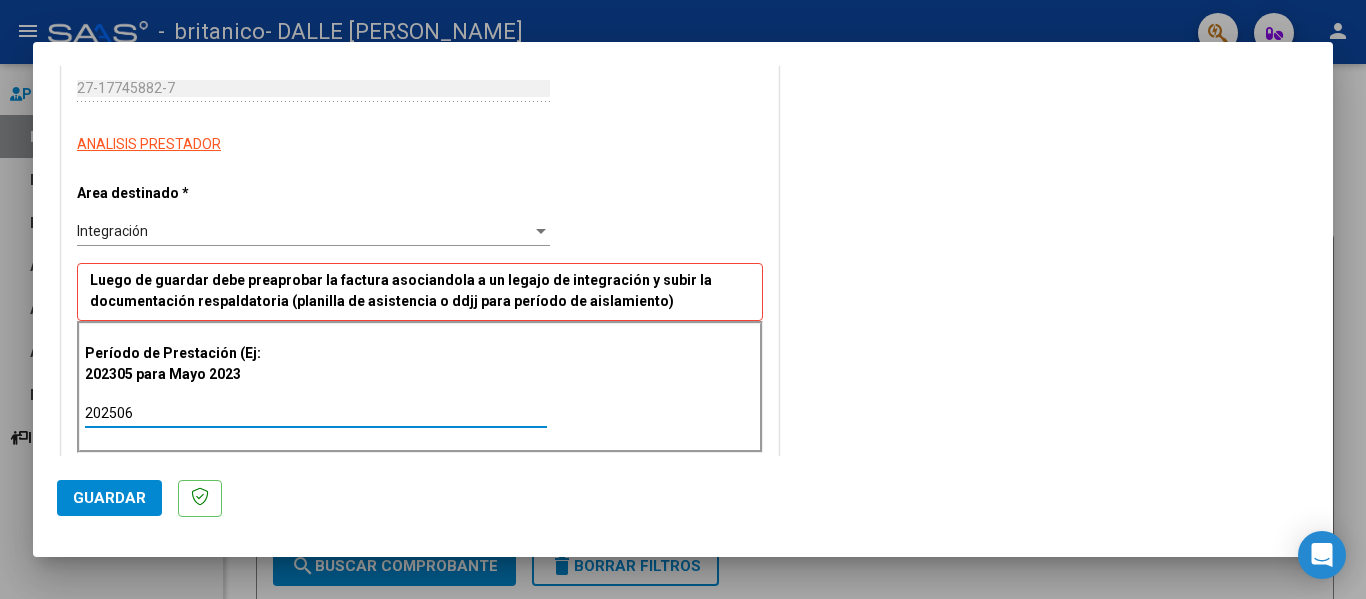 type on "202506" 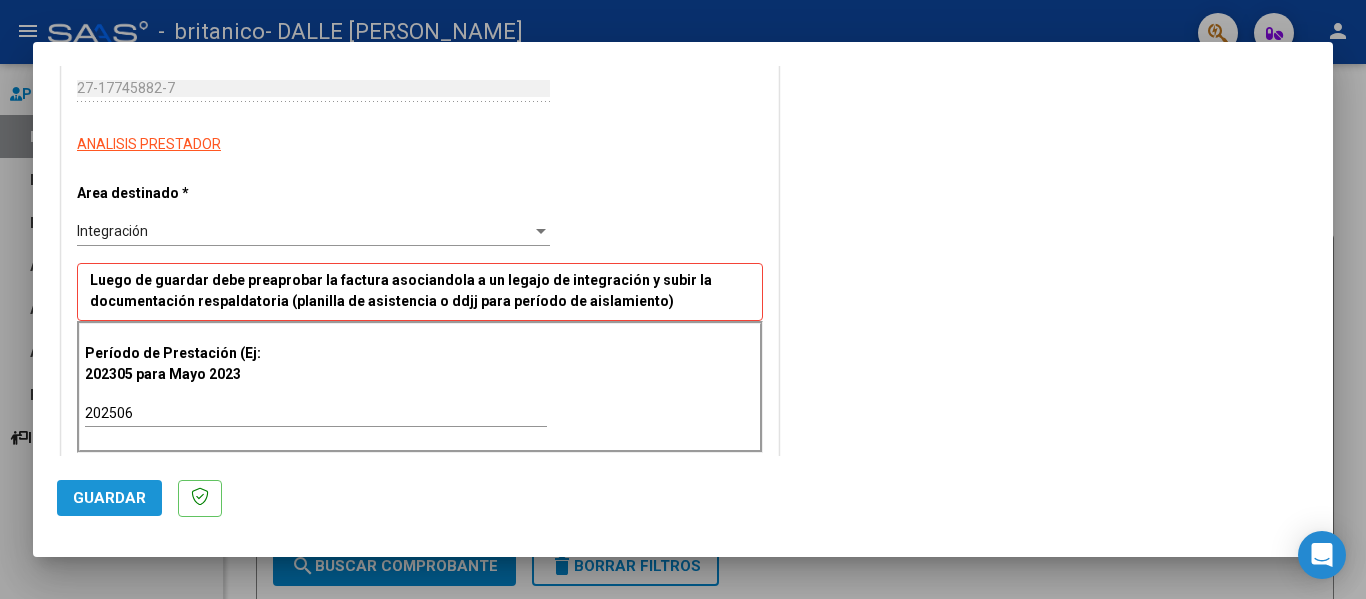 click on "Guardar" 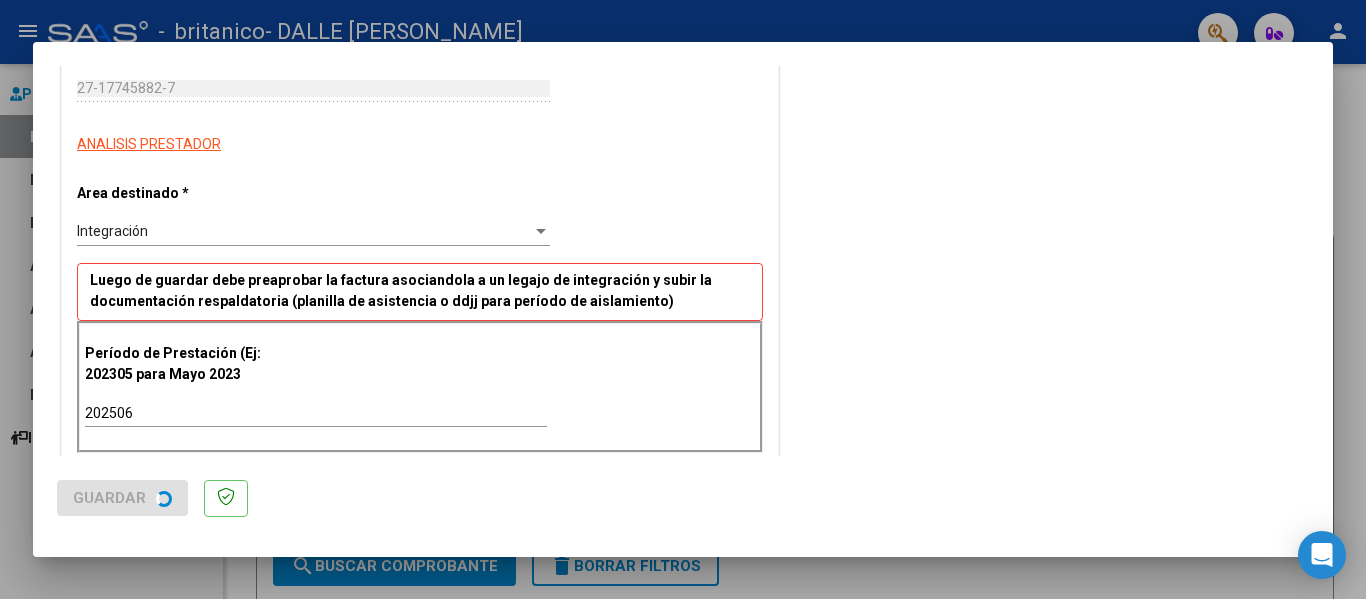 scroll, scrollTop: 0, scrollLeft: 0, axis: both 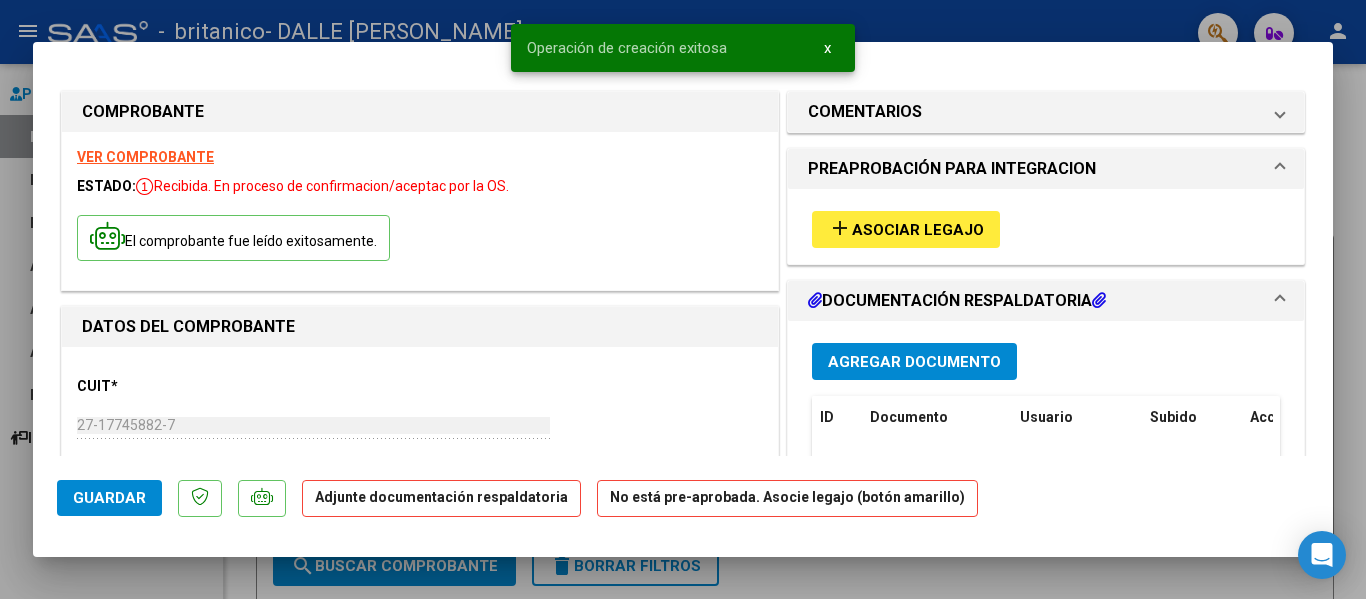 click on "Asociar Legajo" at bounding box center (918, 230) 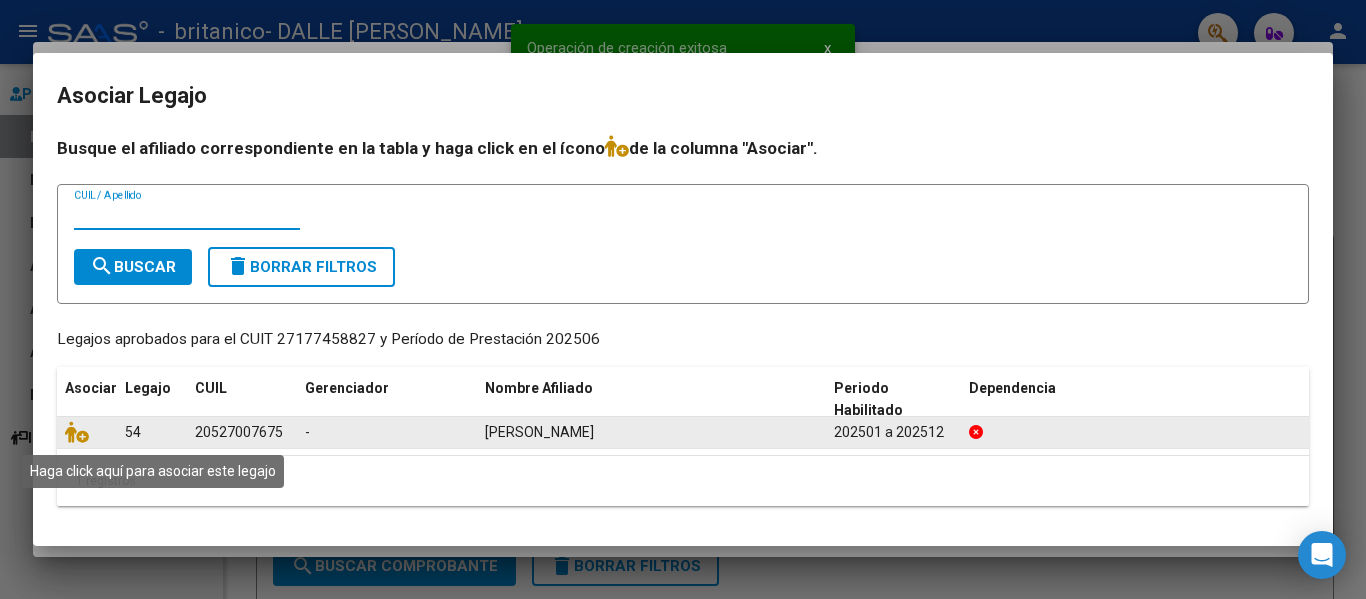 click 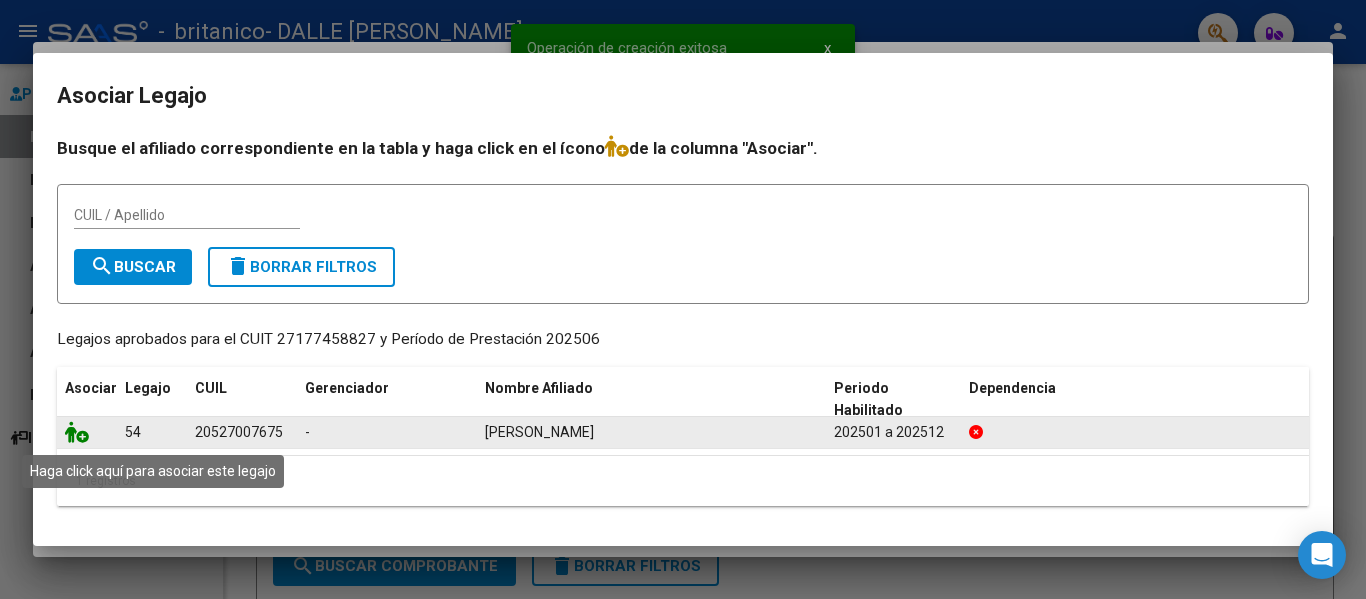 click 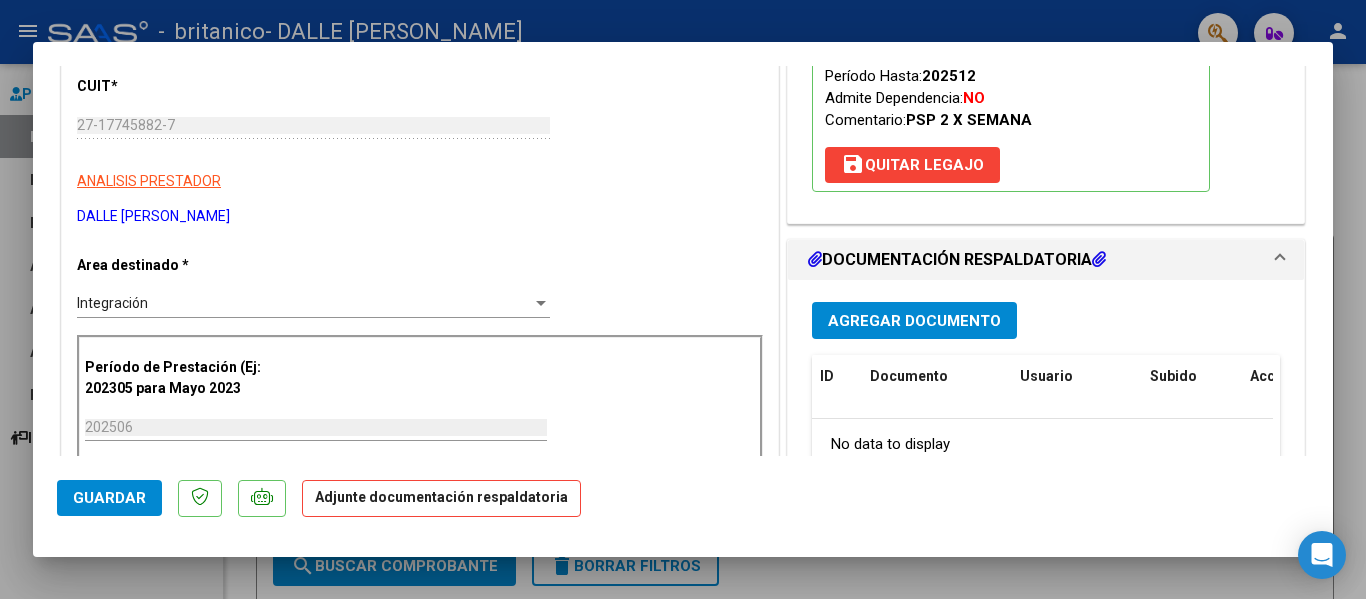 scroll, scrollTop: 500, scrollLeft: 0, axis: vertical 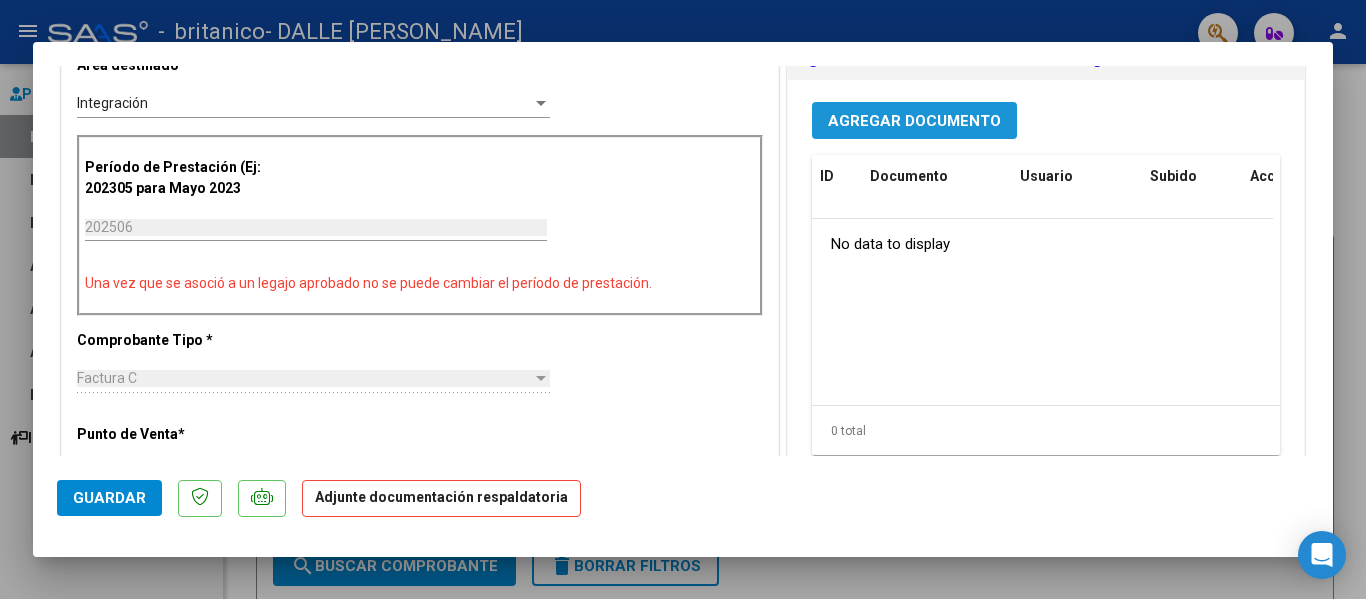 click on "Agregar Documento" at bounding box center [914, 121] 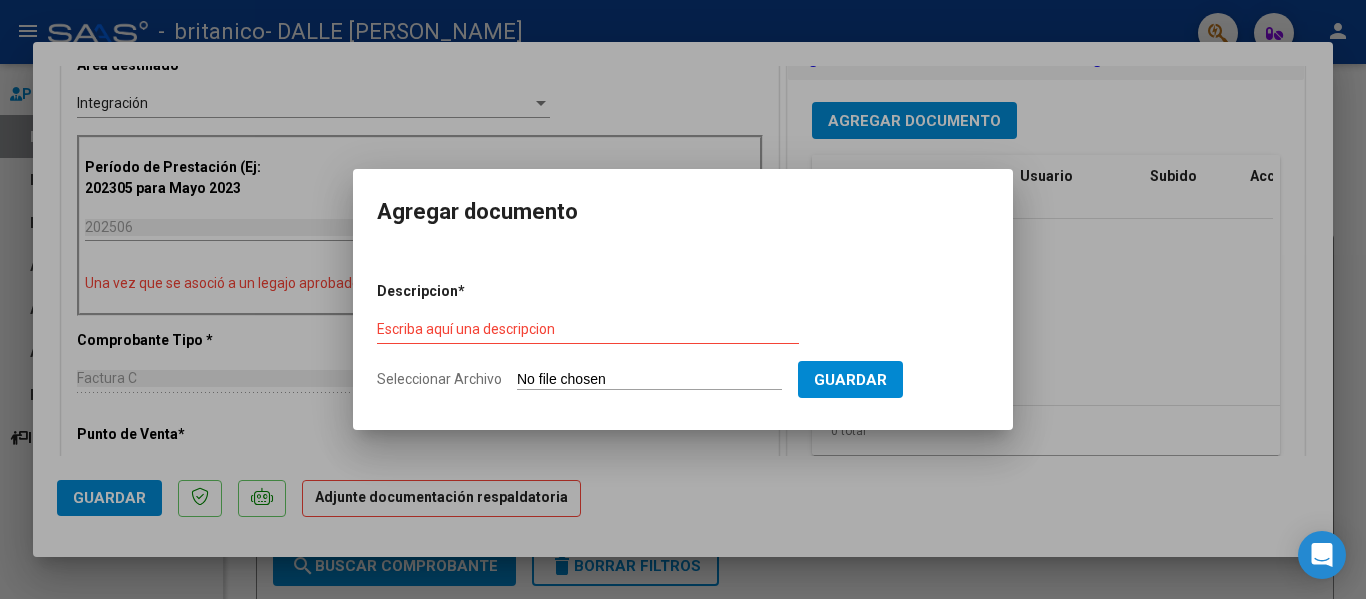 click on "Seleccionar Archivo" at bounding box center (649, 380) 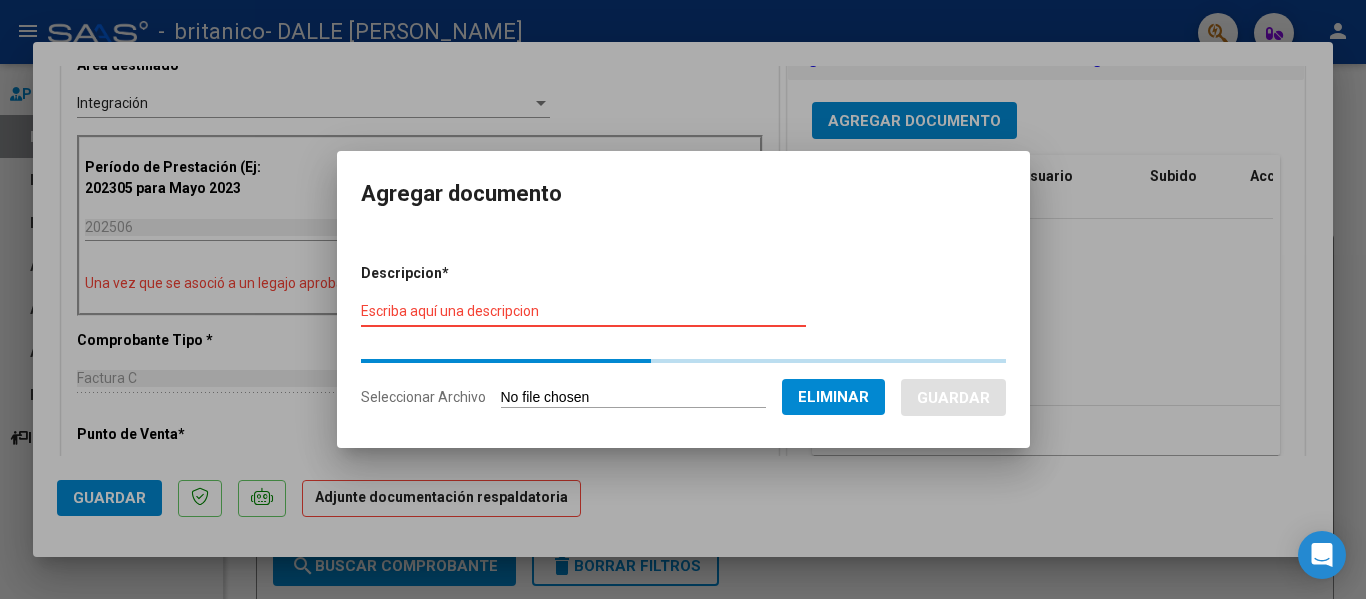 click on "Escriba aquí una descripcion" at bounding box center (583, 311) 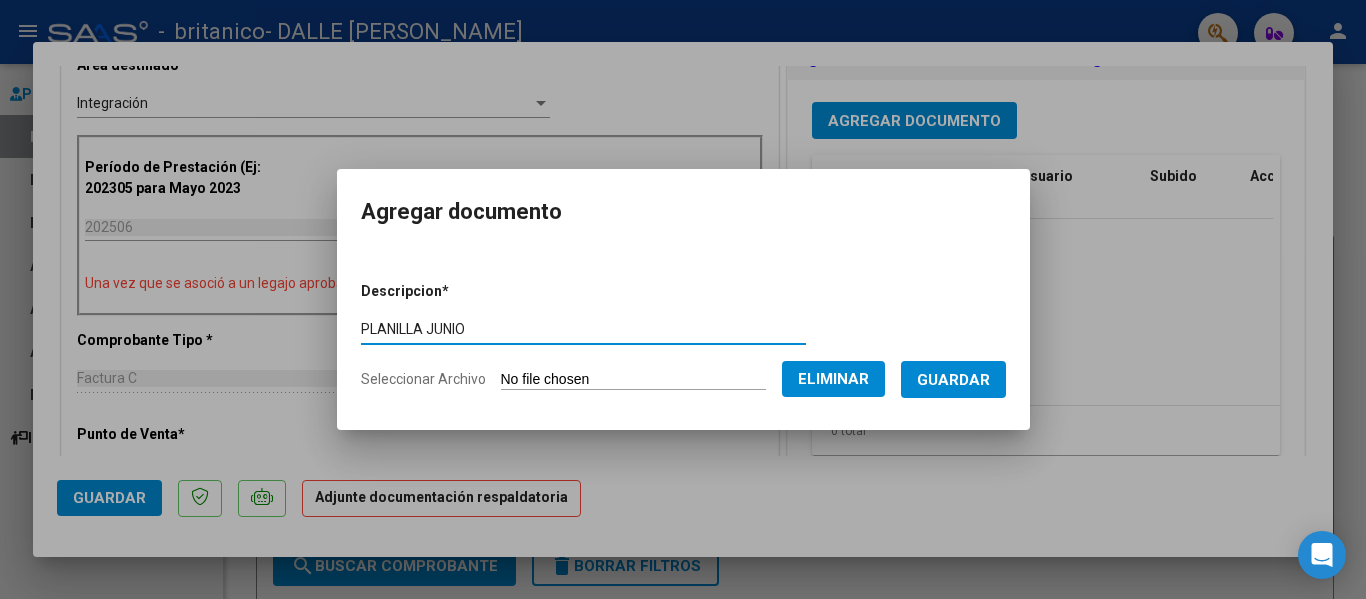 type on "PLANILLA JUNIO" 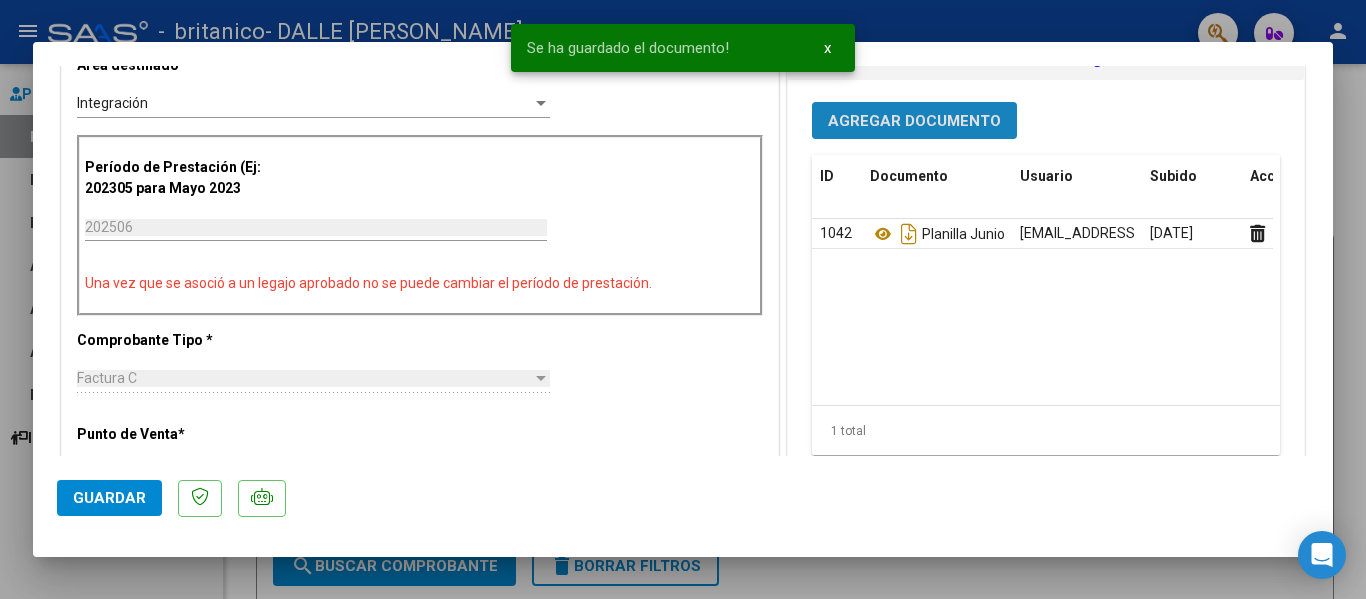 click on "Agregar Documento" at bounding box center [914, 121] 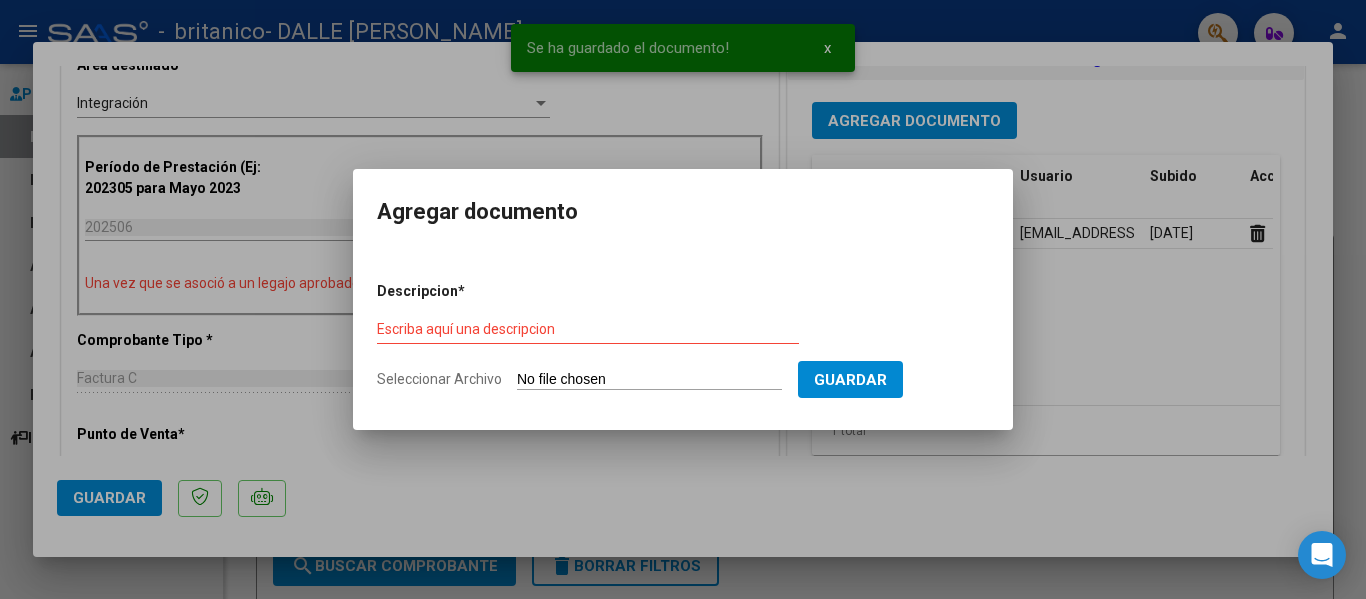 click on "Seleccionar Archivo" at bounding box center (649, 380) 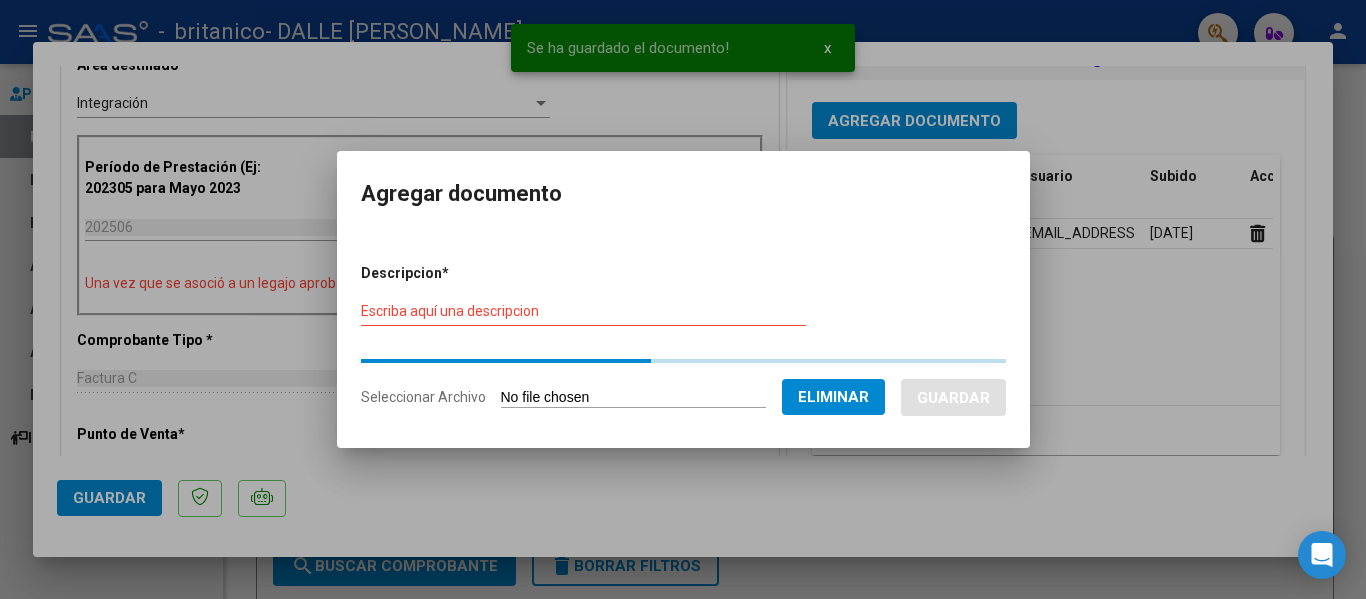 click on "Escriba aquí una descripcion" at bounding box center (583, 312) 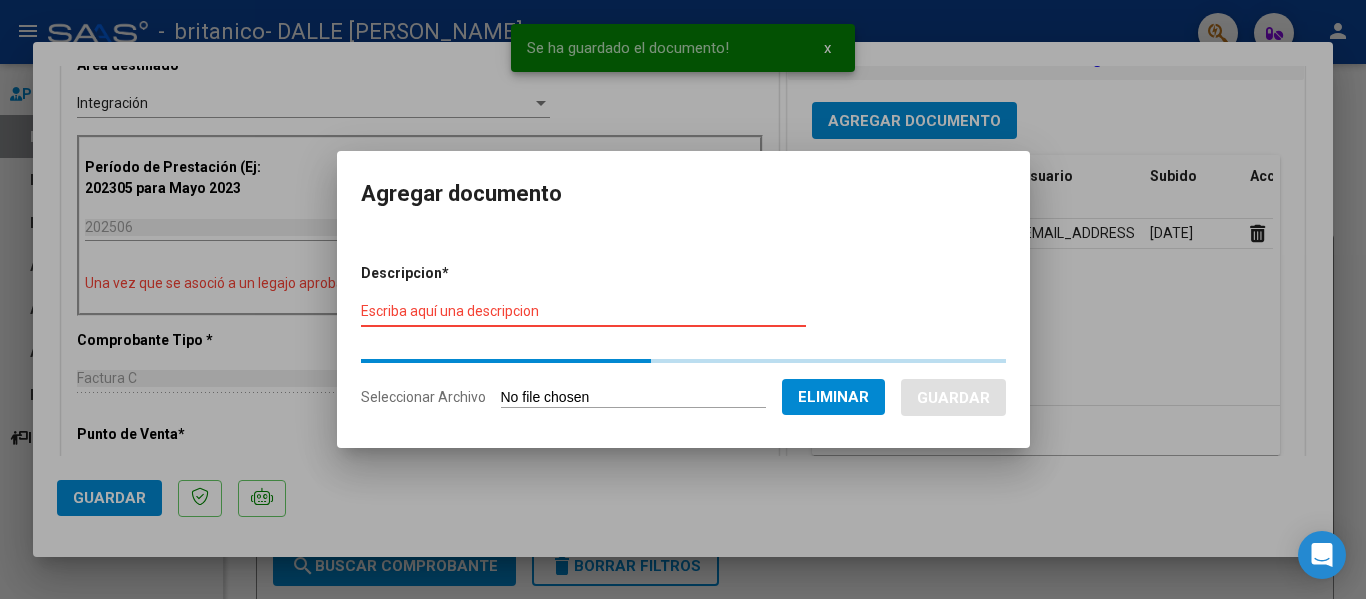 click on "Escriba aquí una descripcion" at bounding box center (583, 311) 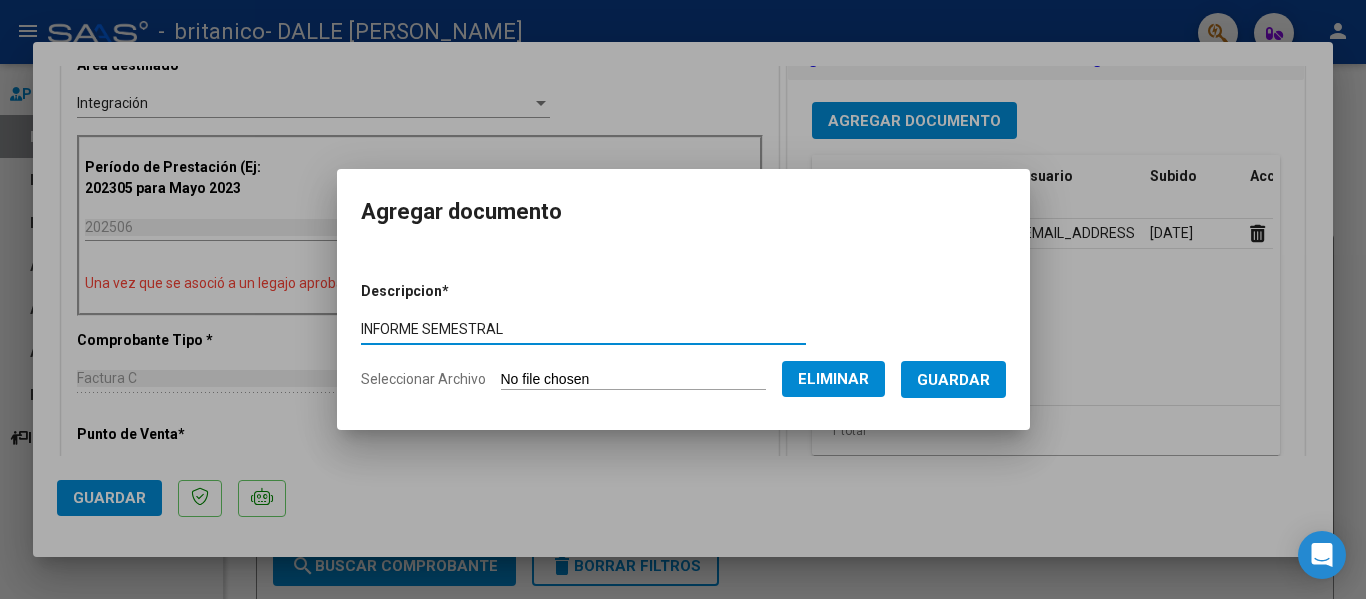 type on "INFORME SEMESTRAL" 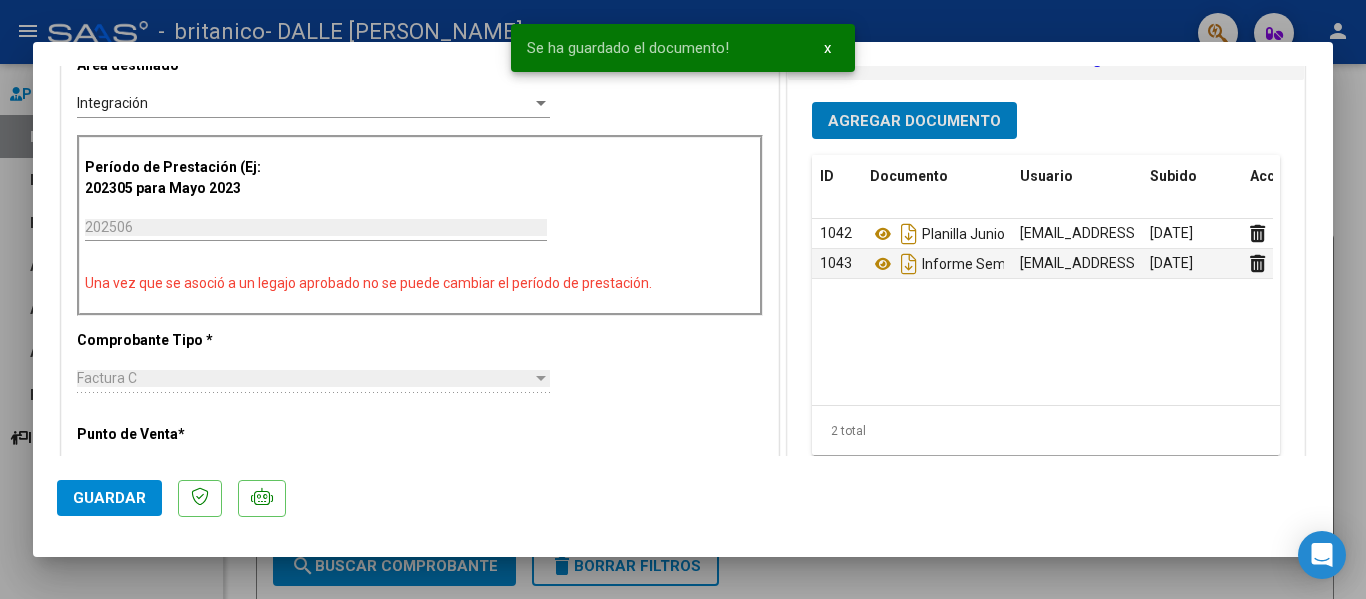 click on "Guardar" 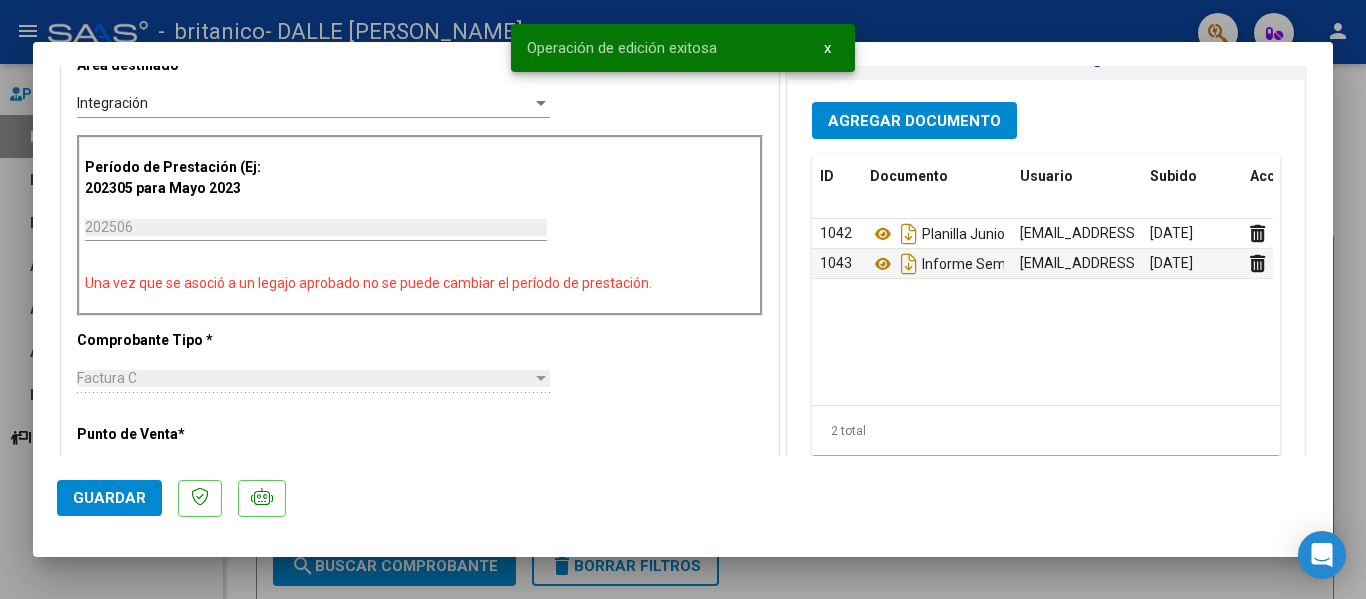 click at bounding box center (683, 299) 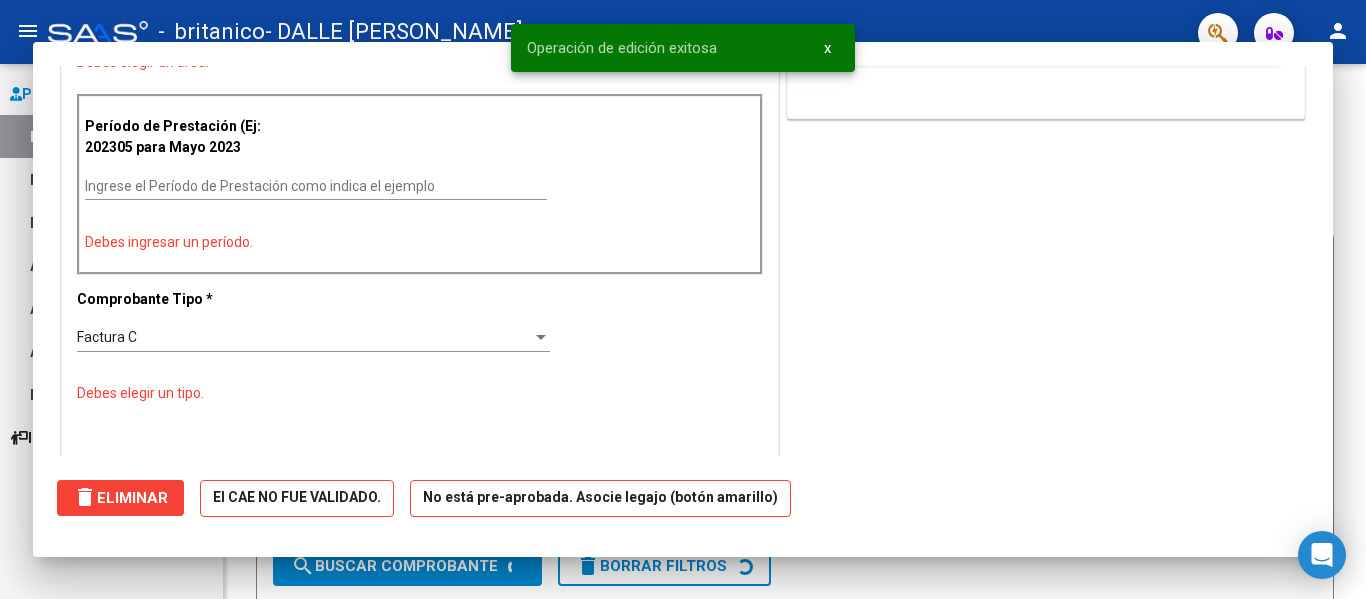 scroll, scrollTop: 417, scrollLeft: 0, axis: vertical 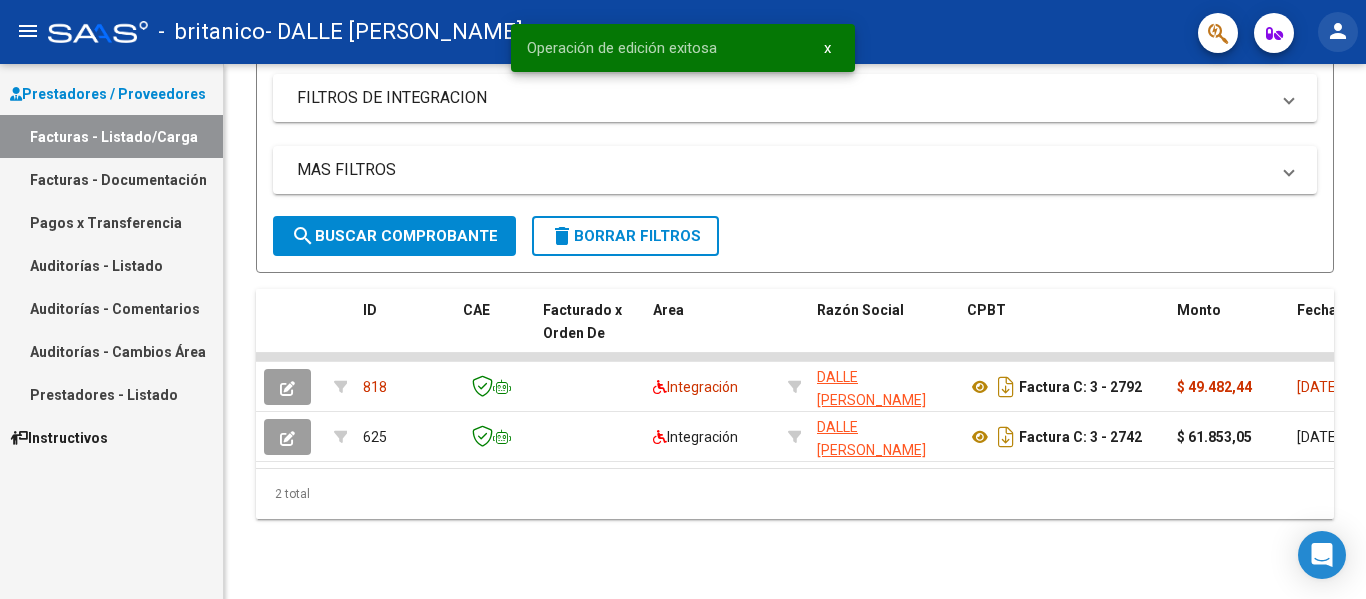 click on "person" 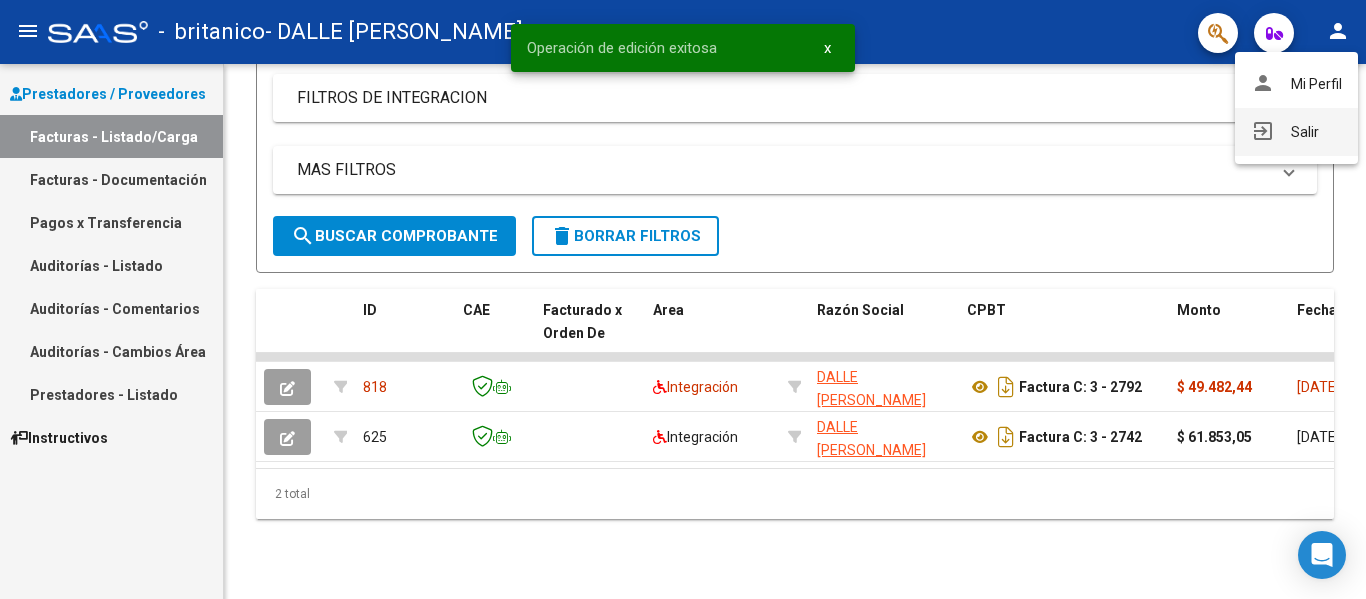 click on "exit_to_app" at bounding box center [1263, 131] 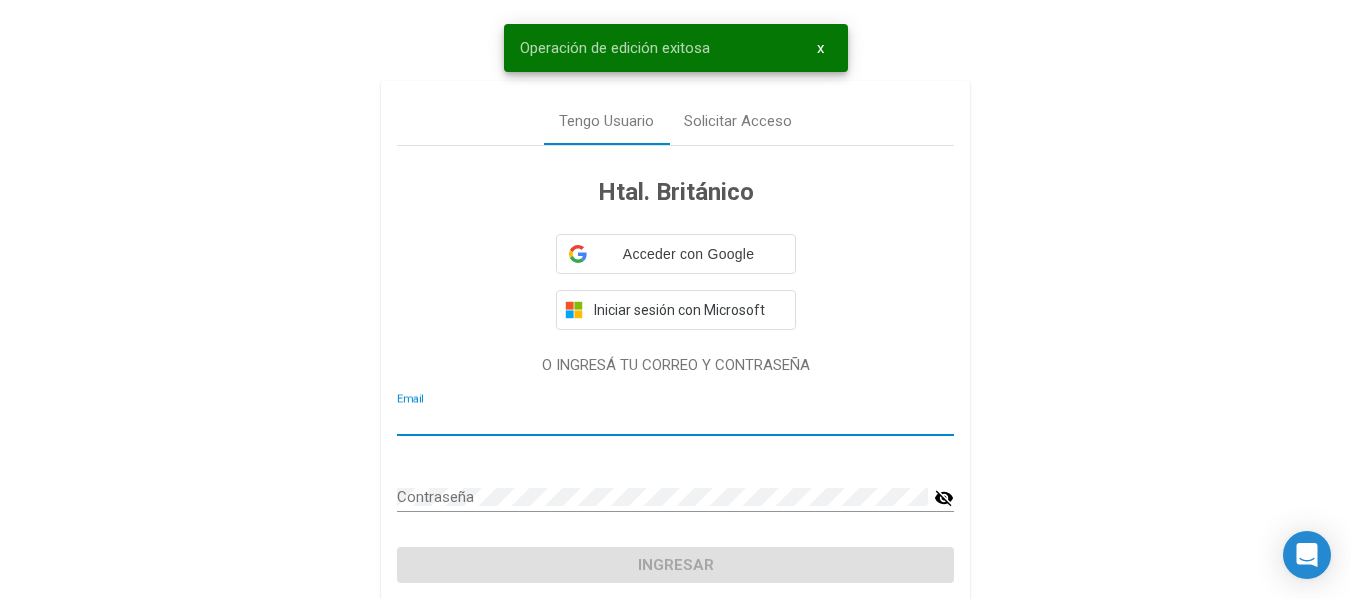 type on "puertasabiertas.adm3980@gmail.com" 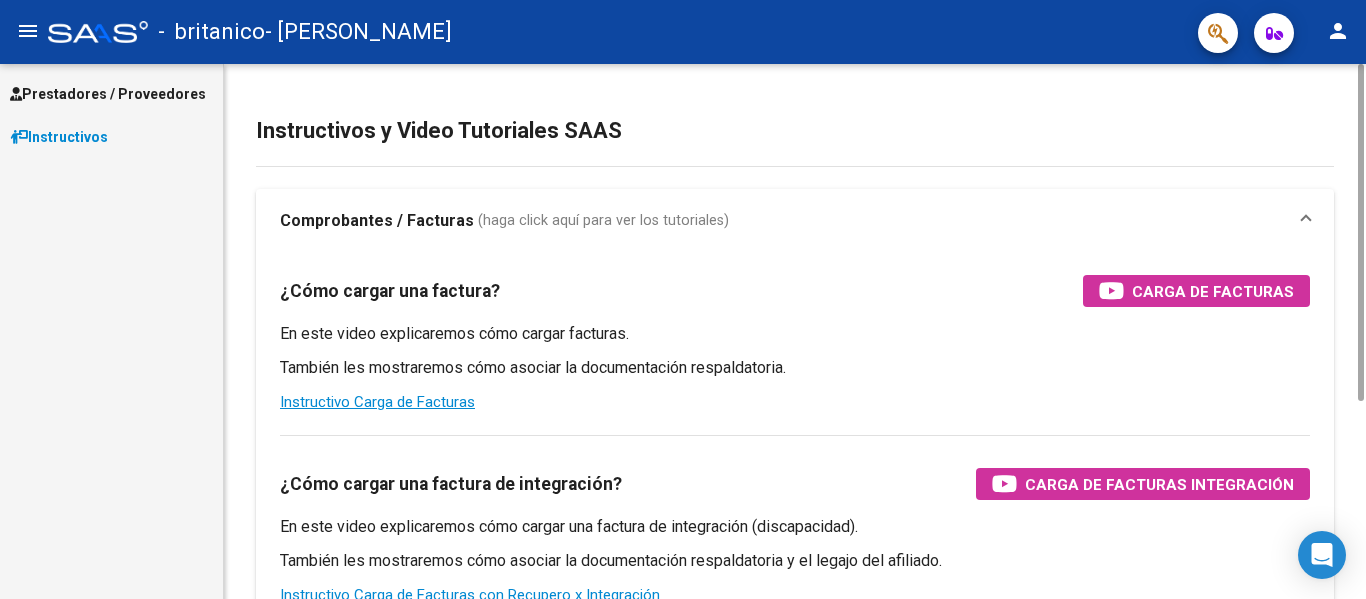 scroll, scrollTop: 0, scrollLeft: 0, axis: both 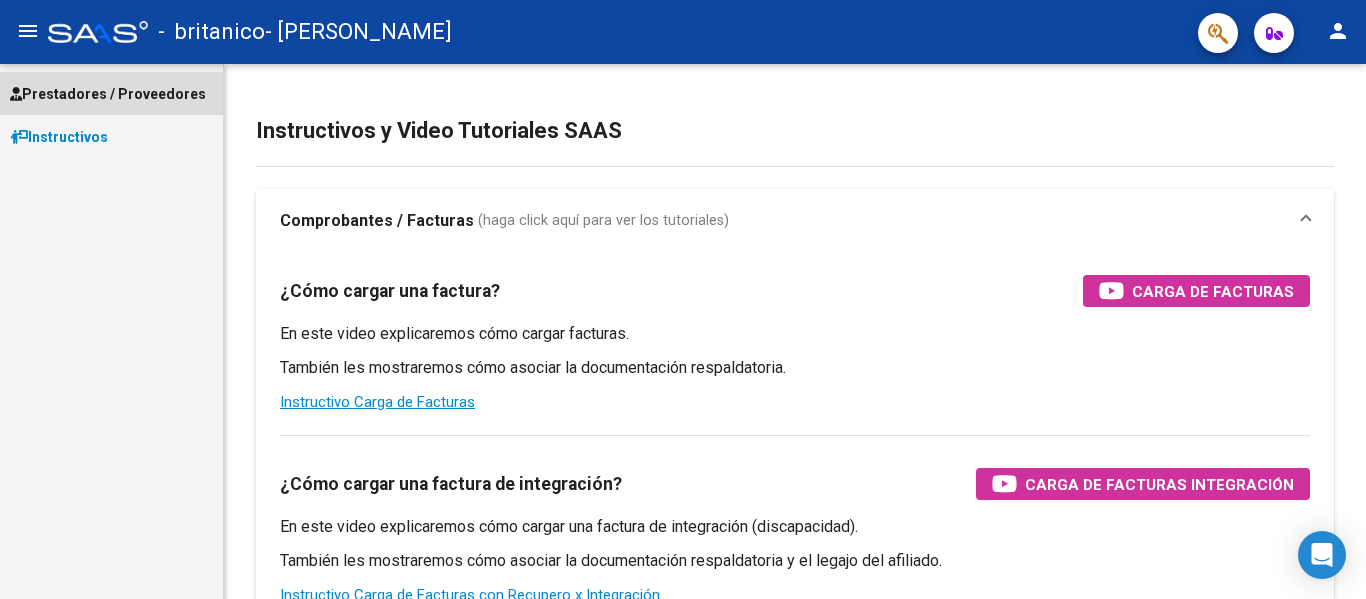 click on "Prestadores / Proveedores" at bounding box center (111, 93) 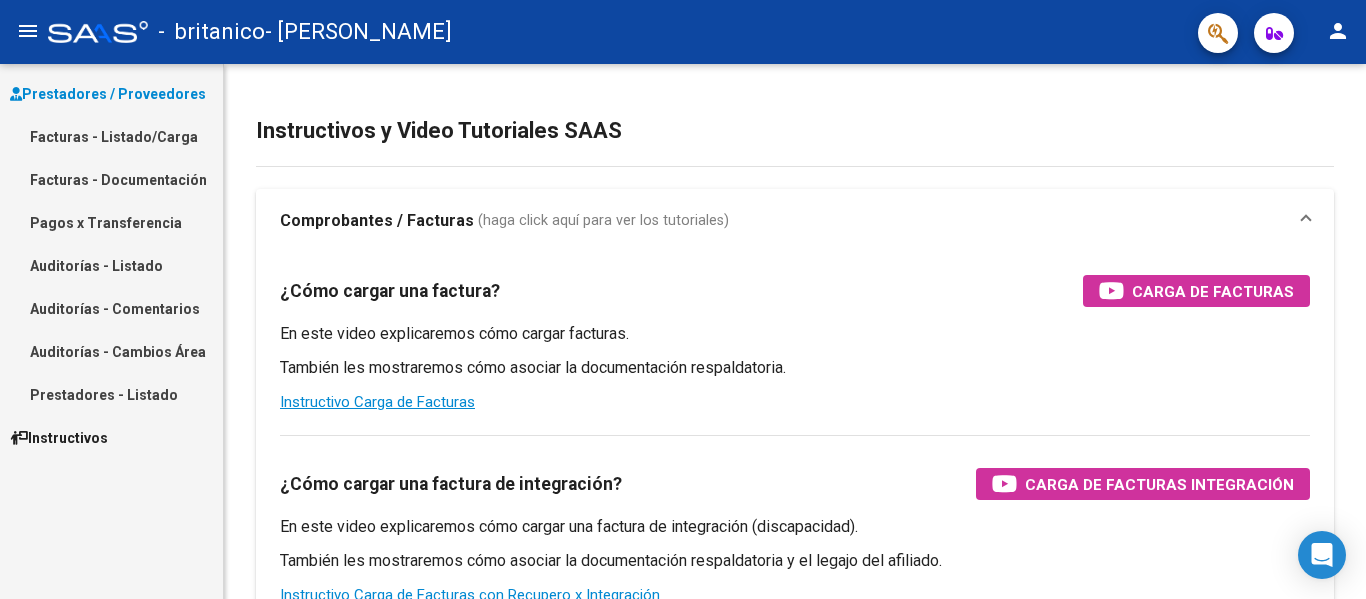 click on "Facturas - Listado/Carga" at bounding box center (111, 136) 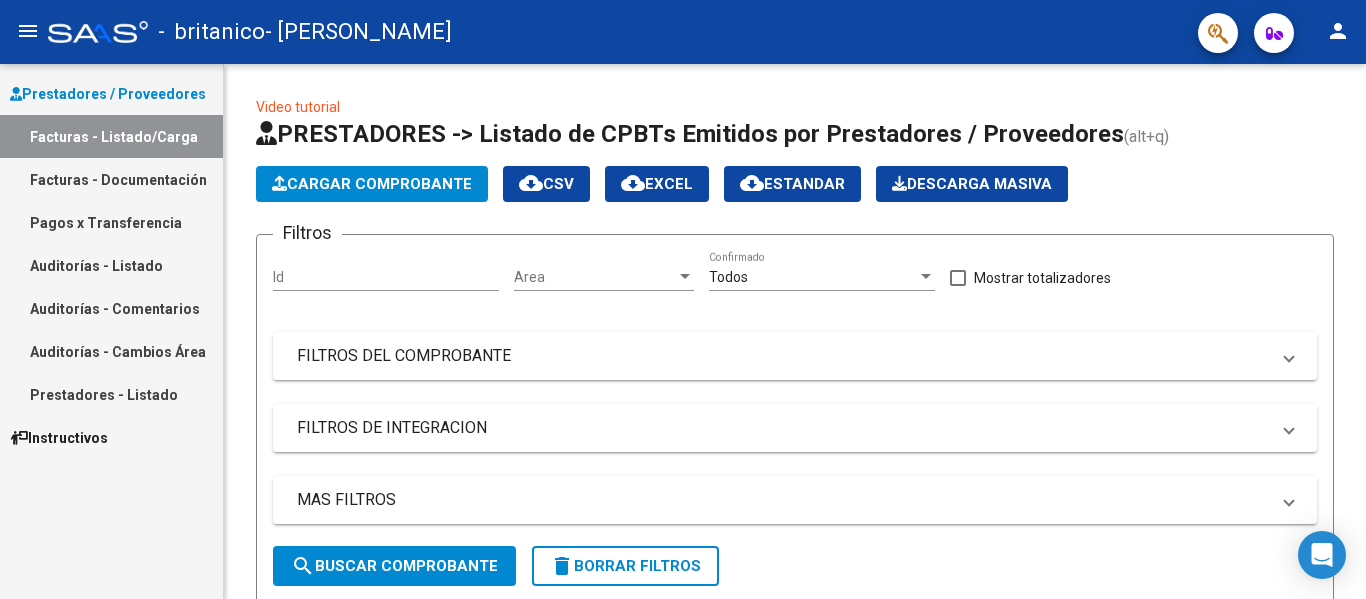 scroll, scrollTop: 530, scrollLeft: 0, axis: vertical 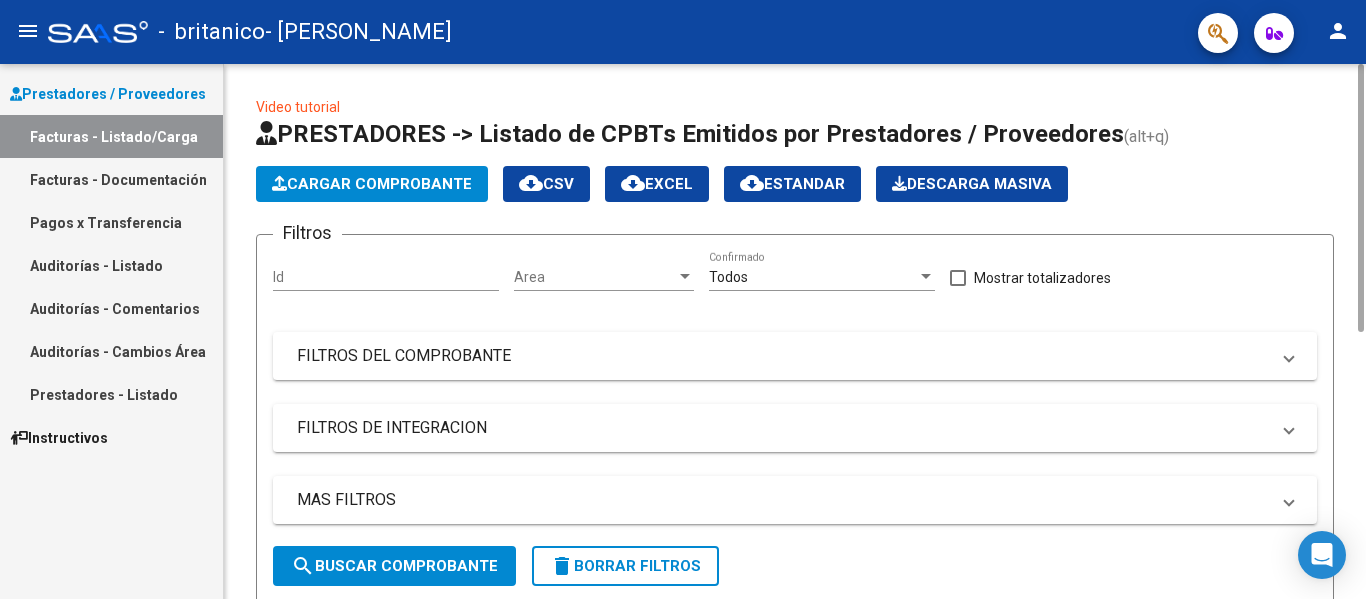 click on "Cargar Comprobante" 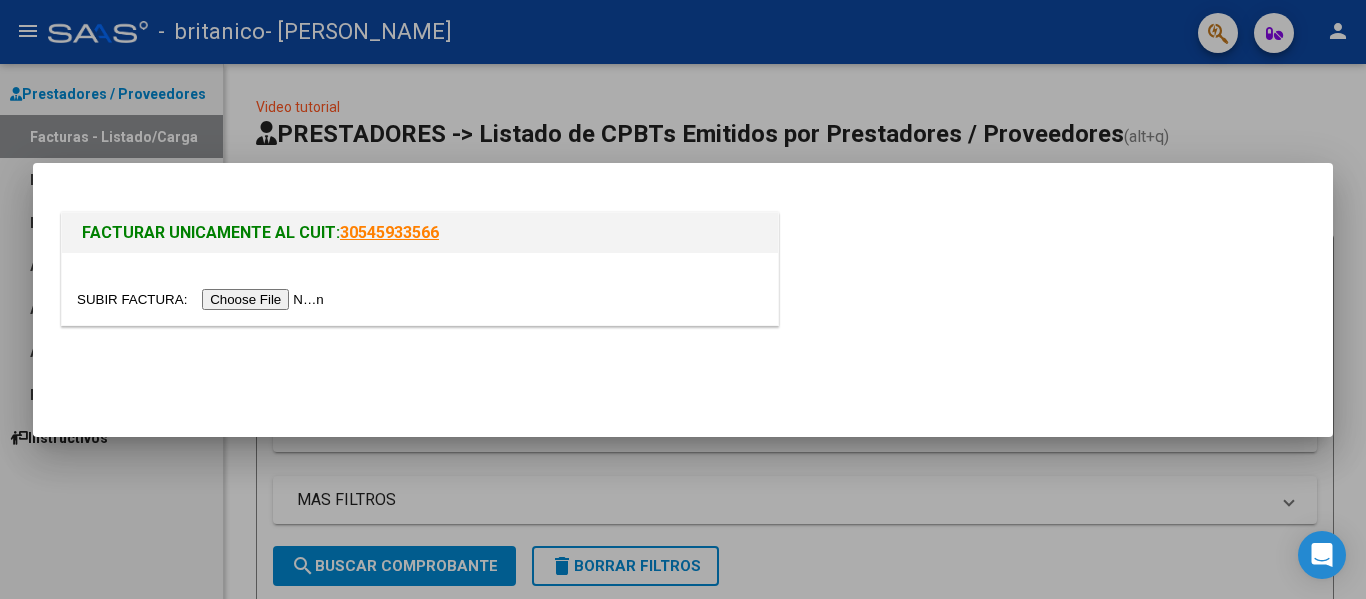 click at bounding box center (203, 299) 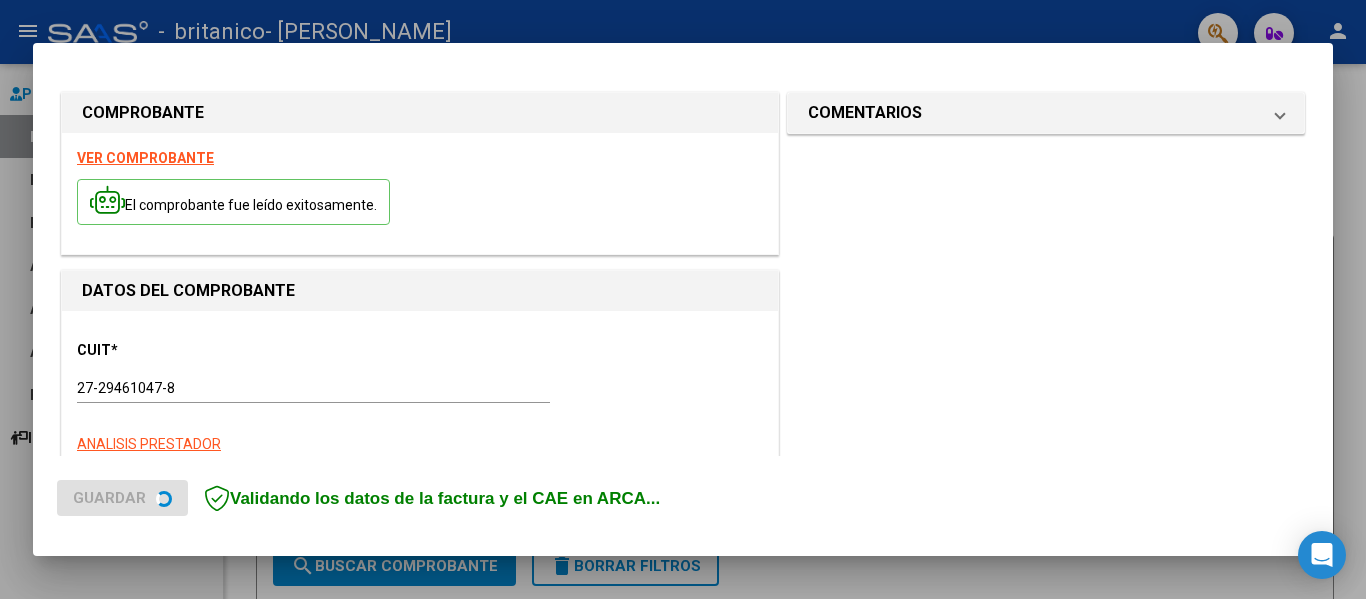 scroll, scrollTop: 300, scrollLeft: 0, axis: vertical 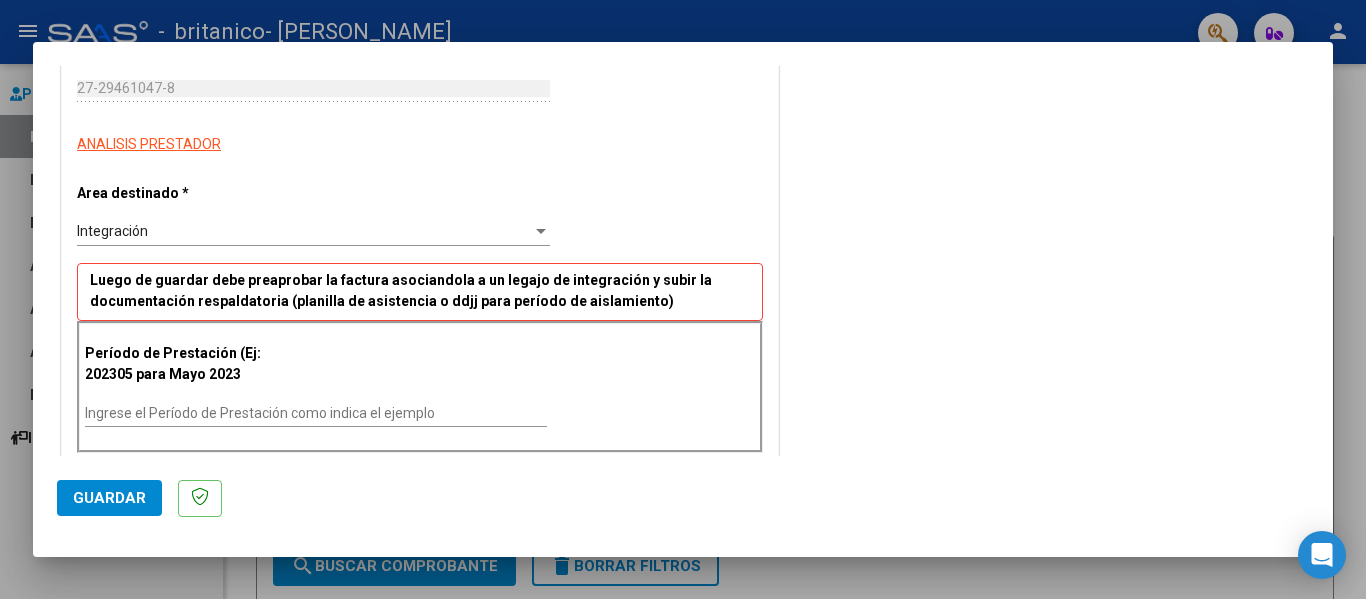 click on "Ingrese el Período de Prestación como indica el ejemplo" at bounding box center (316, 413) 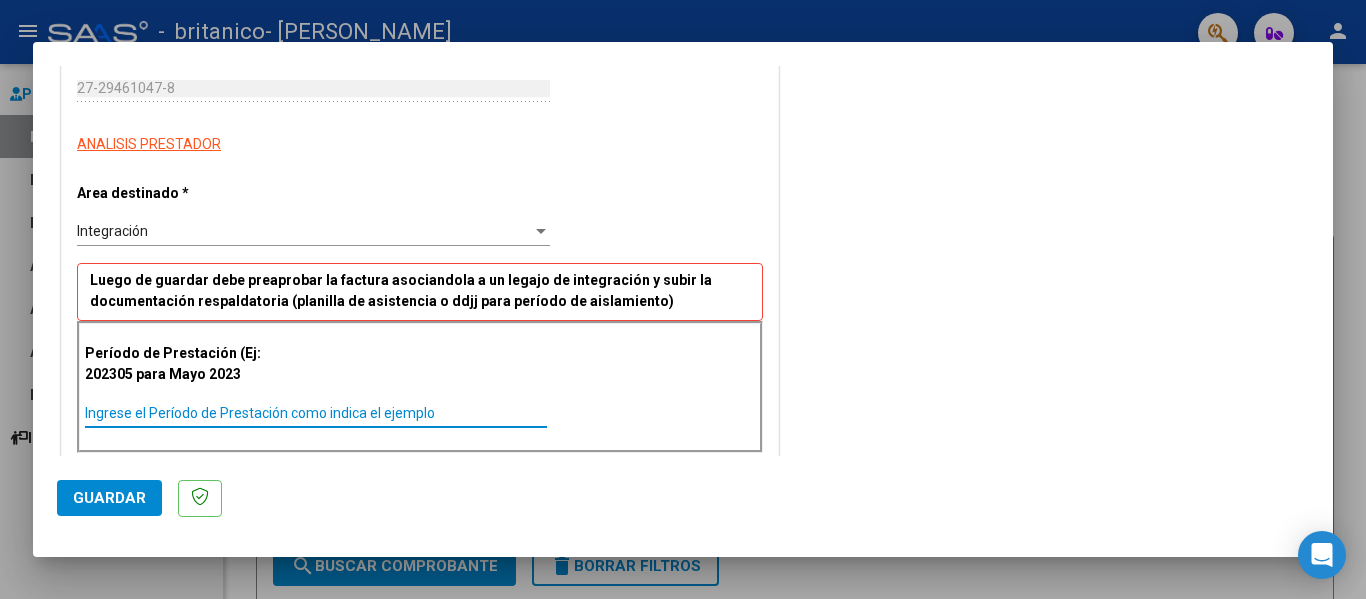 click on "Ingrese el Período de Prestación como indica el ejemplo" at bounding box center [316, 413] 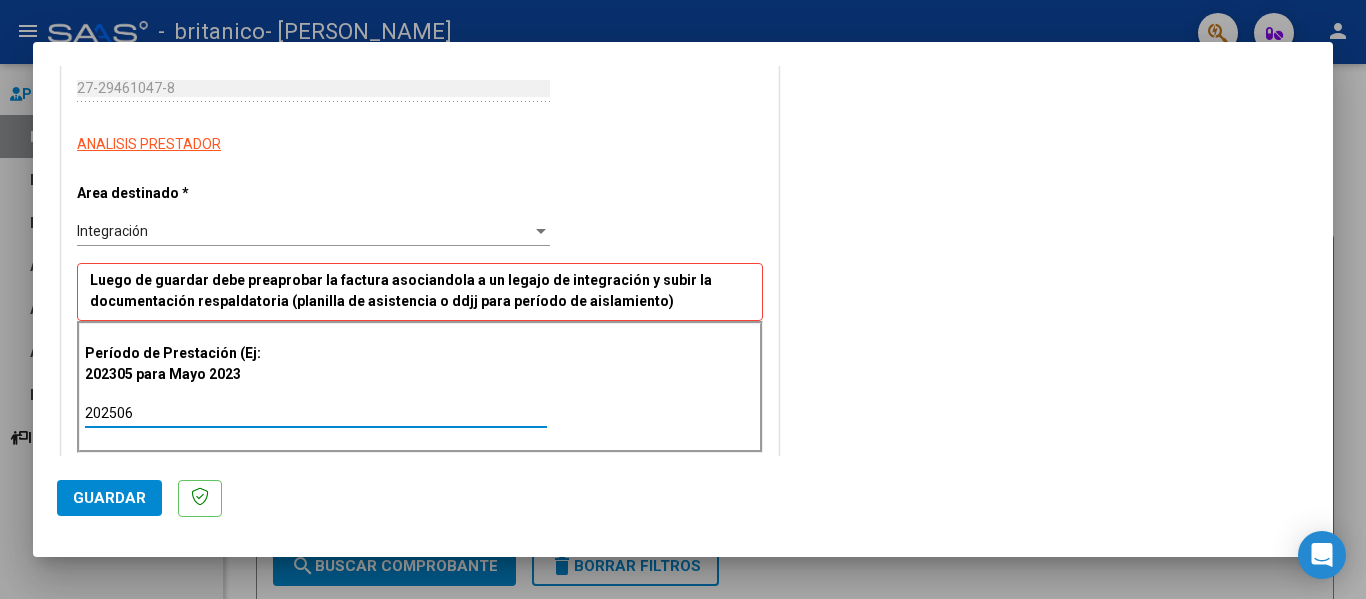 type on "202506" 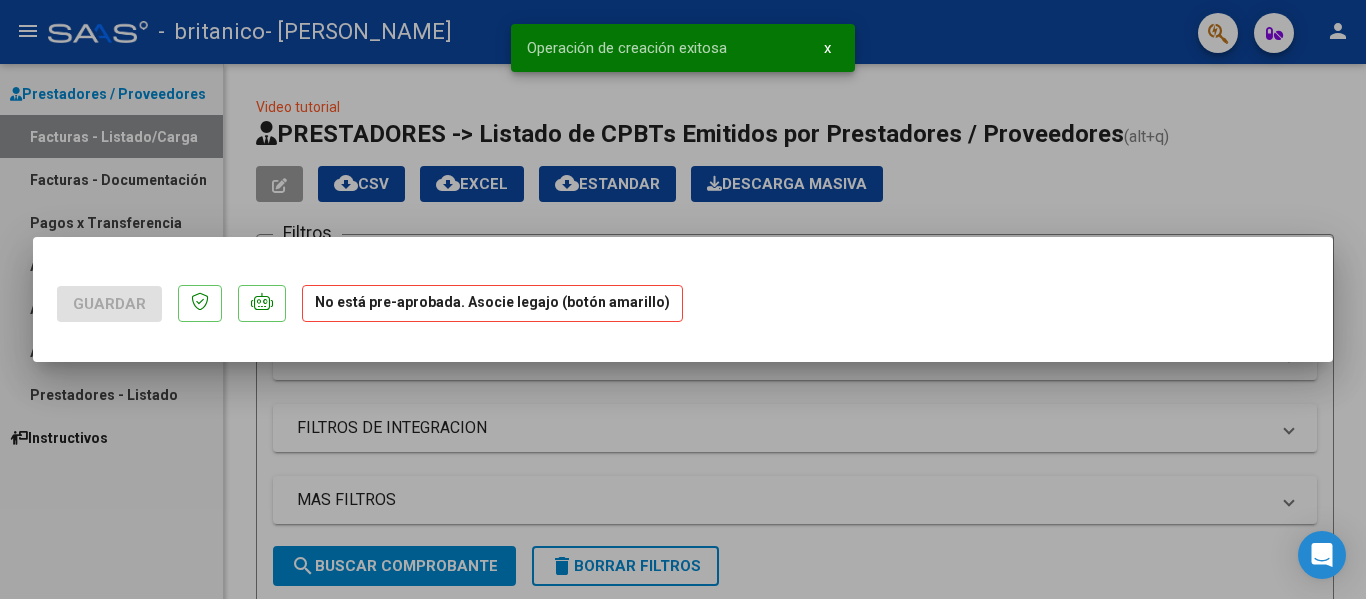 scroll, scrollTop: 0, scrollLeft: 0, axis: both 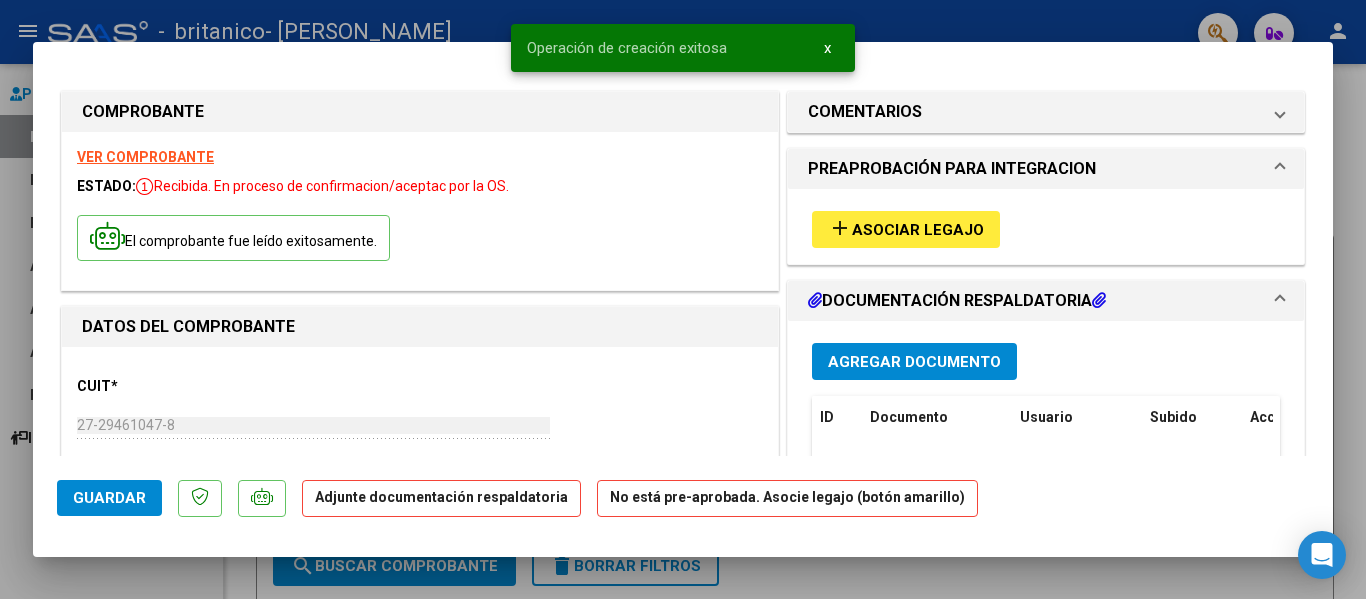 click on "add Asociar Legajo" at bounding box center (906, 229) 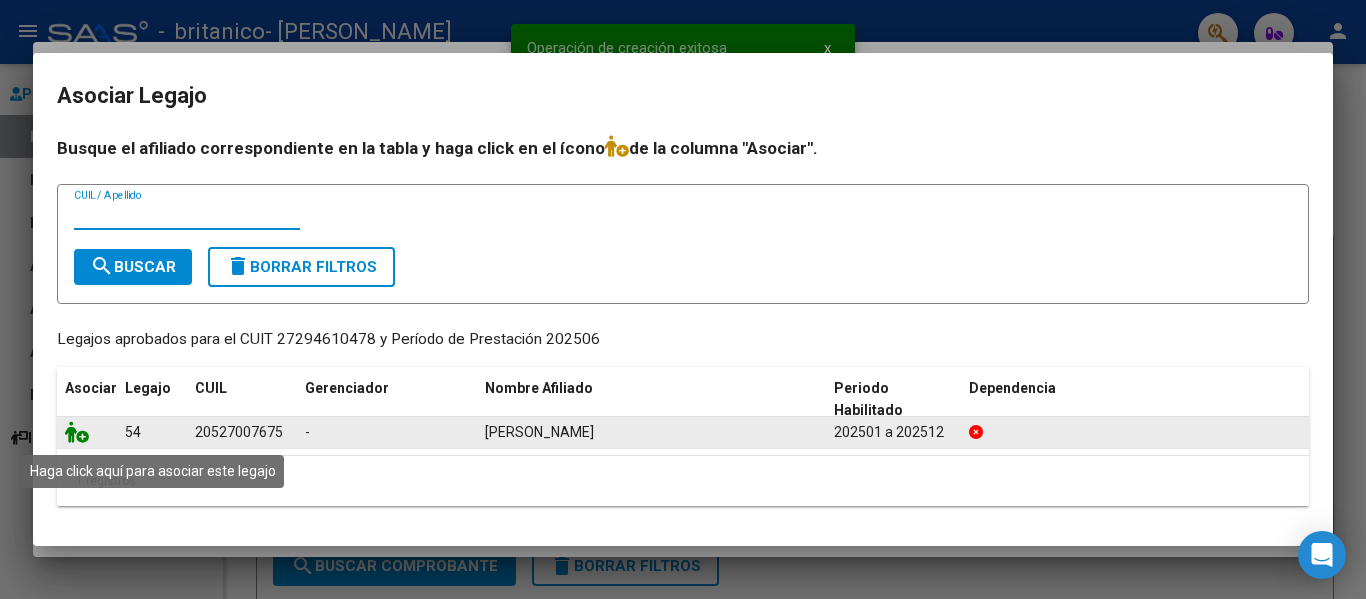 click 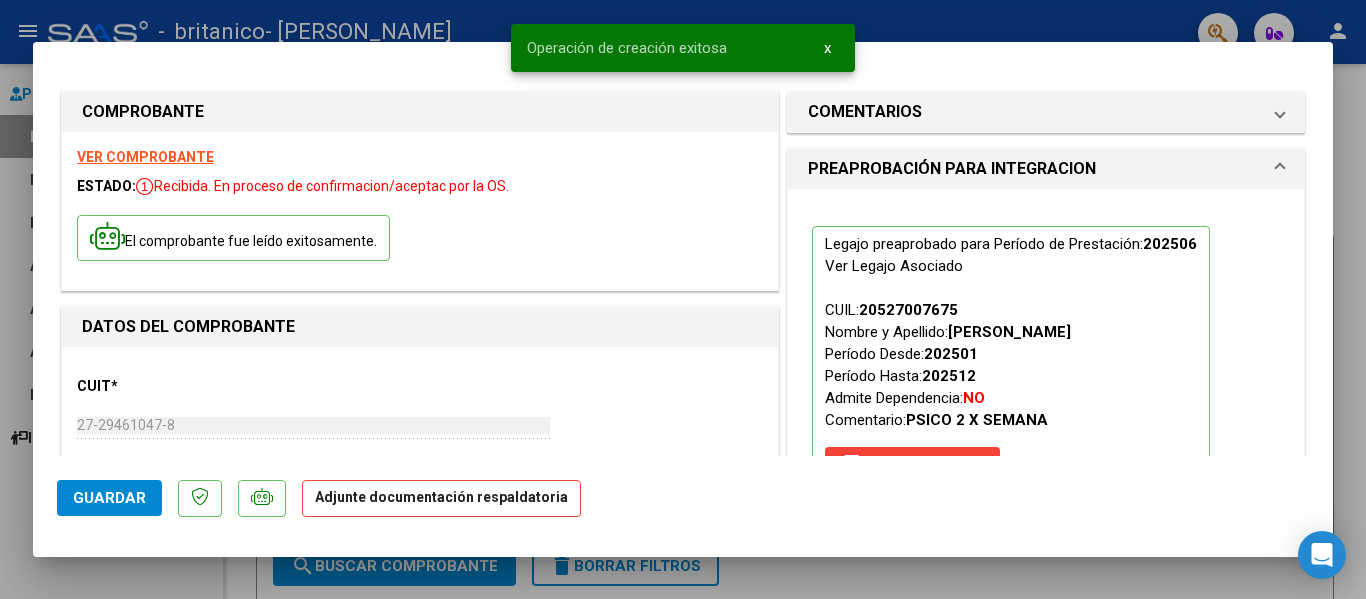scroll, scrollTop: 500, scrollLeft: 0, axis: vertical 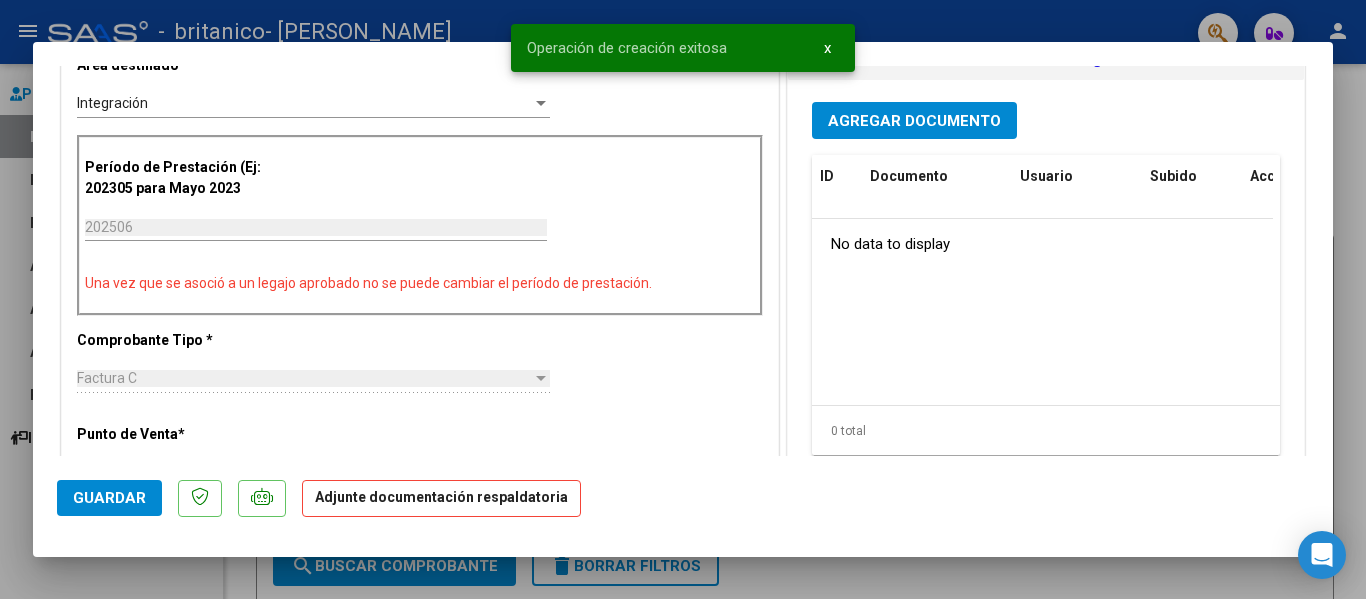click on "Agregar Documento" at bounding box center [914, 121] 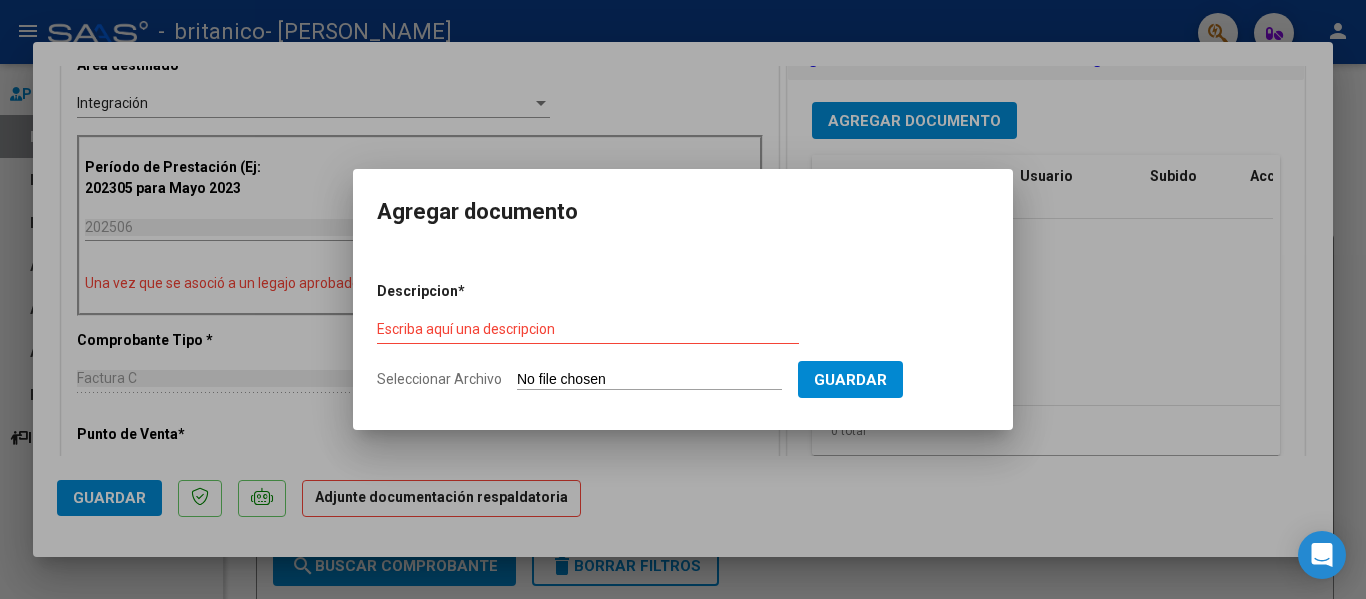 click on "Descripcion  *   Escriba aquí una descripcion  Seleccionar Archivo Guardar" at bounding box center (683, 336) 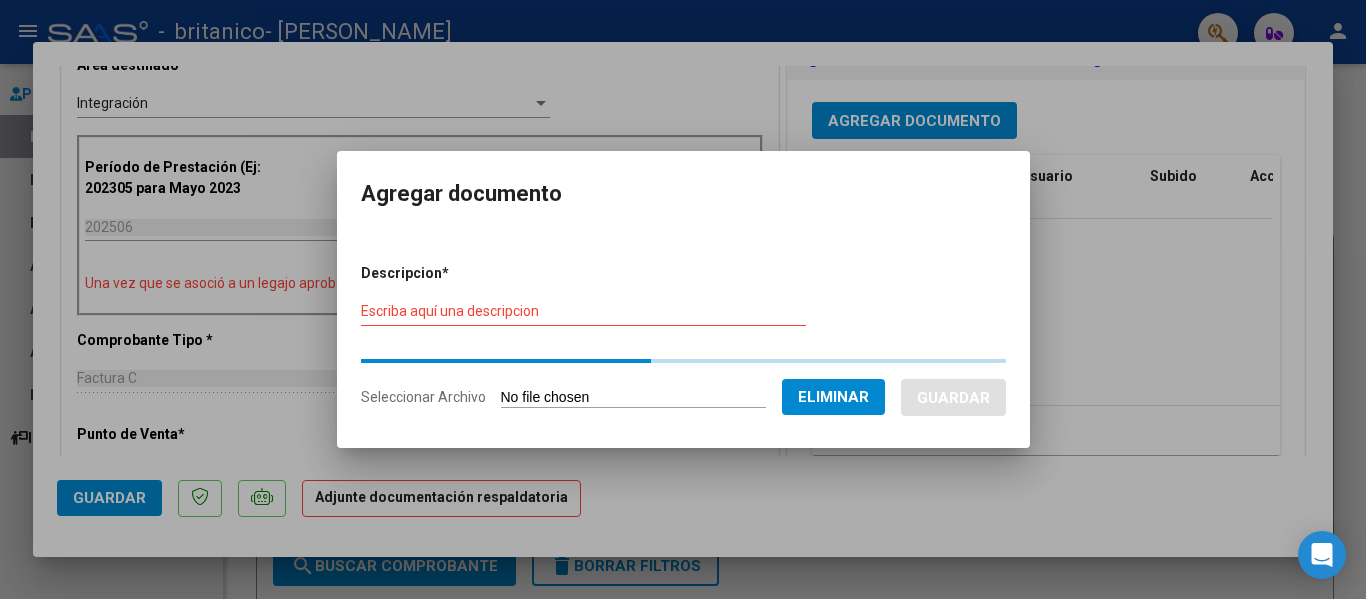 click on "Escriba aquí una descripcion" at bounding box center [583, 312] 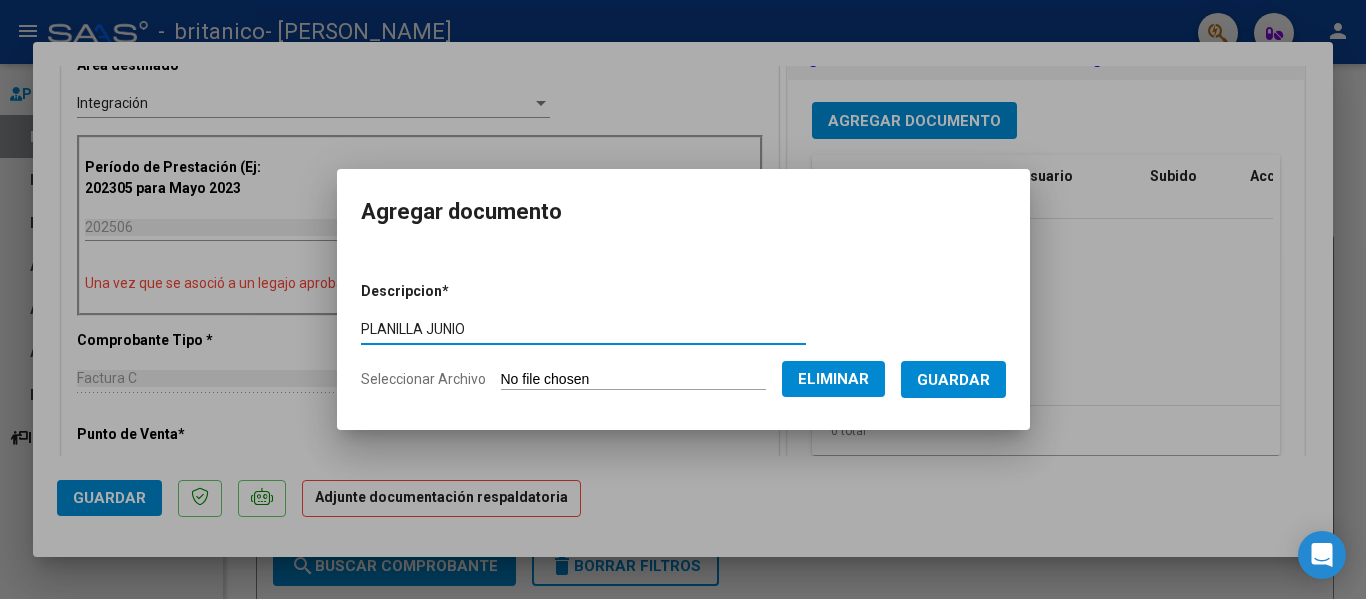 type on "PLANILLA JUNIO" 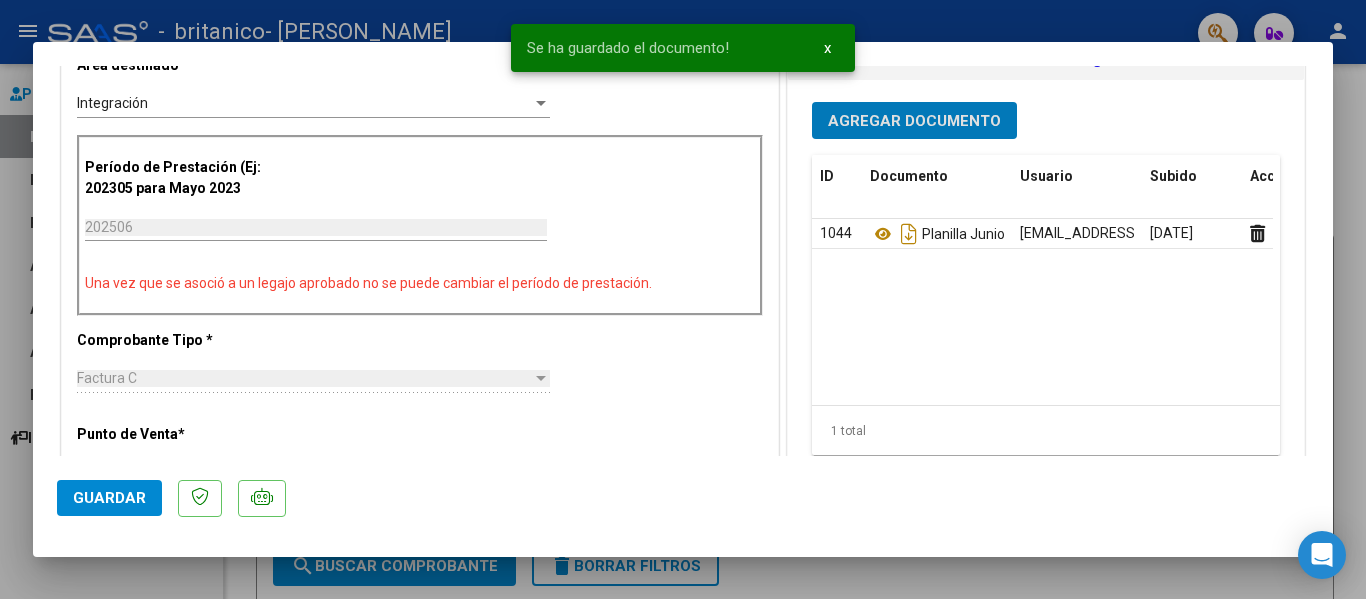 click on "Agregar Documento" at bounding box center [914, 121] 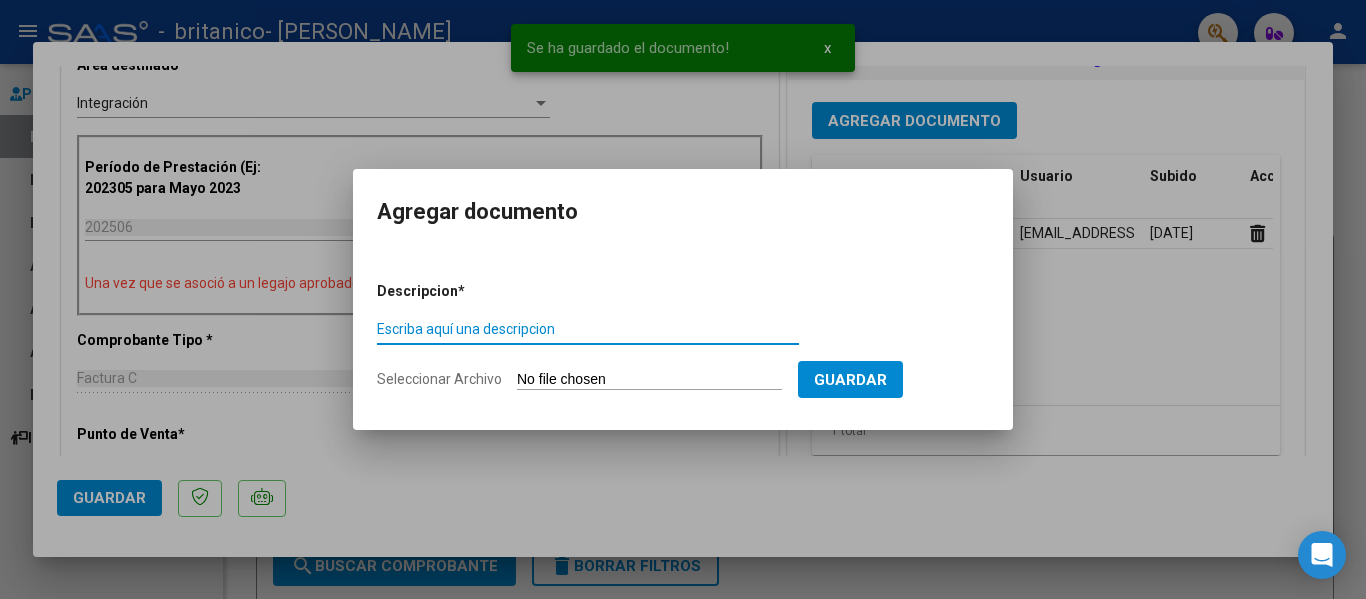 click on "Seleccionar Archivo" at bounding box center [649, 380] 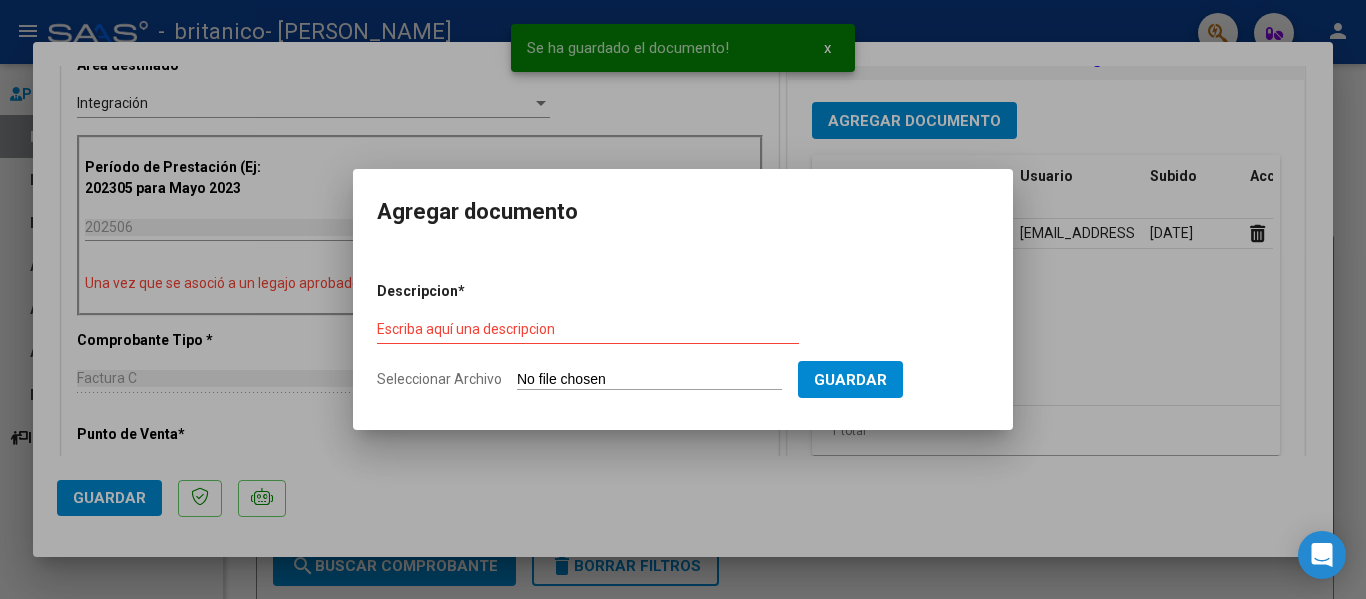 type on "C:\fakepath\Informe 1er semestre Psicología - [PERSON_NAME].pdf" 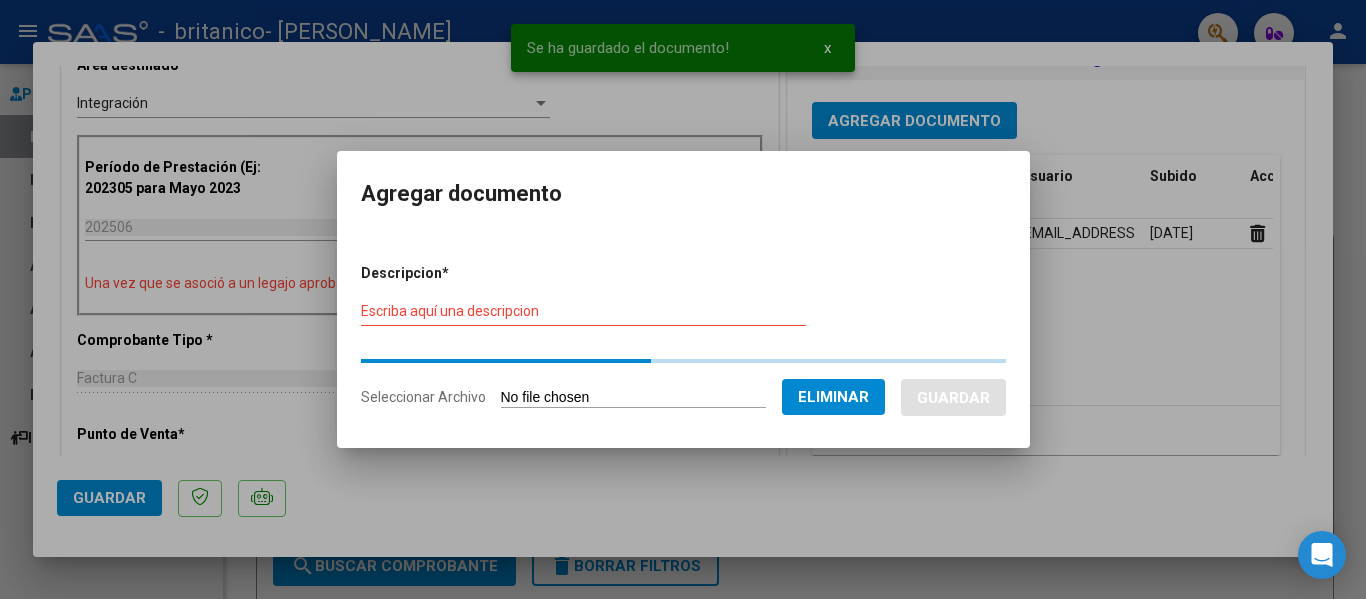 click on "Escriba aquí una descripcion" at bounding box center [583, 312] 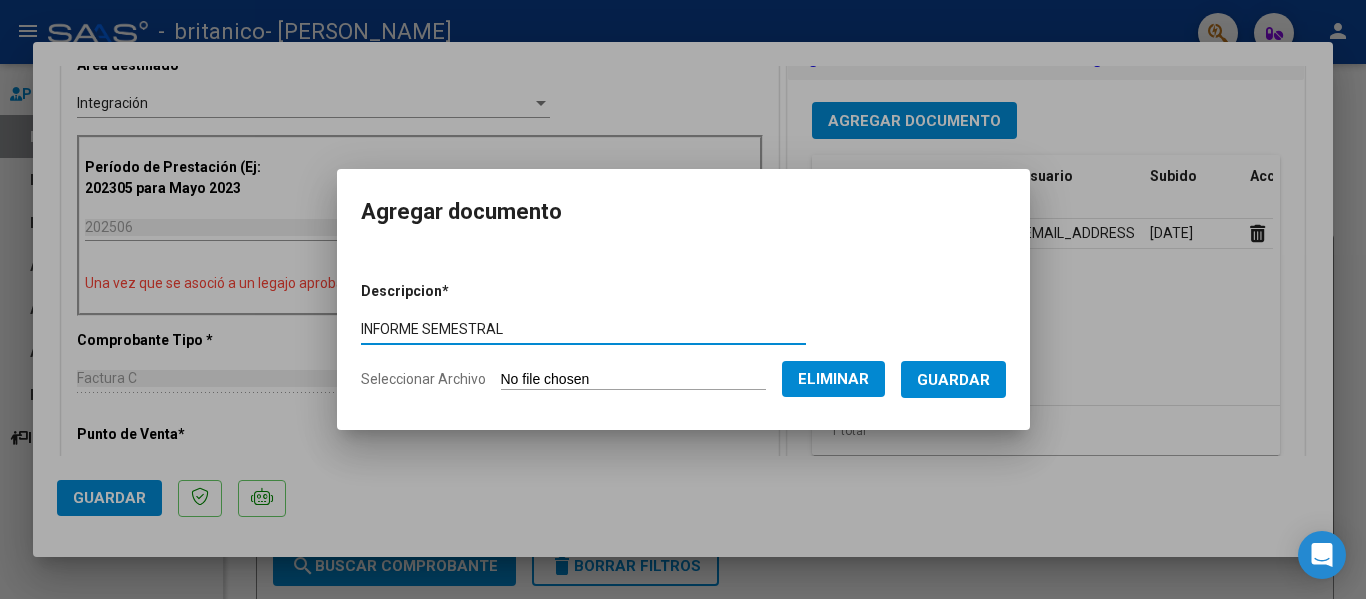 type on "INFORME SEMESTRAL" 